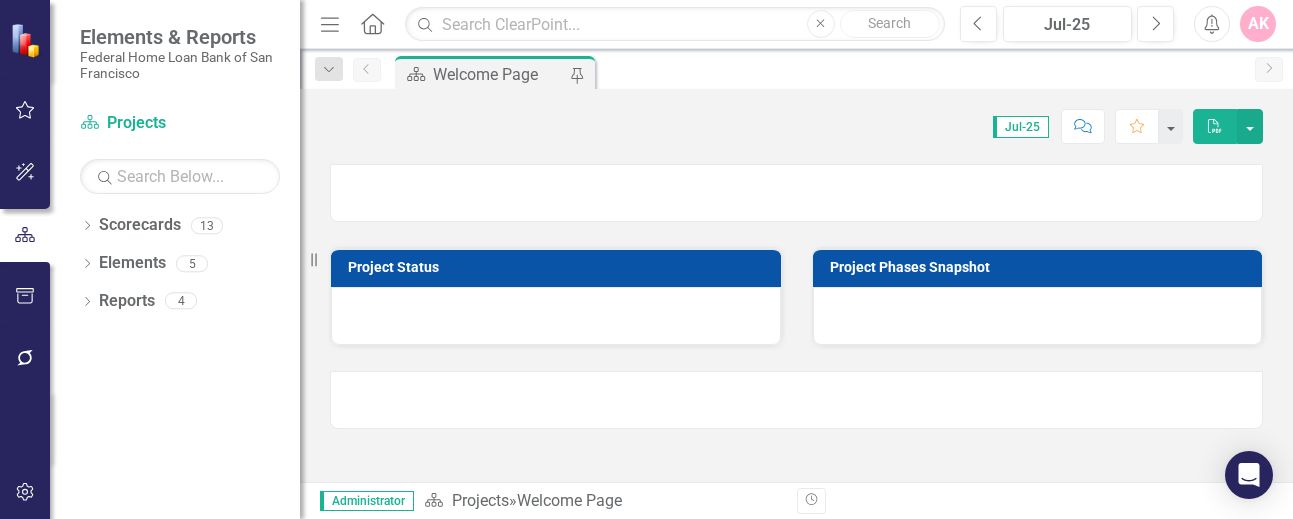 scroll, scrollTop: 0, scrollLeft: 0, axis: both 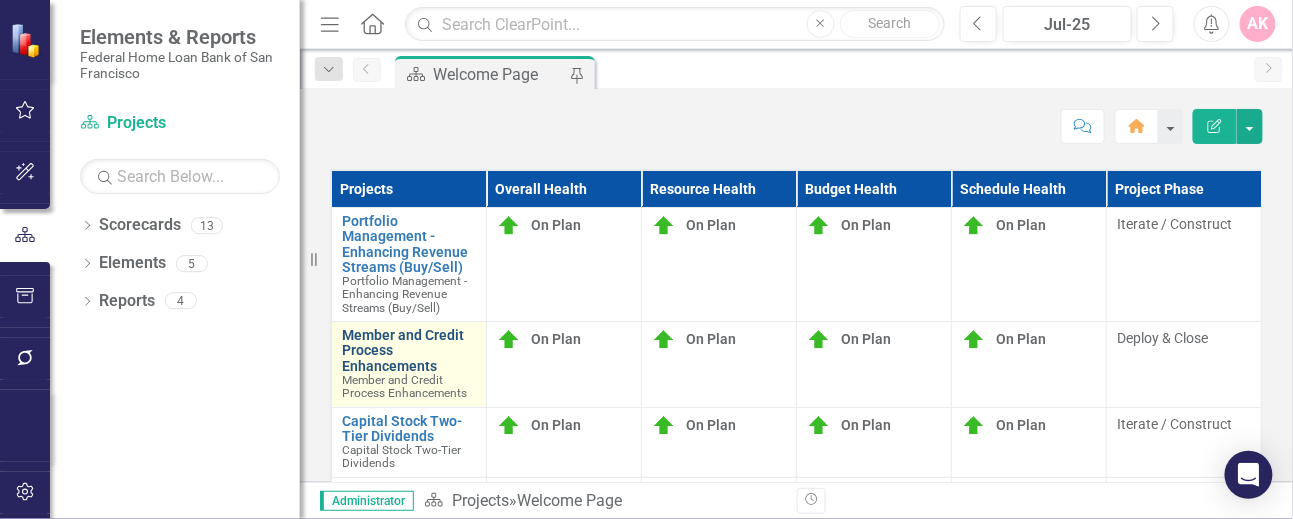 click on "Member and Credit Process Enhancements" at bounding box center [409, 351] 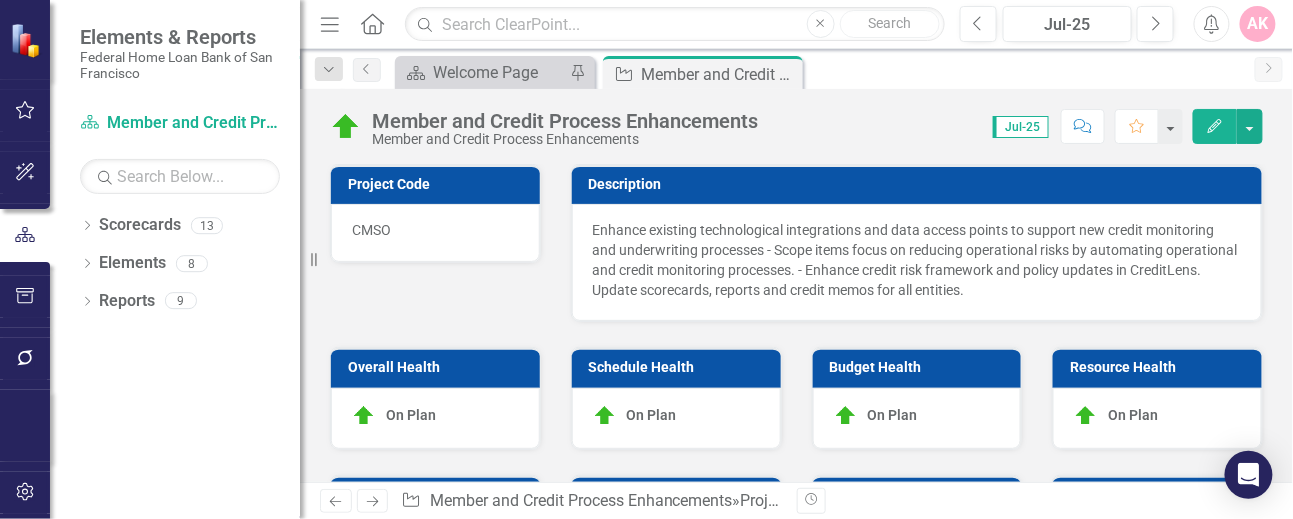 checkbox on "true" 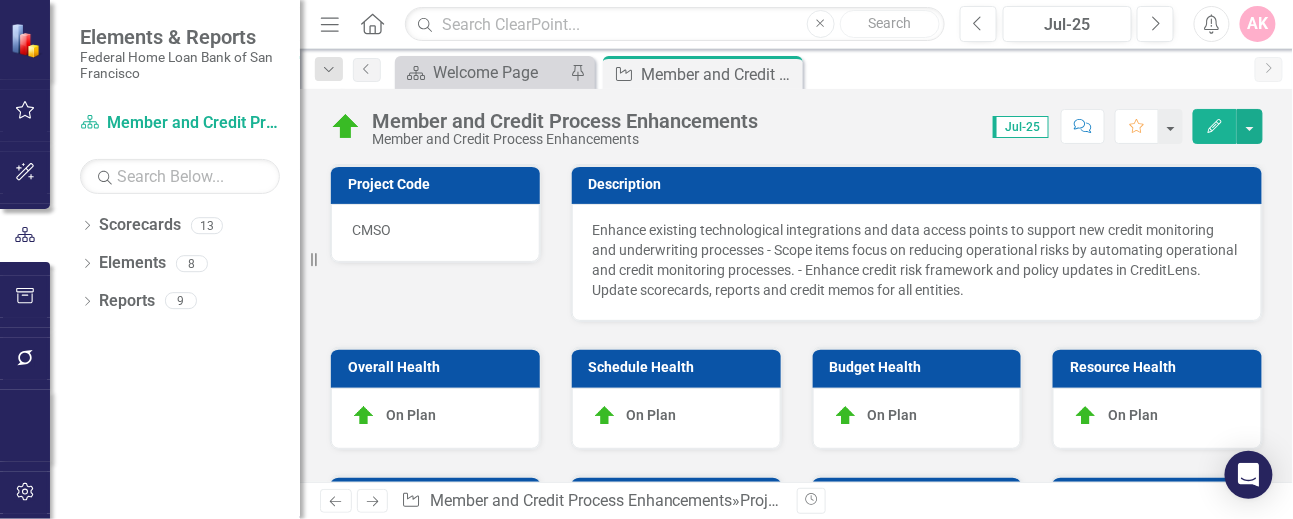 checkbox on "true" 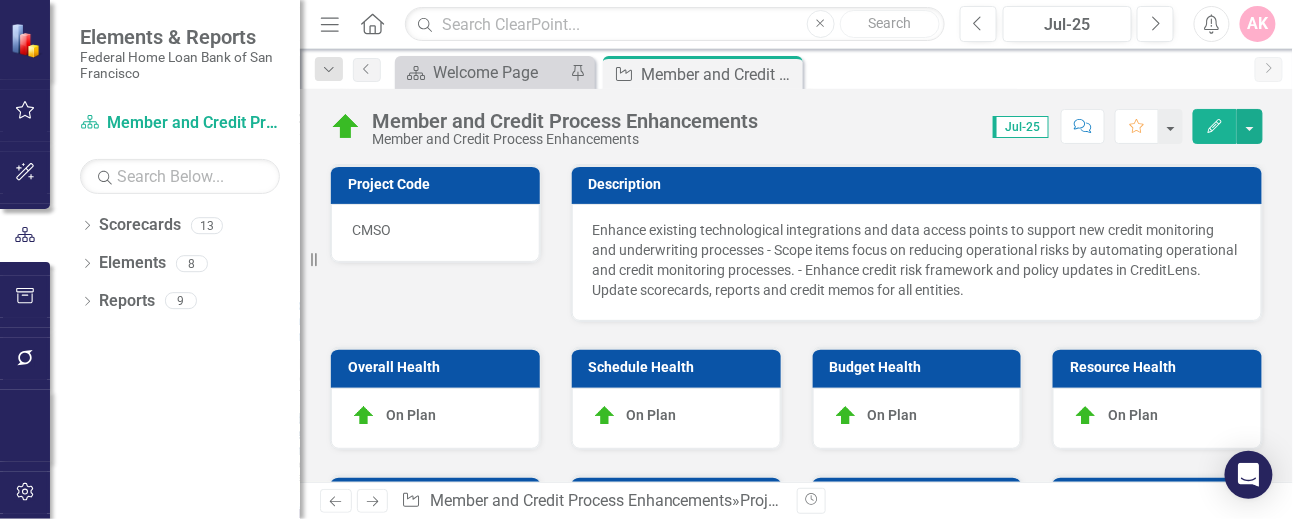 scroll, scrollTop: 133, scrollLeft: 0, axis: vertical 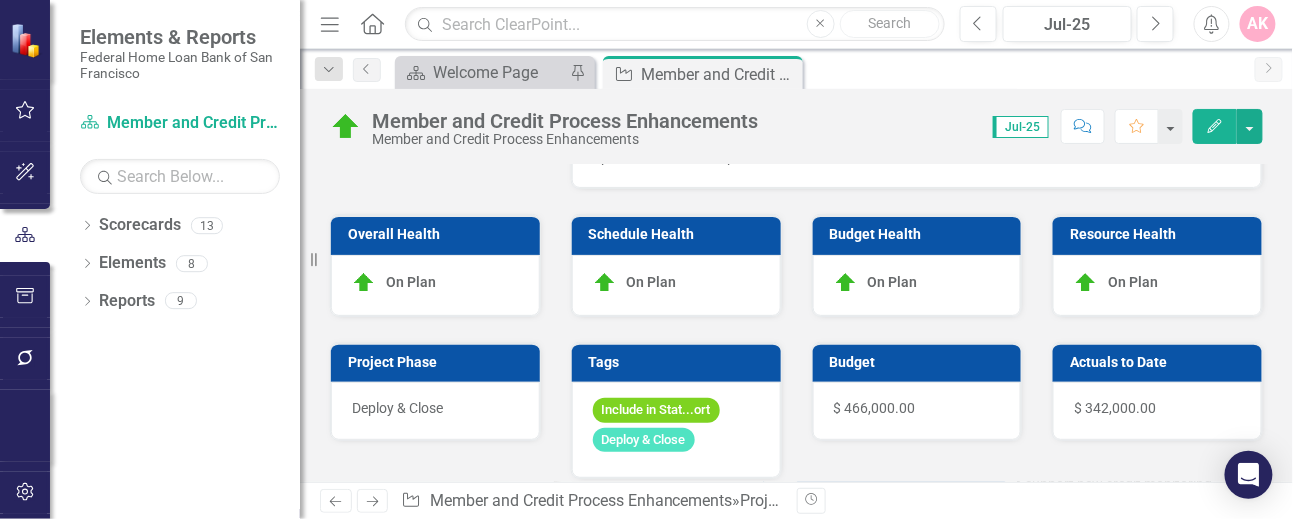 click on "On Plan" at bounding box center [411, 281] 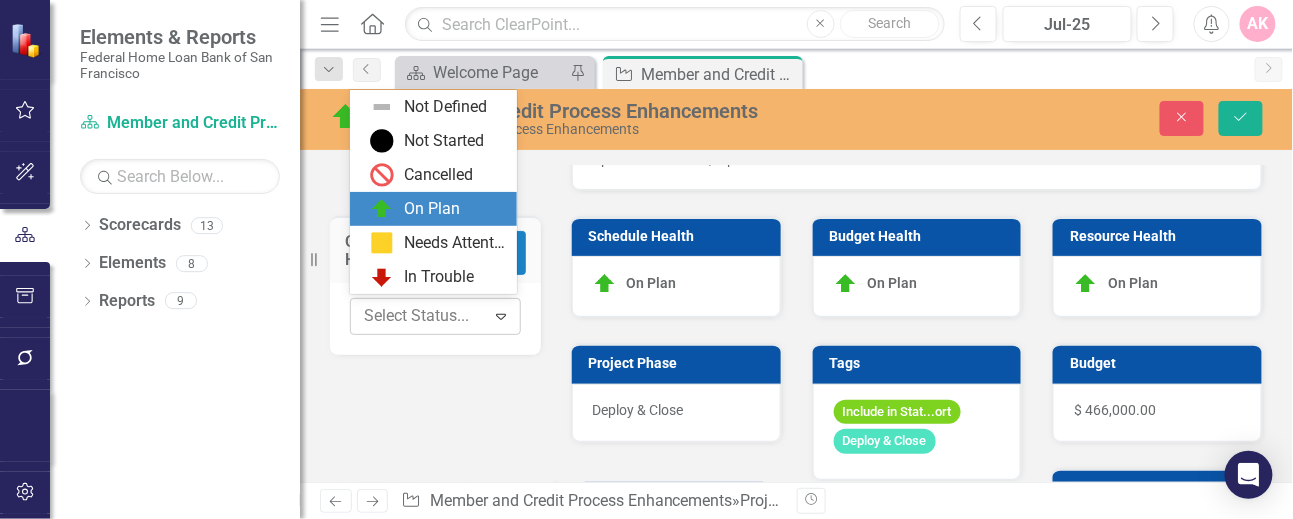 click on "Expand" 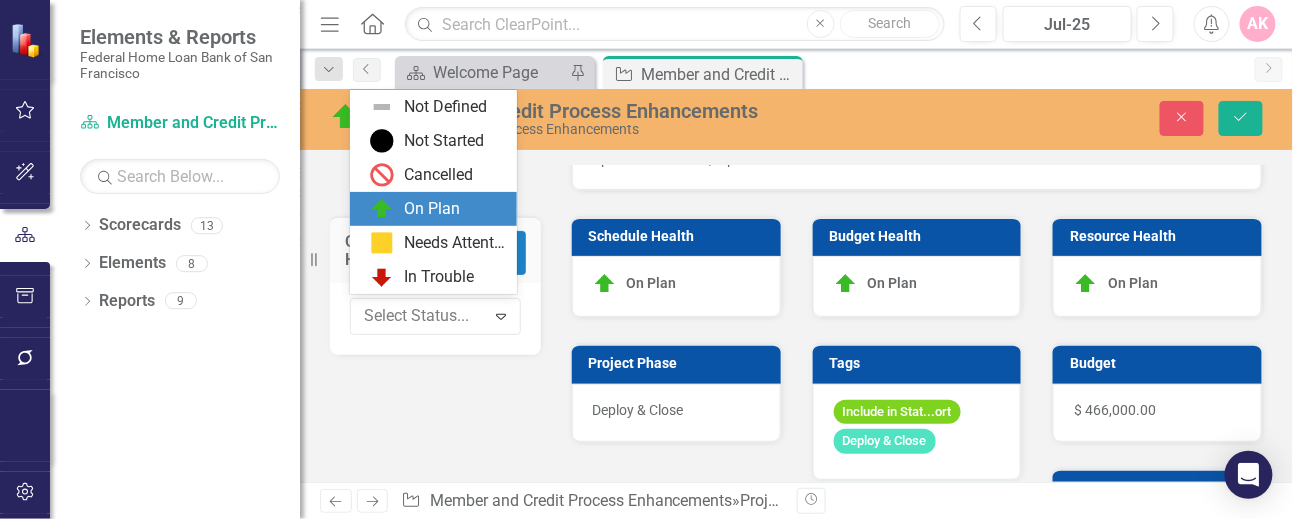 click on "Schedule Health On Plan" at bounding box center [676, 254] 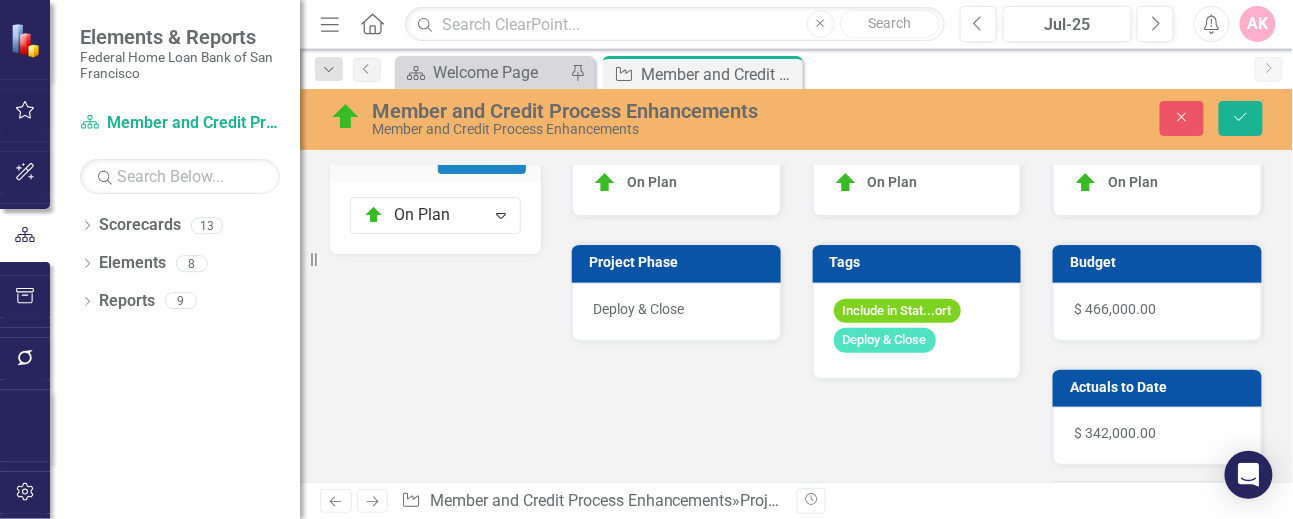 scroll, scrollTop: 266, scrollLeft: 0, axis: vertical 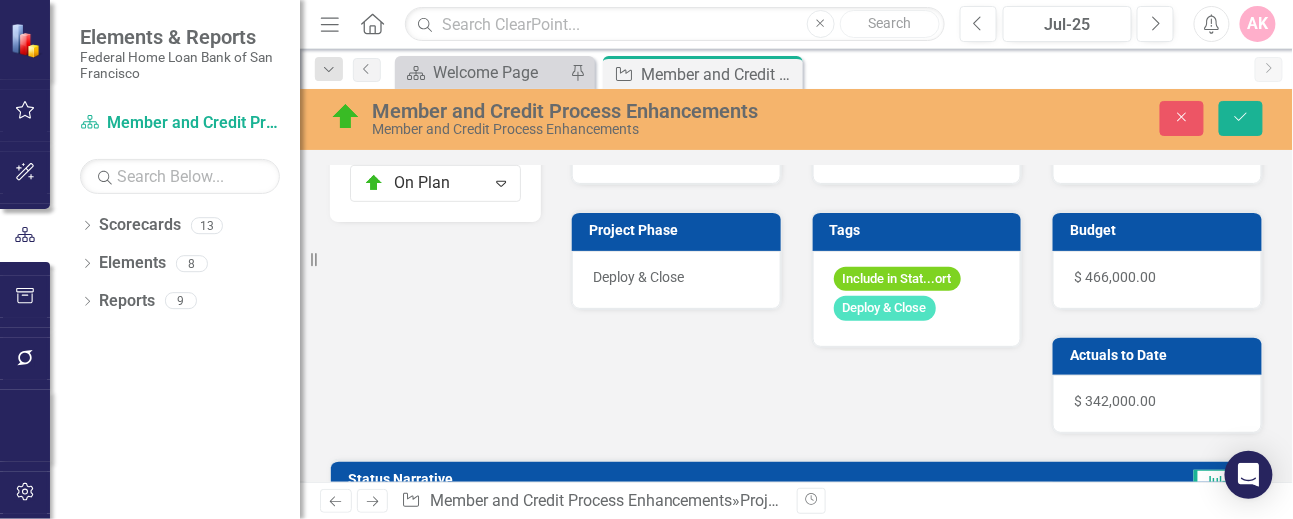 click on "$ 466,000.00" at bounding box center [1115, 277] 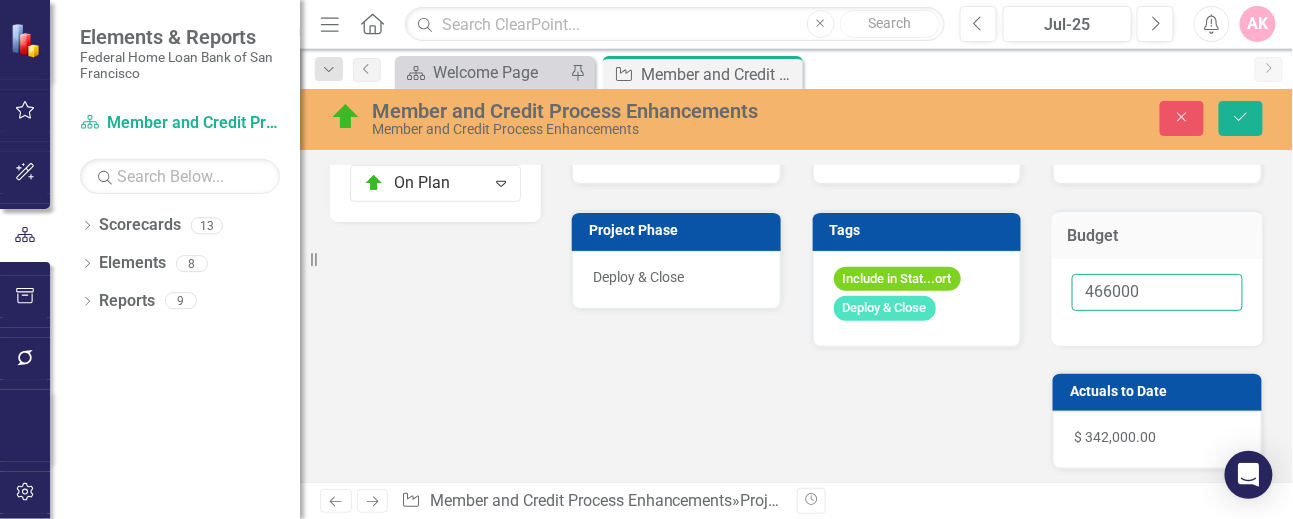 click on "466000" at bounding box center [1157, 292] 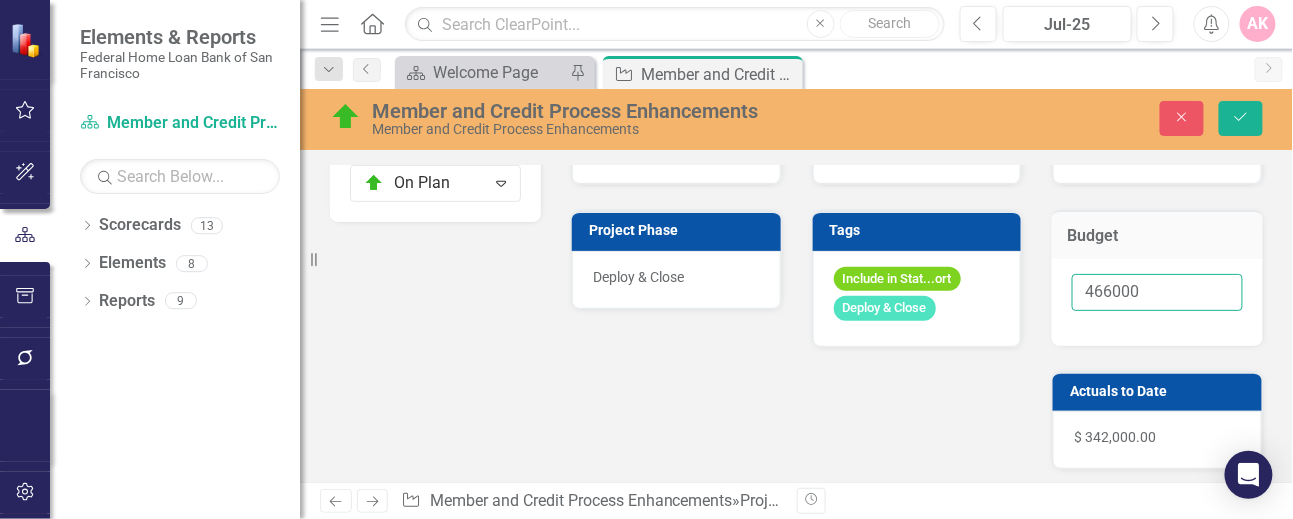 drag, startPoint x: 1127, startPoint y: 285, endPoint x: 1072, endPoint y: 287, distance: 55.03635 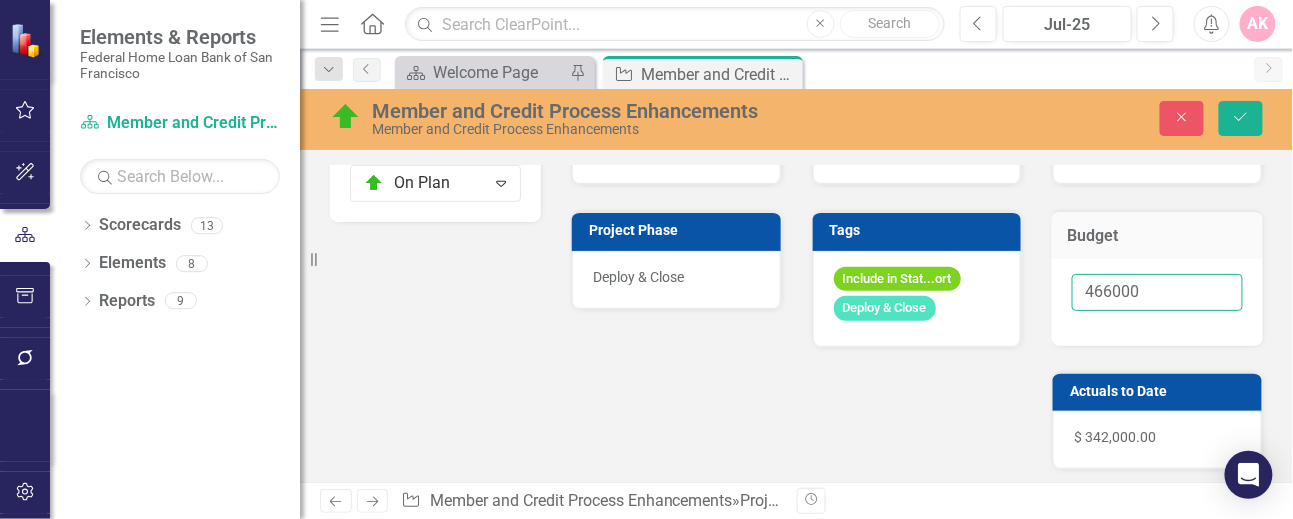 click on "466000" at bounding box center [1157, 292] 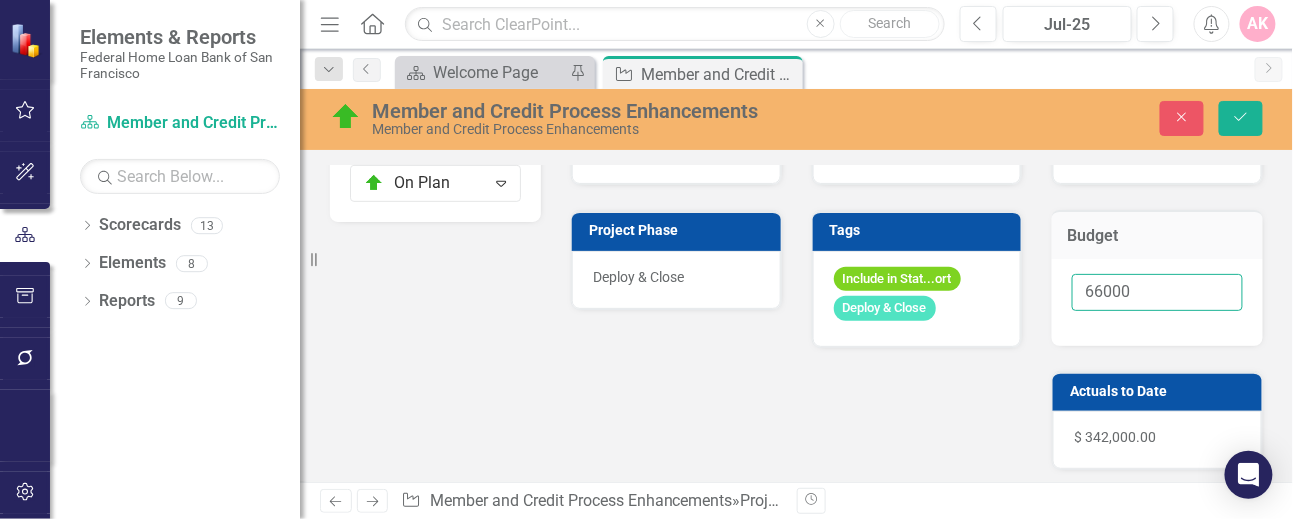 type on "466000" 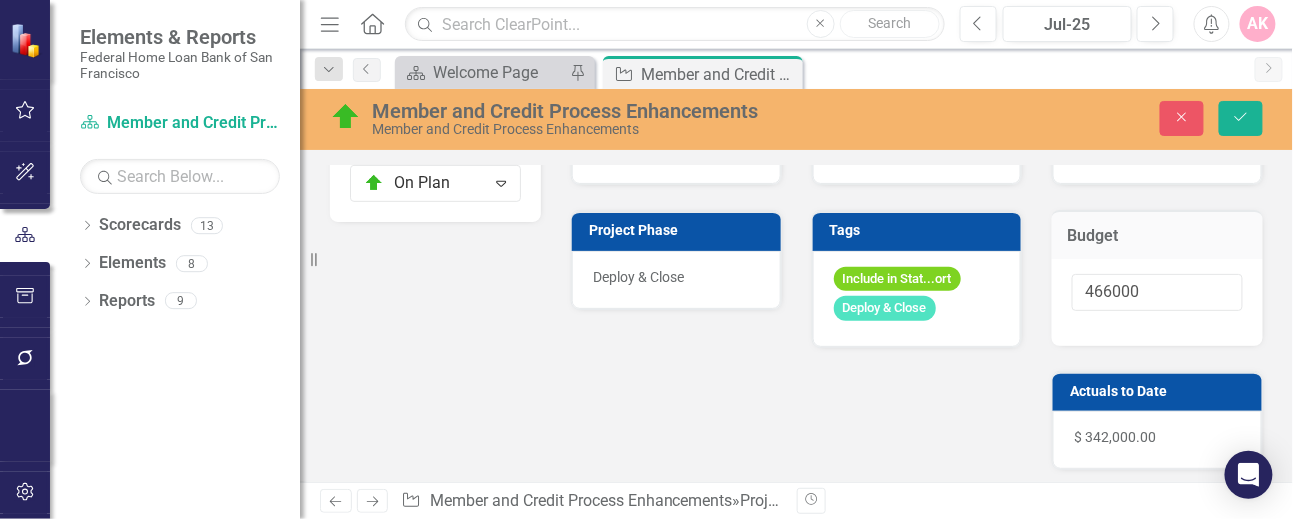 click on "Project Code CMSO Description Enhance existing technological integrations and data access points to support new credit monitoring and underwriting processes - Scope items focus on reducing operational risks by automating operational and credit monitoring processes. - Enhance credit risk framework and policy updates in CreditLens. Update scorecards, reports and credit memos for all entities. Overall Health Copy Forward Copy Forward On Plan Expand Schedule Health On Plan Budget Health On Plan Resource Health On Plan Project Phase Deploy & Close Tags Include in Stat...ort Deploy & Close Budget 466000 Actuals to Date $ 342,000.00 Status Narrative Jul-[YEAR] The project is in Green status and on track to closeout project objectives by the end of July, [YEAR]. Recent Progress: Watch List/Short List process in CreditLens: Successfully deployed Watch list/Short List tracking in CreditLens on 5/15/[YEAR]. Go live for downstream integration will be scheduled after project completion. SNL KRI Solution:" at bounding box center [796, 1625] 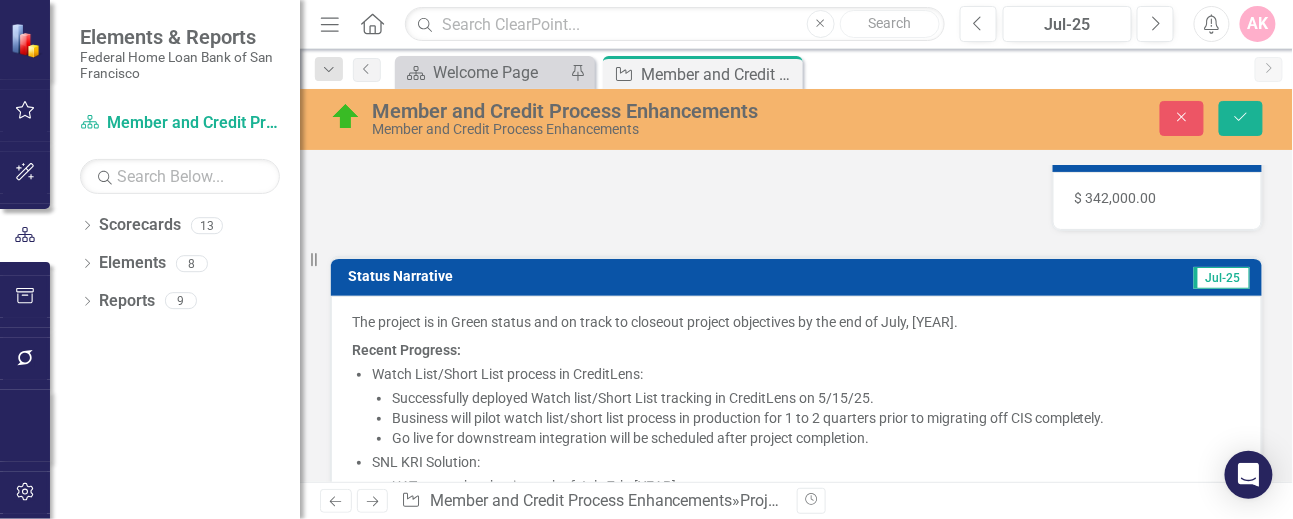 scroll, scrollTop: 533, scrollLeft: 0, axis: vertical 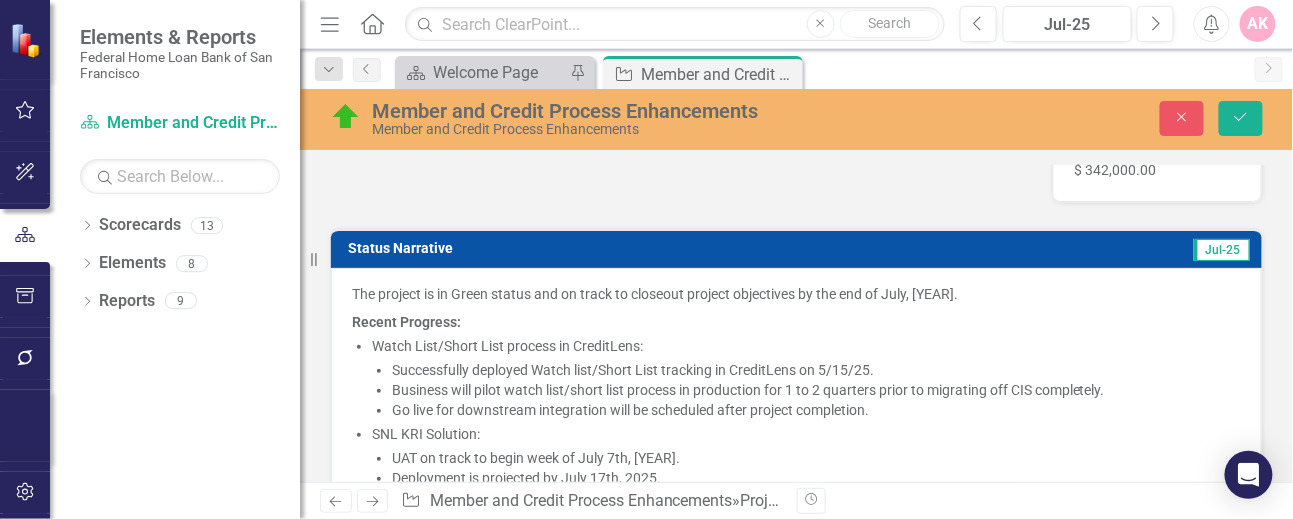 click on "SNL KRI Solution:
UAT on track to begin week of July 7th, [YEAR].
Deployment is projected by July 17th, [YEAR]." at bounding box center (806, 456) 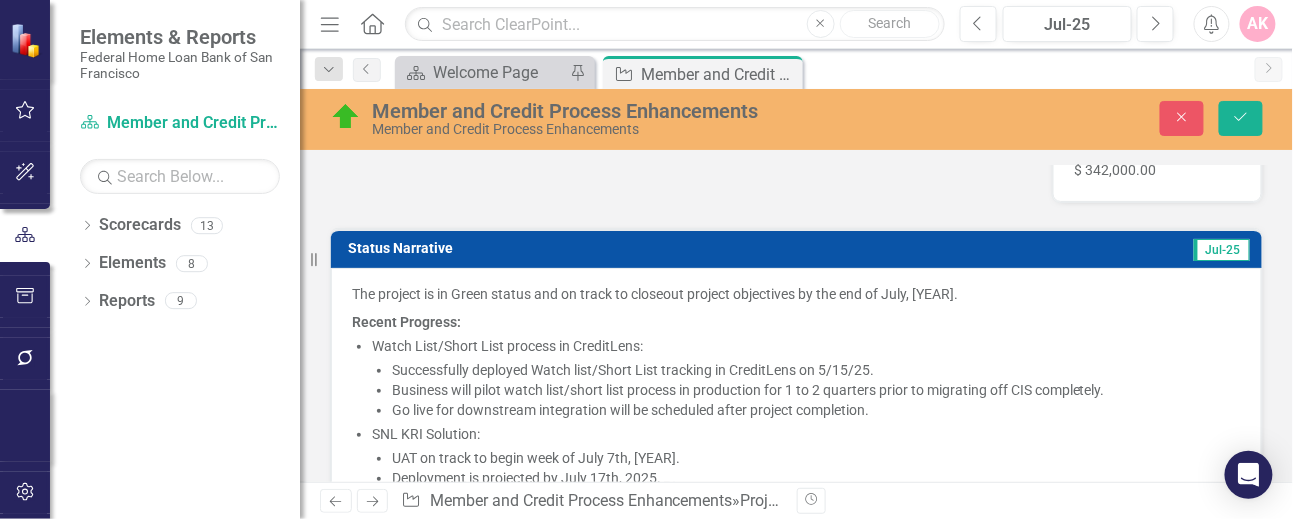 click on "The project is in Green status and on track to closeout project objectives by the end of July, [YEAR]." at bounding box center [796, 296] 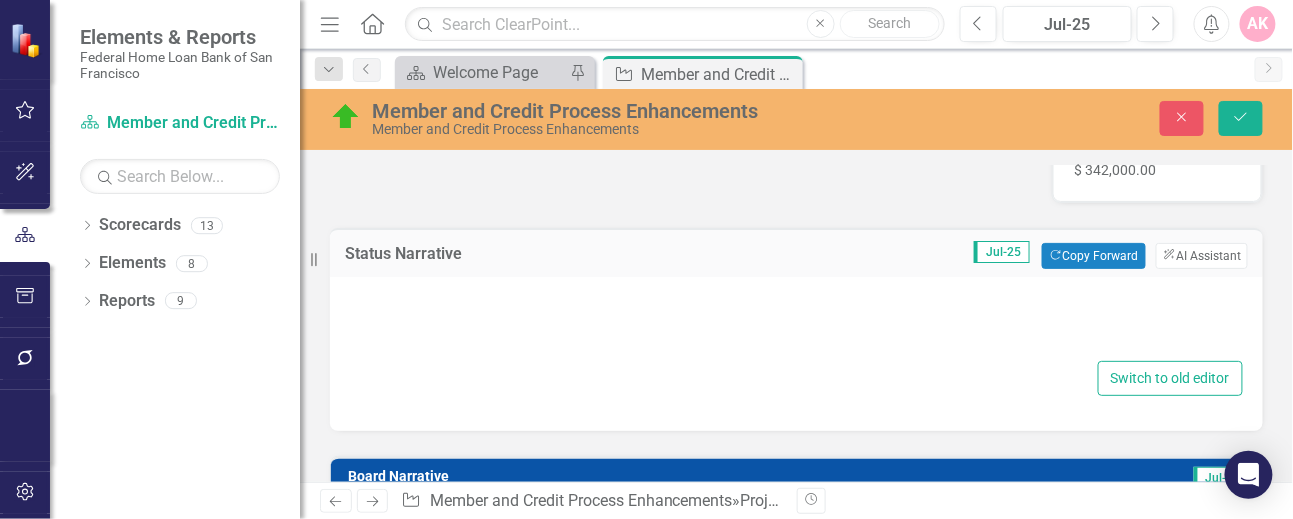 type on "<p>The project is in Green status and on track to closeout project objectives by the end of July, [YEAR].</p>
<p><strong>Recent Progress:</strong></p>
<ul>
<li>Watch List/Short List process in CreditLens:
<ul>
<li>Successfully deployed Watch list/Short List tracking in CreditLens on 5/[DATE]/[YEAR].</li>
<li>Business will pilot watch list/short list process in production for 1 to 2 quarters prior to migrating off CIS completely.</li>
<li>Go live for downstream integration will be scheduled after project completion.</li>
</ul>
</li>
<li>SNL KRI Solution:
<ul>
<li>UAT on track to begin week of July [DATE], [YEAR].</li>
<li>Deployment is projected by July [DATE], [YEAR].</li>
</ul>
</li>
<li>Counterparty Scorecard and Scorecard report:
<ul>
<li>Testing completed and UAT is on track to begin week of July [DATE], [YEAR]</li>
<li>Go-live target date is July [DATE], [YEAR]</li>
</ul>
</li>
<li>Insurance and CDFI enhancements to streamline regular&nbsp;credit review process:
<ul>" 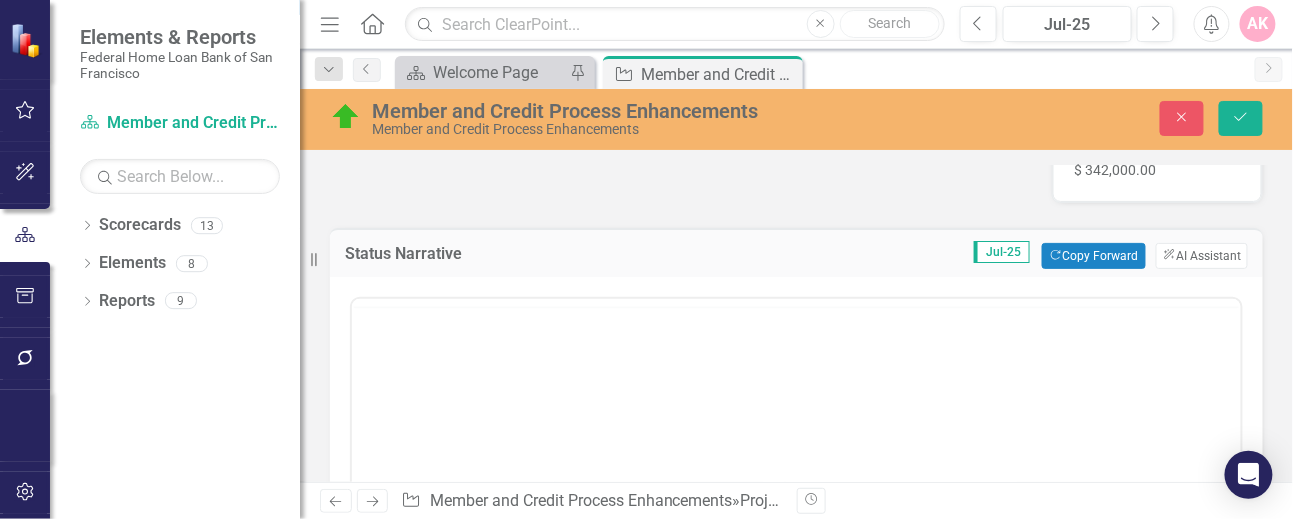 scroll, scrollTop: 0, scrollLeft: 0, axis: both 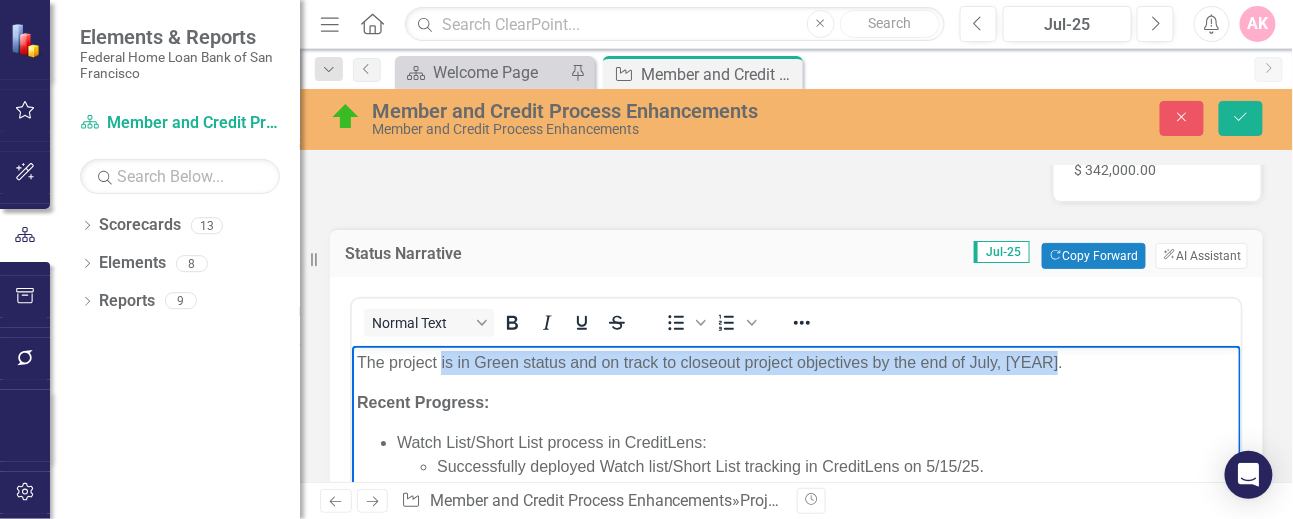 drag, startPoint x: 1058, startPoint y: 362, endPoint x: 441, endPoint y: 364, distance: 617.00323 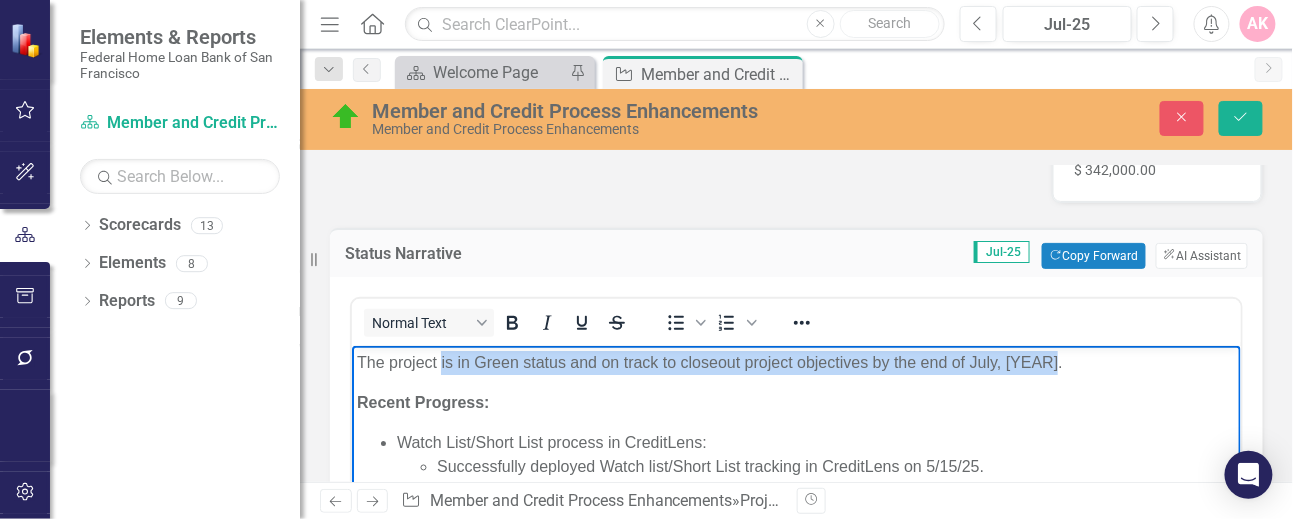 click on "The project is in Green status and on track to closeout project objectives by the end of July, [YEAR]." at bounding box center [795, 362] 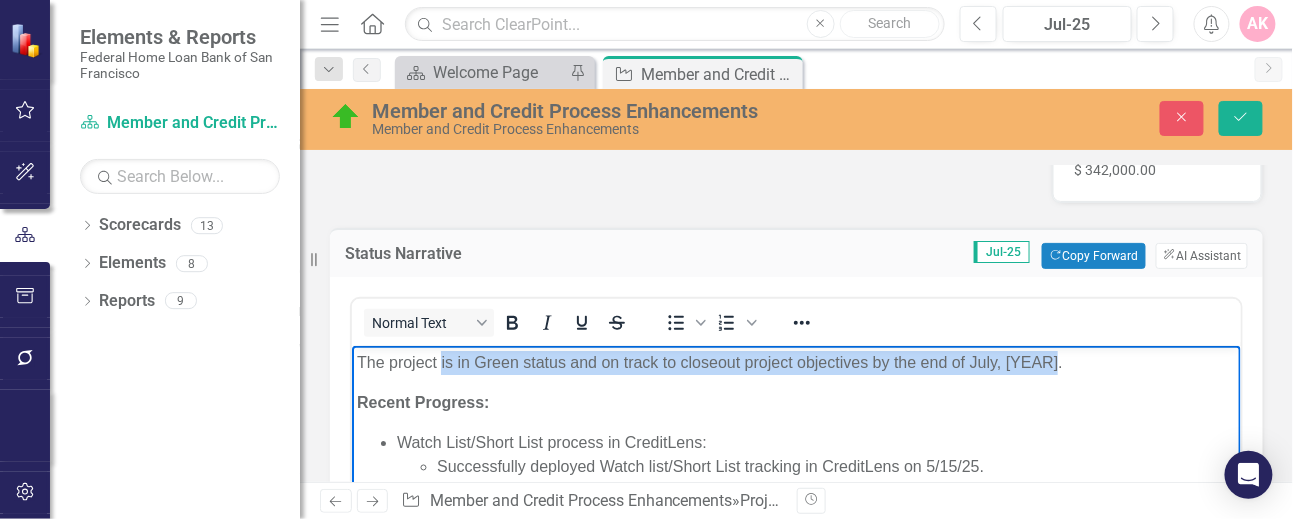type 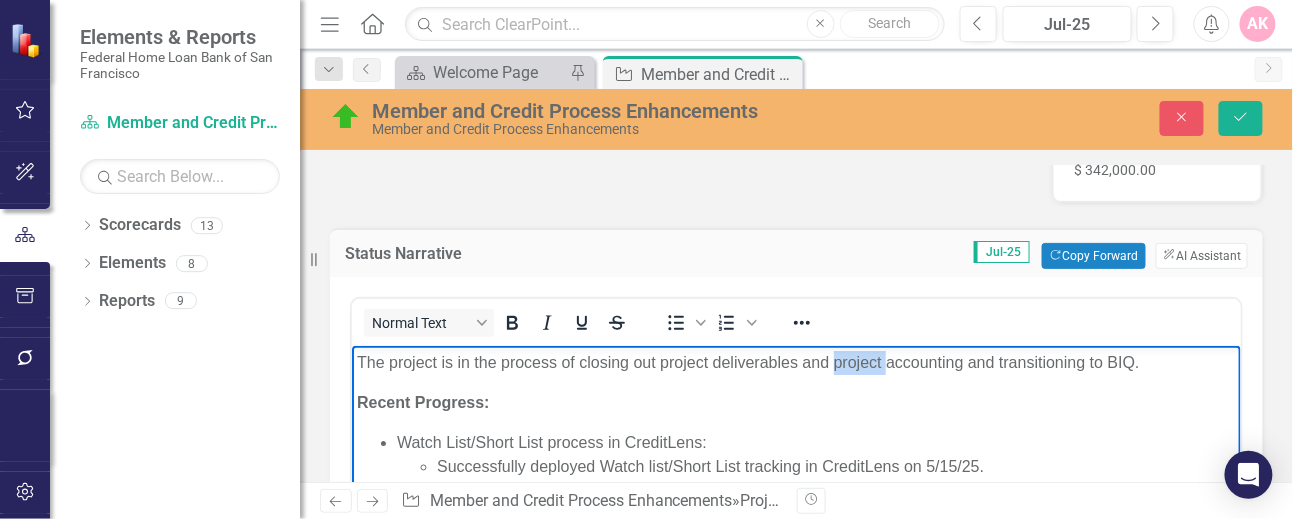 drag, startPoint x: 884, startPoint y: 361, endPoint x: 833, endPoint y: 362, distance: 51.009804 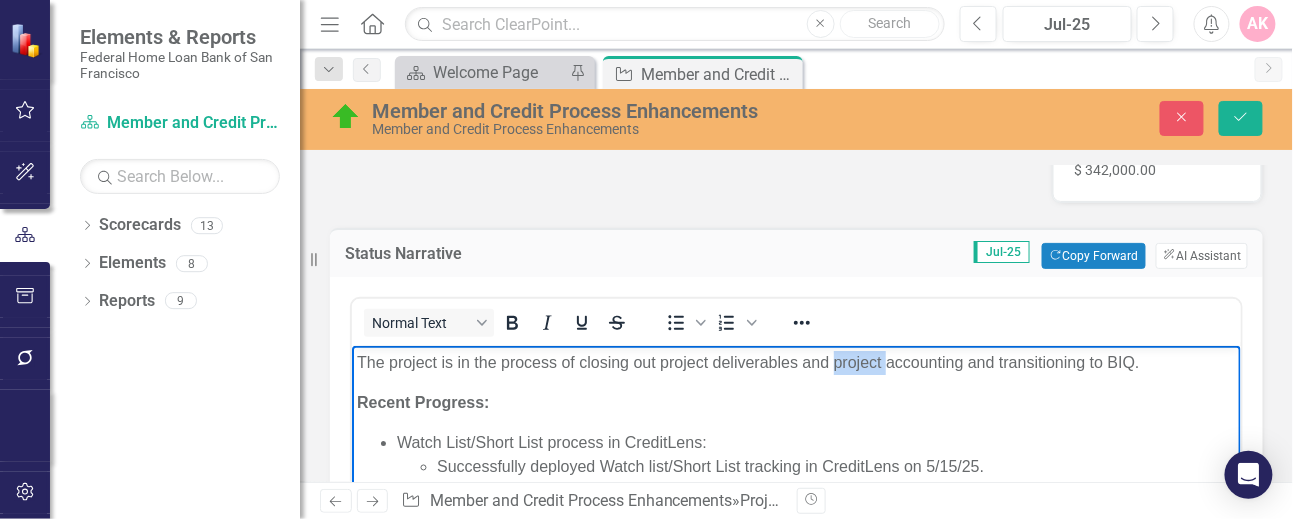 click on "The project is in the process of closing out project deliverables and project accounting and transitioning to BIQ." at bounding box center [795, 362] 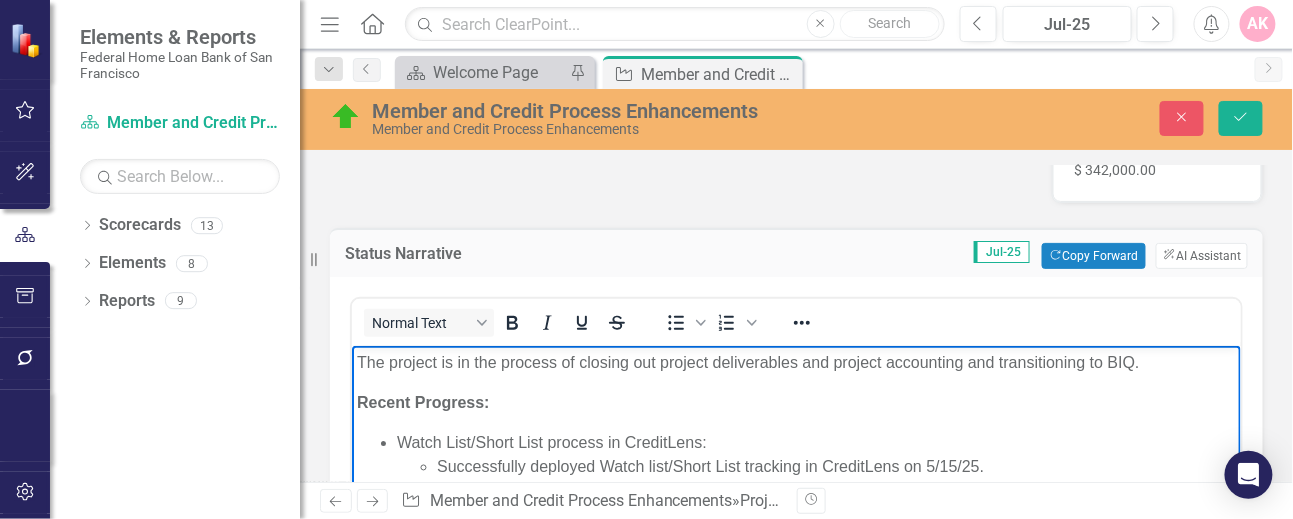 click on "The project is in the process of closing out project deliverables and project accounting and transitioning to BIQ." at bounding box center (795, 362) 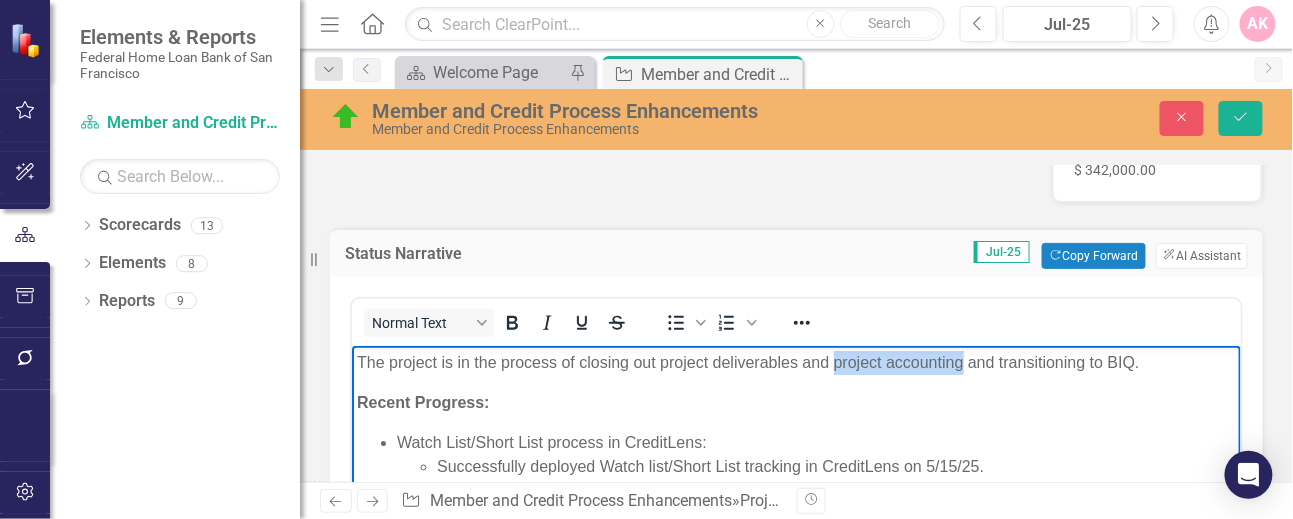 drag, startPoint x: 962, startPoint y: 365, endPoint x: 834, endPoint y: 361, distance: 128.06248 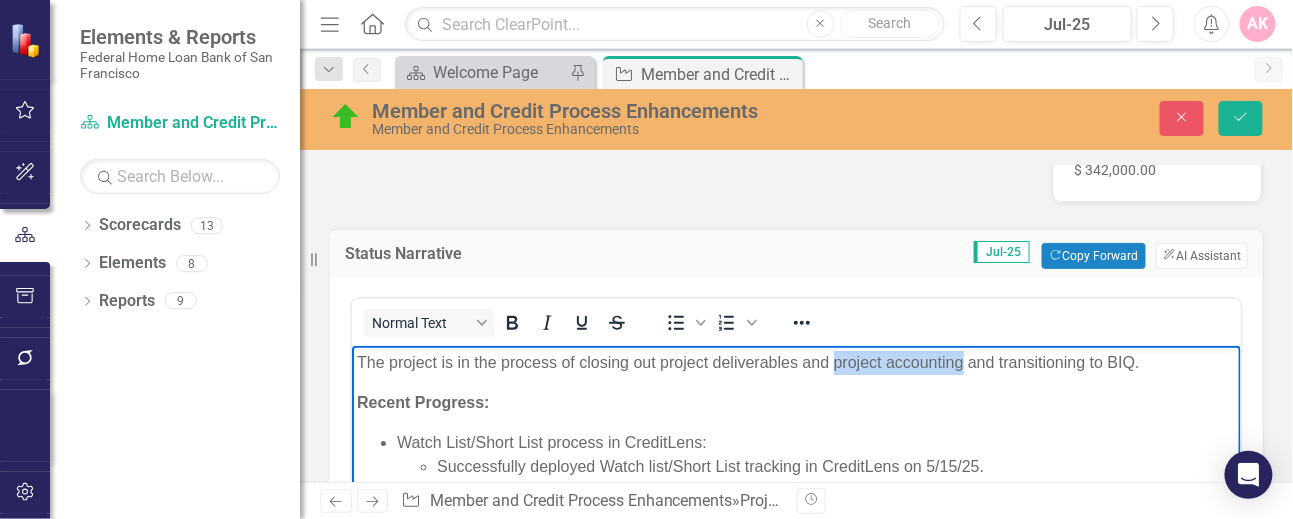 click on "The project is in the process of closing out project deliverables and project accounting and transitioning to BIQ." at bounding box center (795, 362) 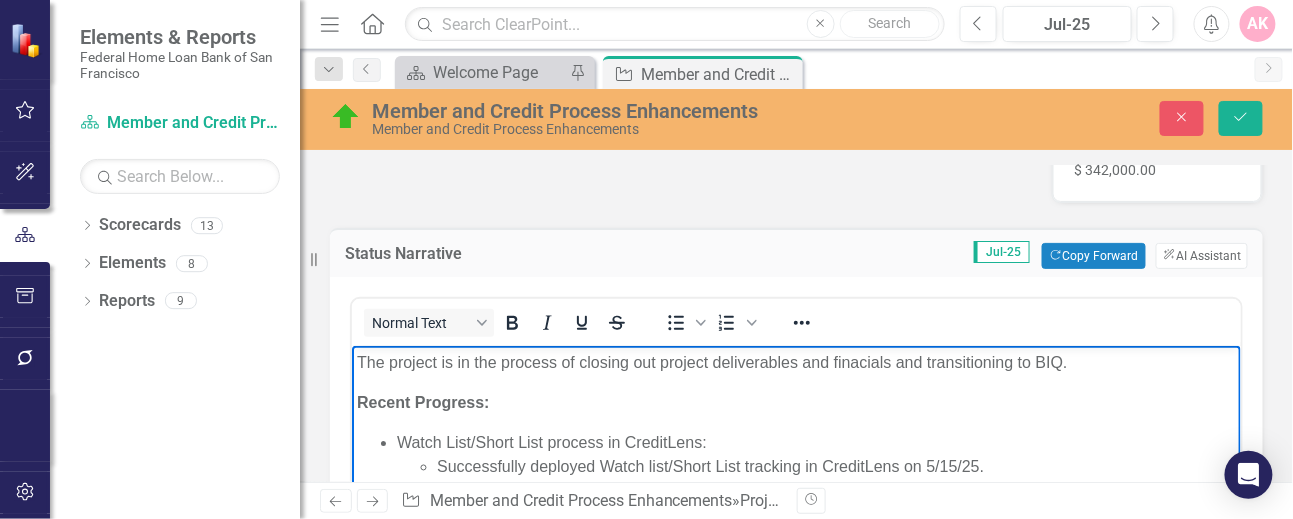 click on "The project is in the process of closing out project deliverables and finacials and transitioning to BIQ." at bounding box center (795, 362) 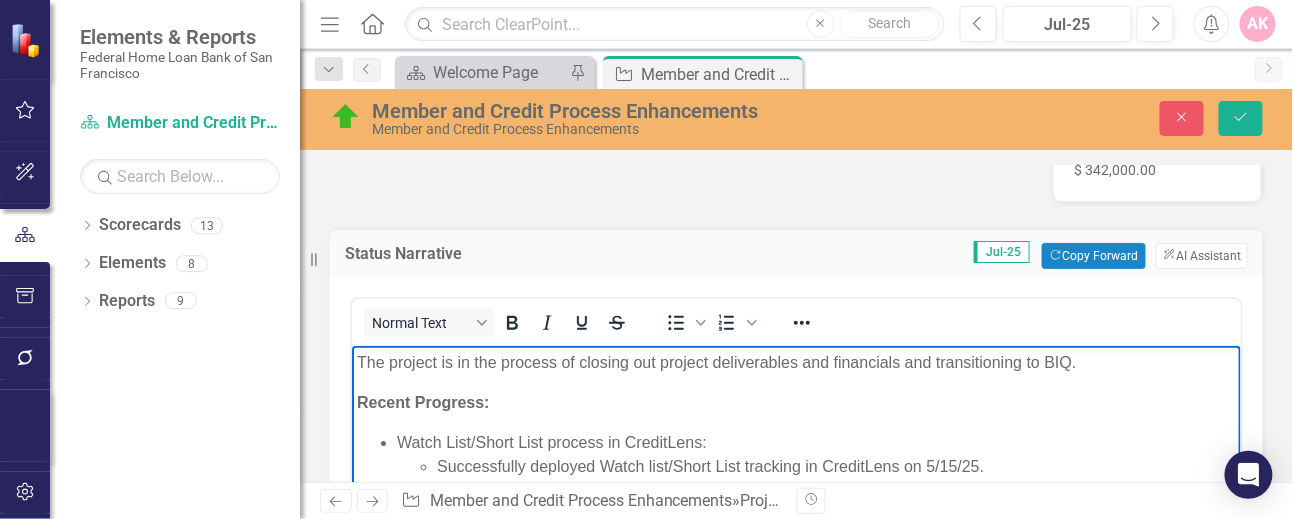 click on "The project is in the process of closing out project deliverables and financials and transitioning to BIQ." at bounding box center [795, 362] 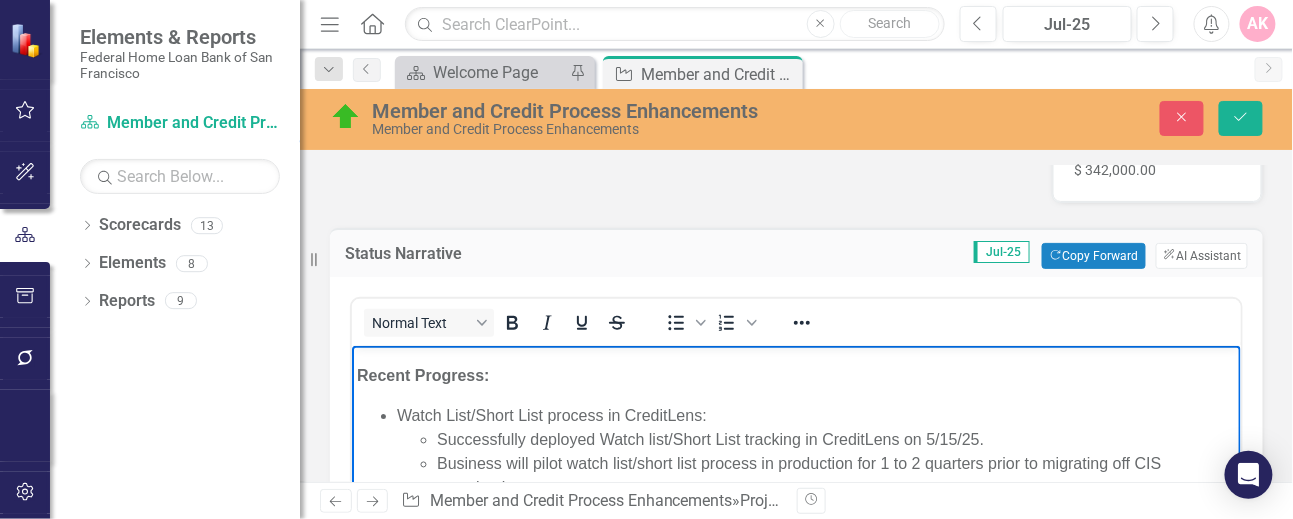 scroll, scrollTop: 0, scrollLeft: 0, axis: both 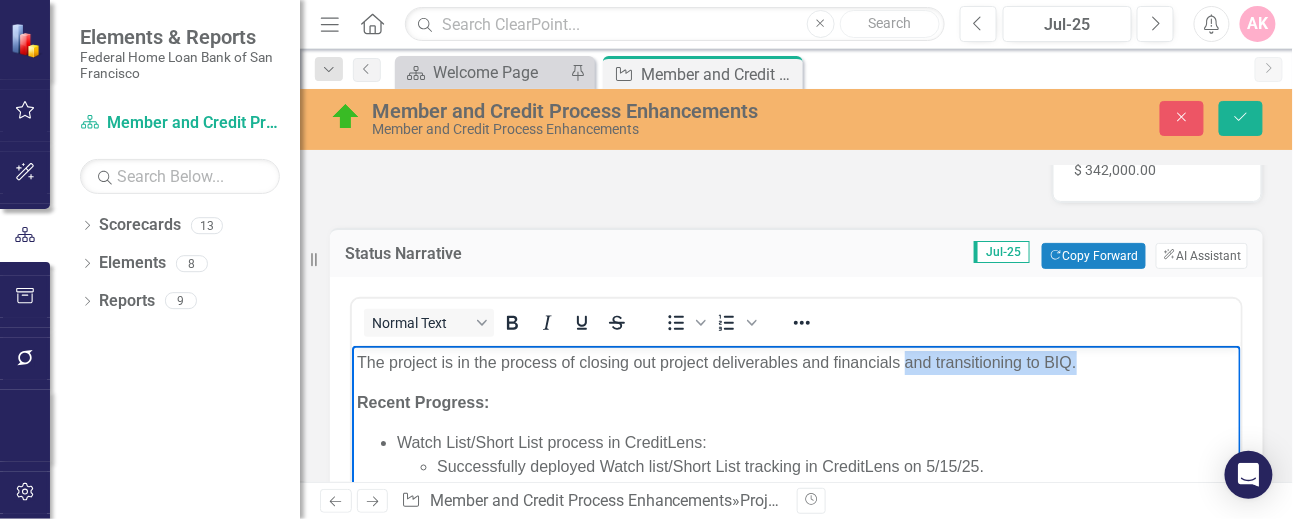 drag, startPoint x: 1075, startPoint y: 362, endPoint x: 902, endPoint y: 352, distance: 173.28877 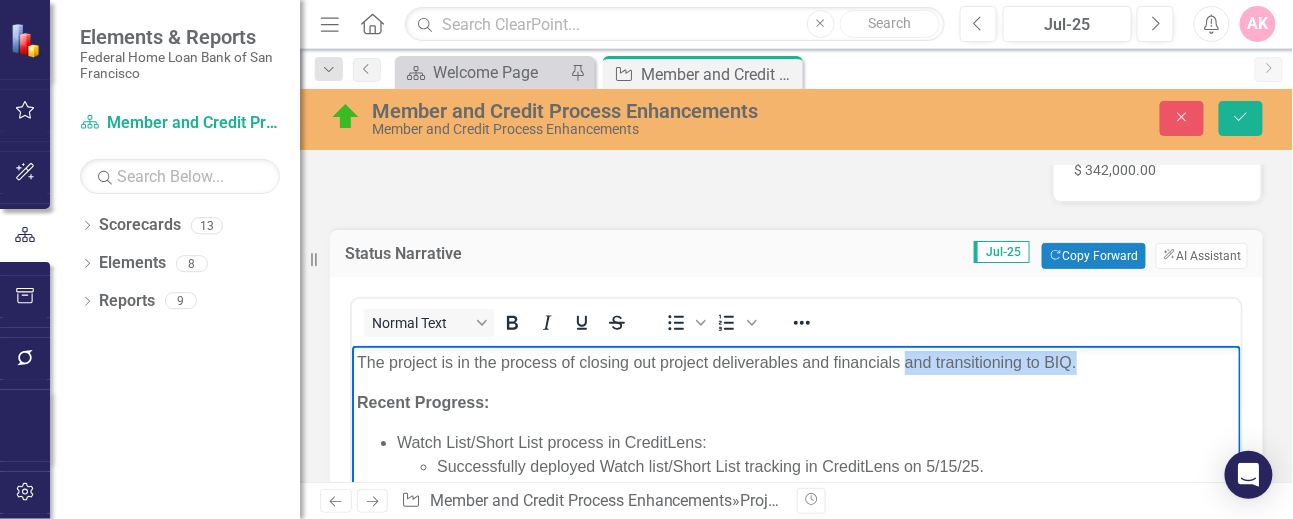 click on "The project is in the process of closing out project deliverables and financials and transitioning to BIQ." at bounding box center (795, 362) 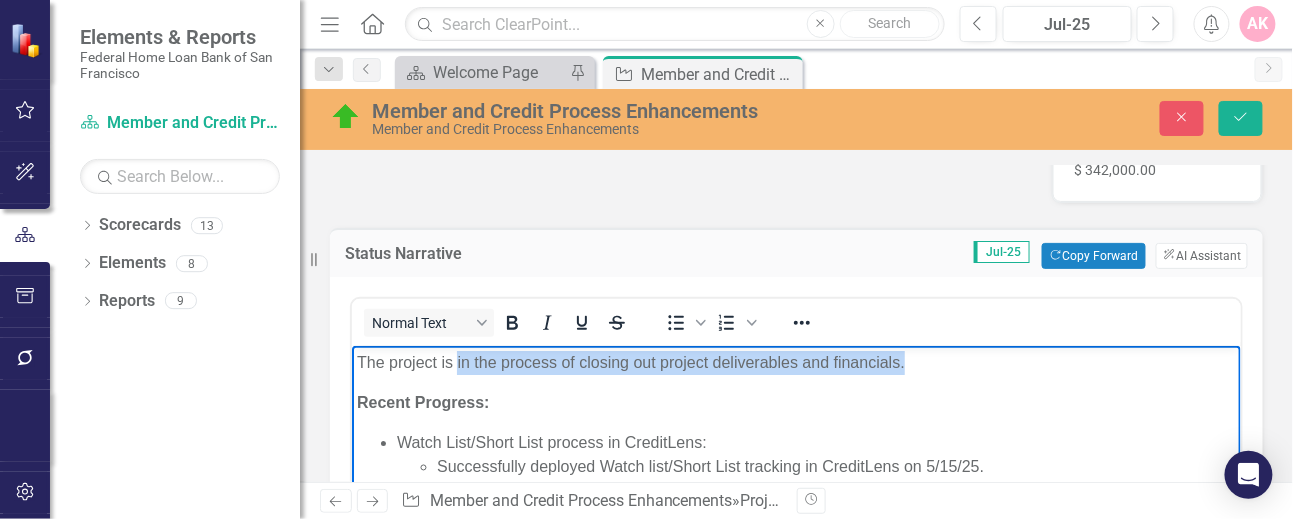 drag, startPoint x: 905, startPoint y: 363, endPoint x: 457, endPoint y: 365, distance: 448.00446 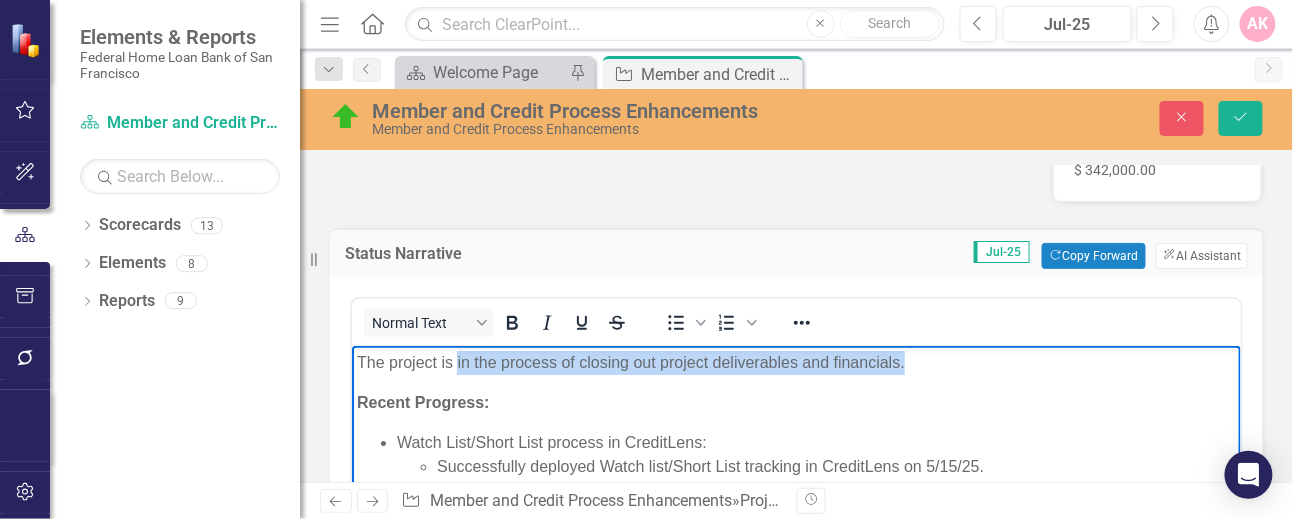 click on "The project is in the process of closing out project deliverables and financials." at bounding box center [795, 362] 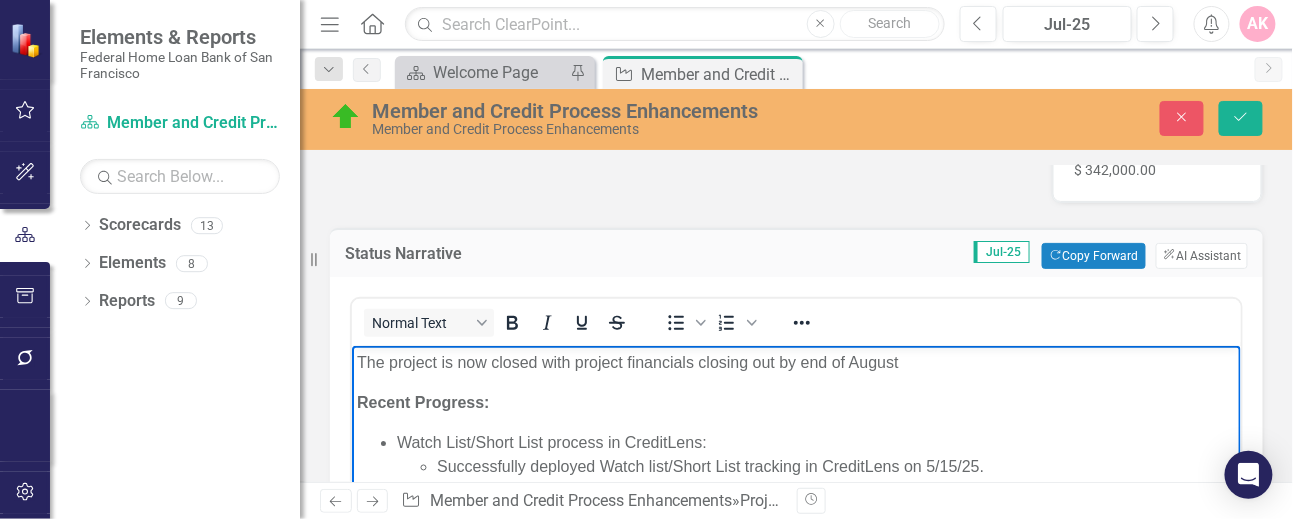 drag, startPoint x: 924, startPoint y: 364, endPoint x: 351, endPoint y: 354, distance: 573.0873 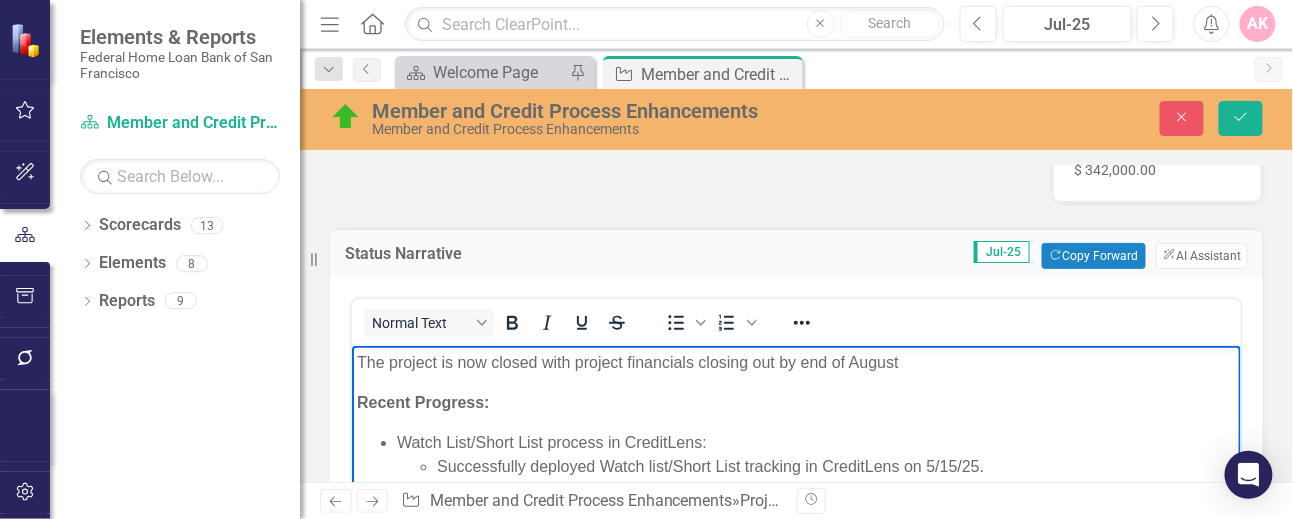 click on "The project is now closed with project financials closing out by end of August Recent Progress: Watch List/Short List process in CreditLens: Successfully deployed Watch list/Short List tracking in CreditLens on 5/15/[YEAR]. Business will pilot watch list/short list process in production for 1 to 2 quarters prior to migrating off CIS completely. Go live for downstream integration will be scheduled after project completion. SNL KRI Solution: UAT on track to begin week of July 7th, [YEAR]. Deployment is projected by July 17th, [YEAR]. Counterparty Scorecard and Scorecard report: Testing completed and UAT is on track to begin week of July 7th, [YEAR]. Go-live target date is July 24th, [YEAR]. Insurance and CDFI enhancements to streamline regular credit review process: Deployment successfully completed on July 3rd, [YEAR]. Secured limits UAT completed in April, [YEAR] and identified several enhancements for downstream integration. Enhancements are planned in PI3 and will transition to BIQ at end of July." at bounding box center (795, 602) 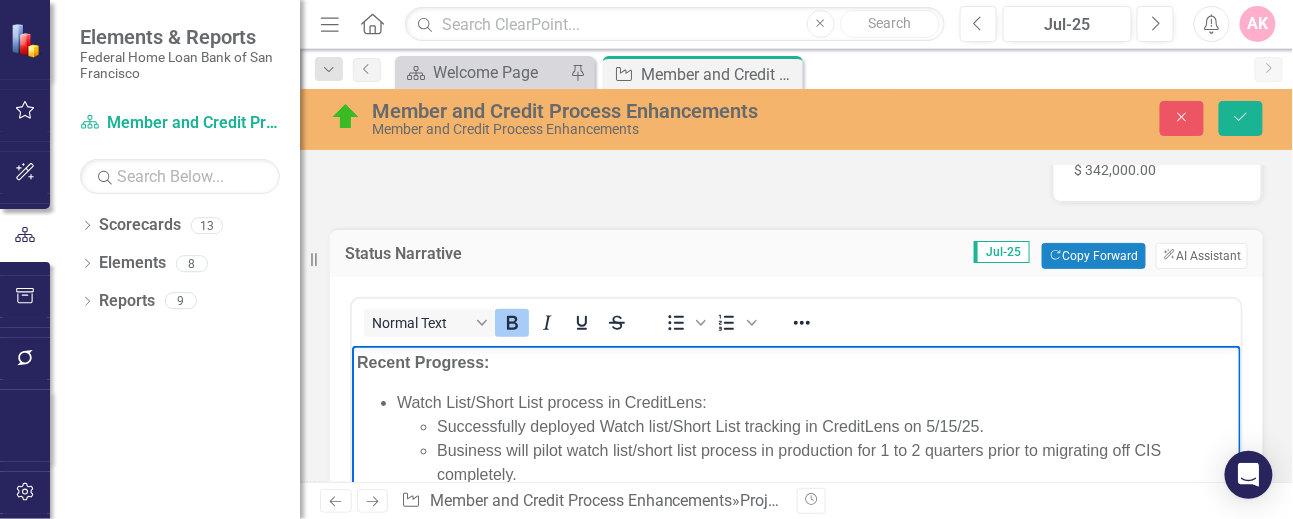 click on "Watch List/Short List process in CreditLens: Successfully deployed Watch list/Short List tracking in CreditLens on [DATE]. Business will pilot watch list/short list process in production for [NUMBER] to [NUMBER] quarters prior to migrating off CIS completely. Go live for downstream integration will be scheduled after project completion." at bounding box center [815, 450] 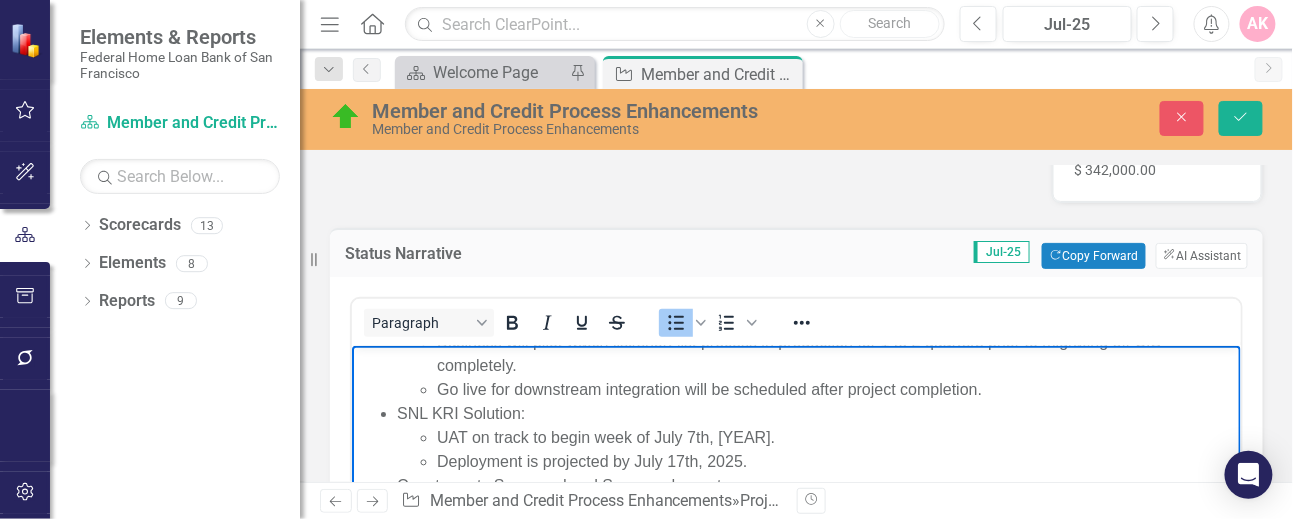 scroll, scrollTop: 0, scrollLeft: 0, axis: both 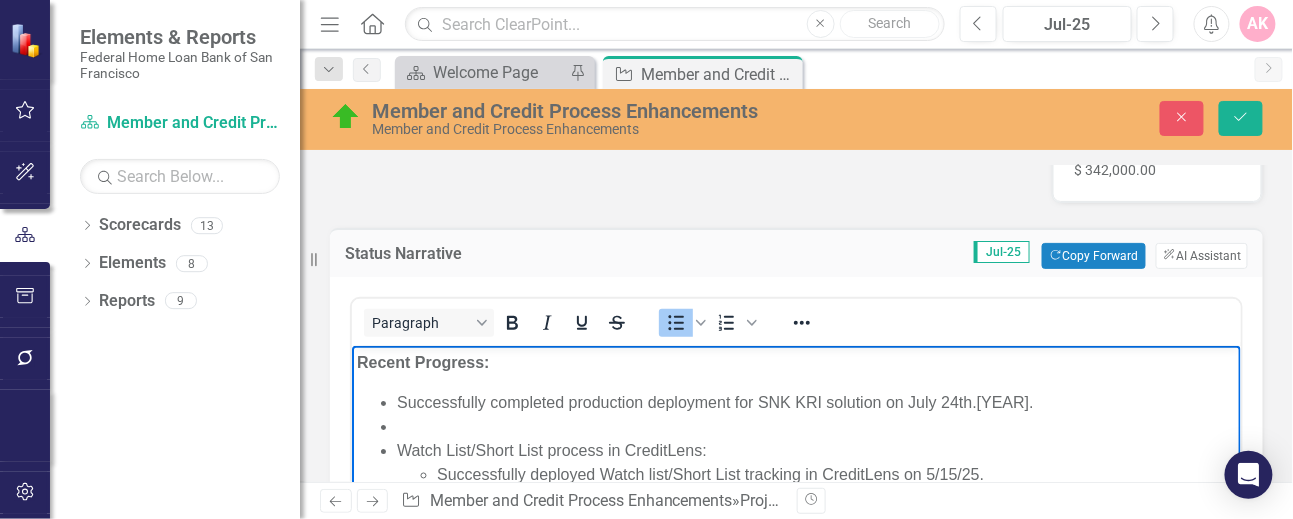 click at bounding box center (815, 426) 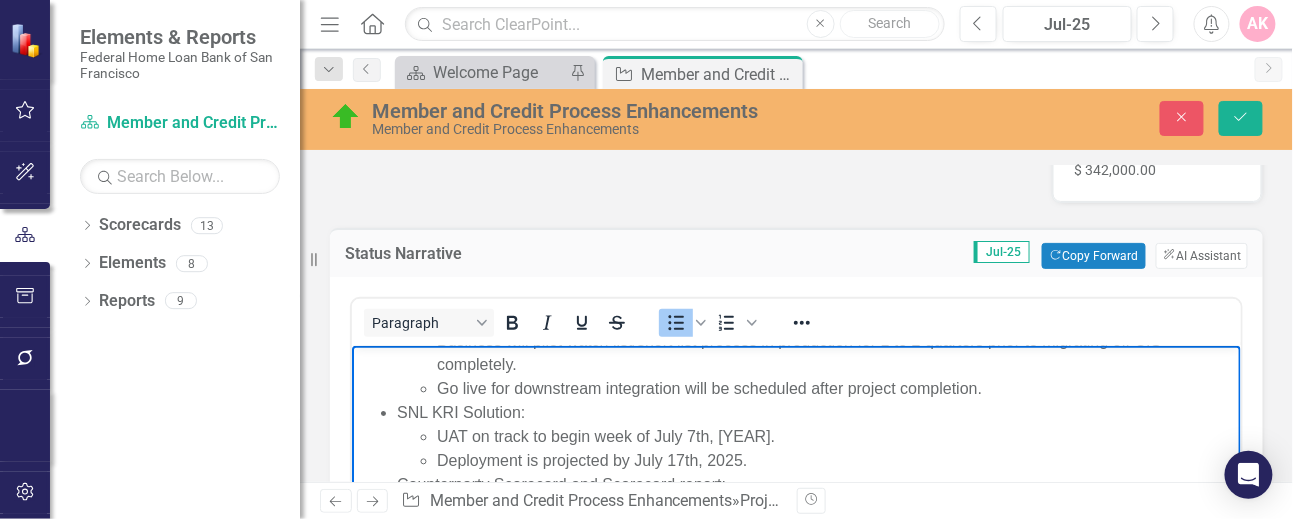 scroll, scrollTop: 171, scrollLeft: 0, axis: vertical 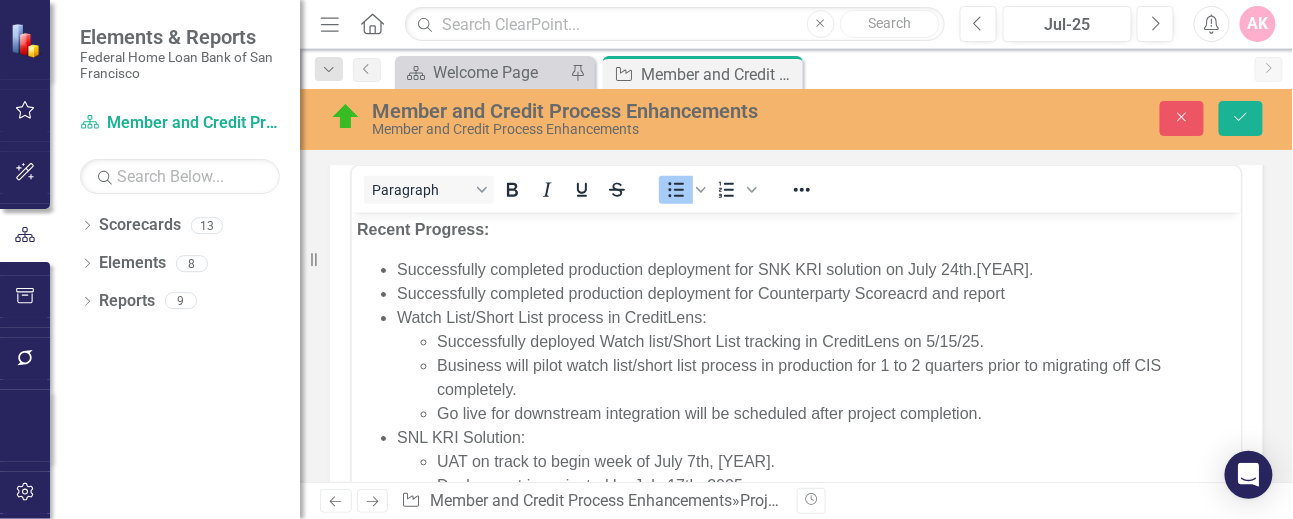 click on "Paragraph To open the popup, press Shift+Enter To open the popup, press Shift+Enter" at bounding box center [796, 189] 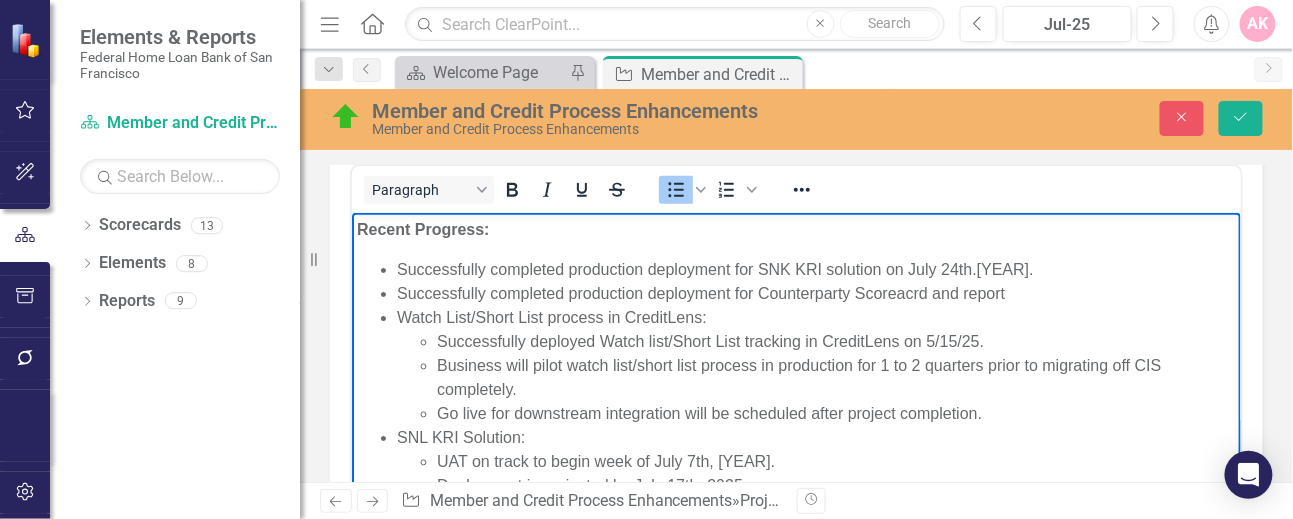 click on "Successfully completed production deployment for Counterparty Scoreacrd and report" at bounding box center [815, 293] 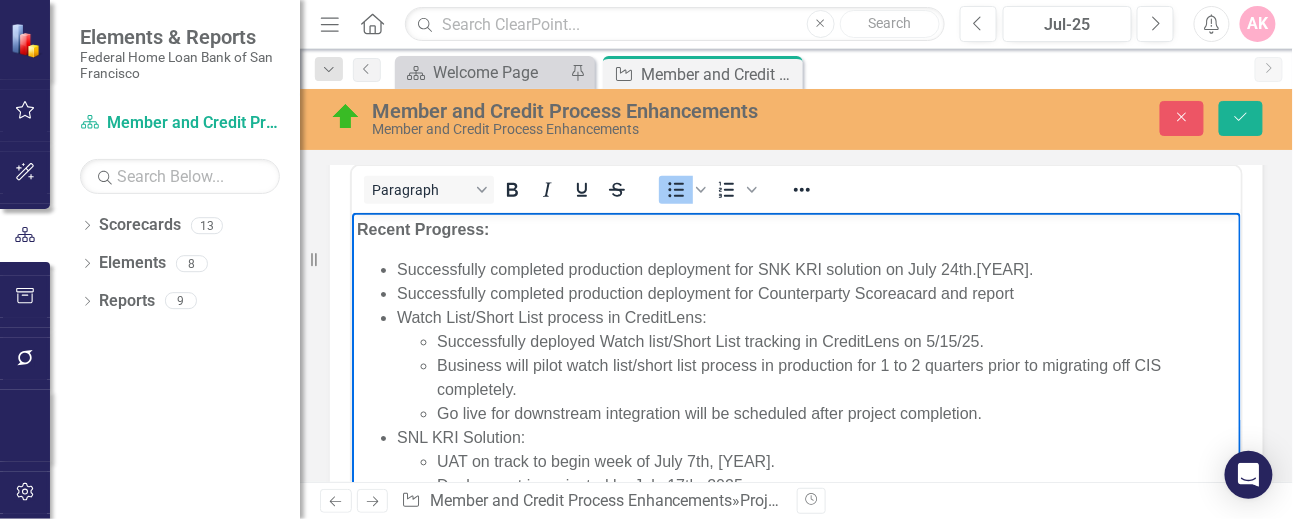 click on "Successfully completed production deployment for Counterparty Scoreacard and report" at bounding box center (815, 293) 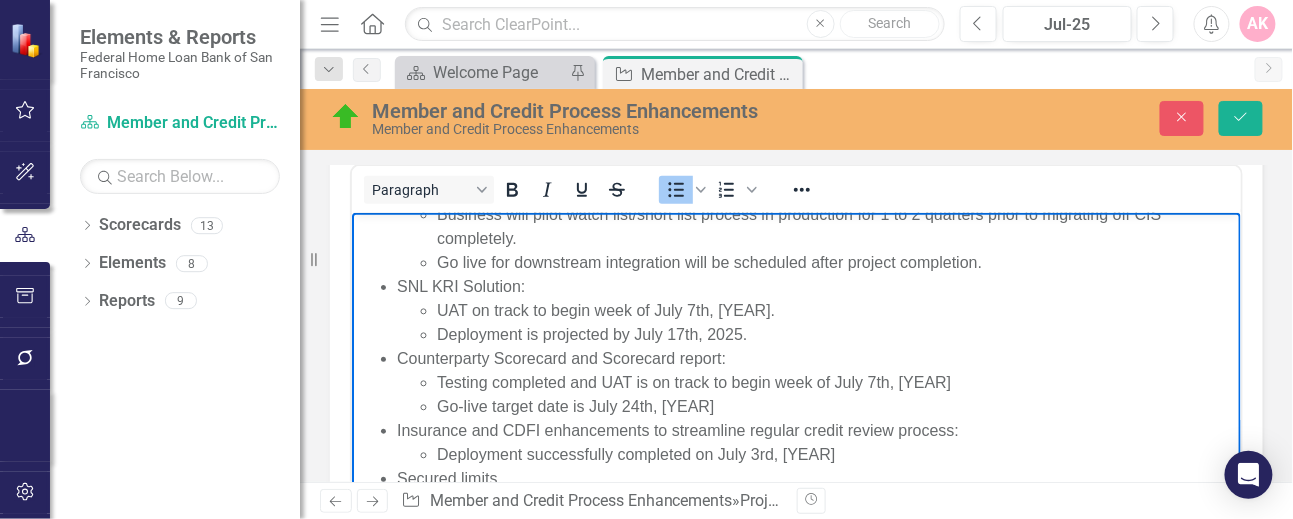 scroll, scrollTop: 195, scrollLeft: 0, axis: vertical 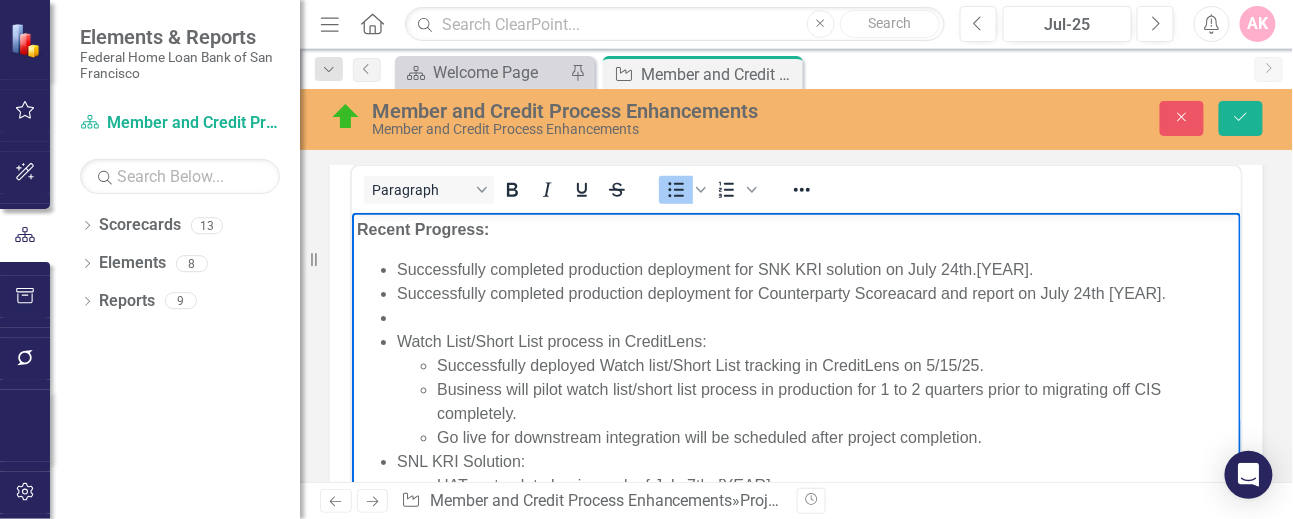 click on "Successfully completed production deployment for Counterparty Scoreacard and report on July 24th [YEAR]." at bounding box center [815, 293] 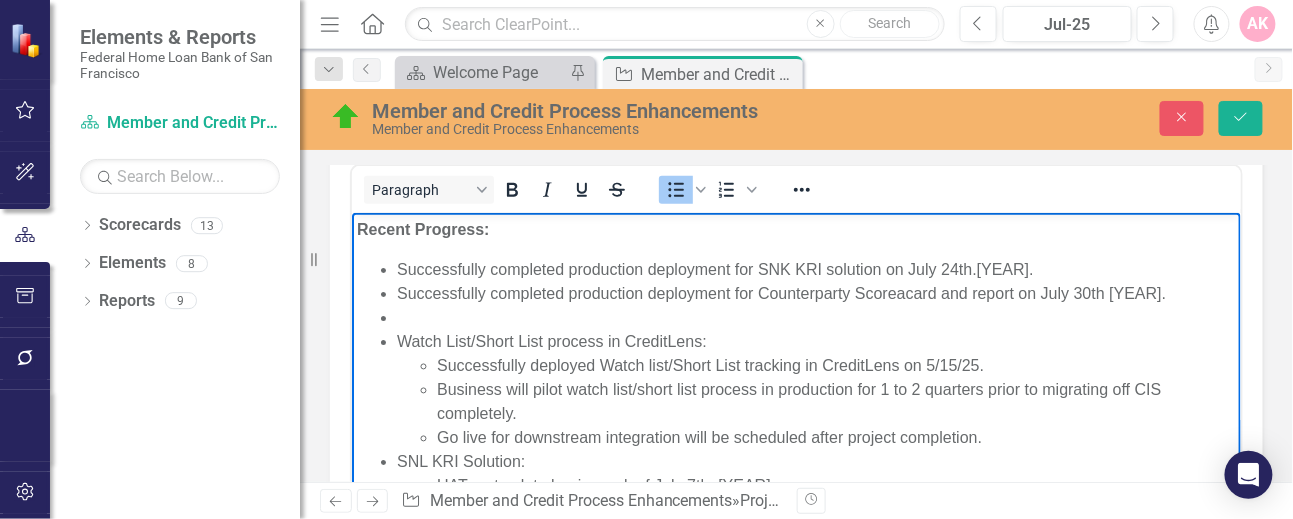 click on "Successfully completed production deployment for SNK KRI solution on July 24th.[YEAR]." at bounding box center [815, 269] 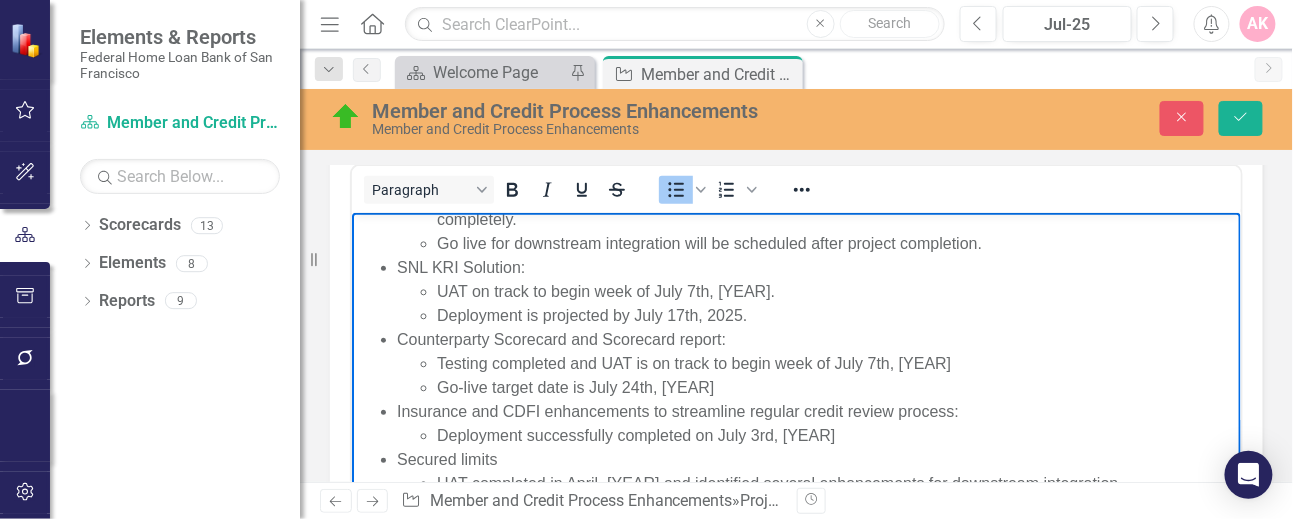 scroll, scrollTop: 268, scrollLeft: 0, axis: vertical 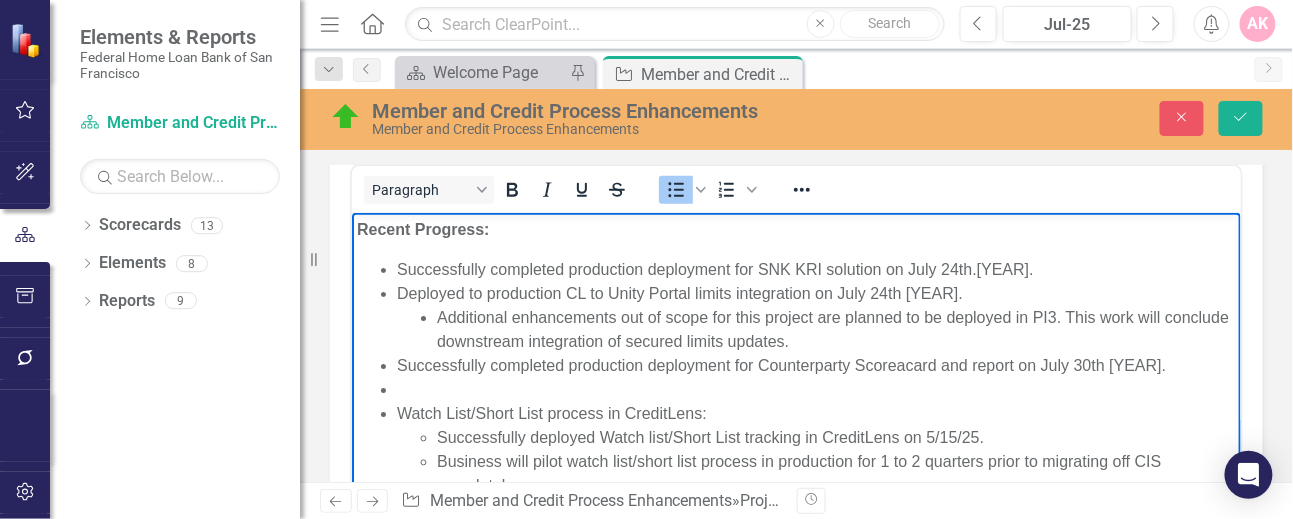 click on "Successfully completed production deployment for Counterparty Scoreacard and report on July 30th [YEAR]." at bounding box center (815, 365) 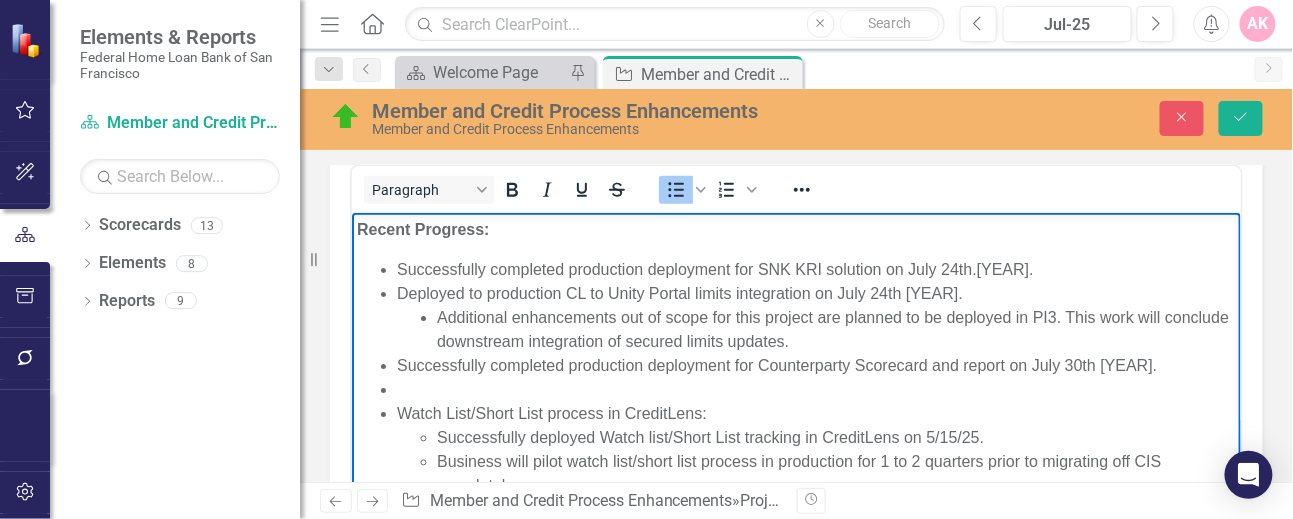 click at bounding box center [815, 389] 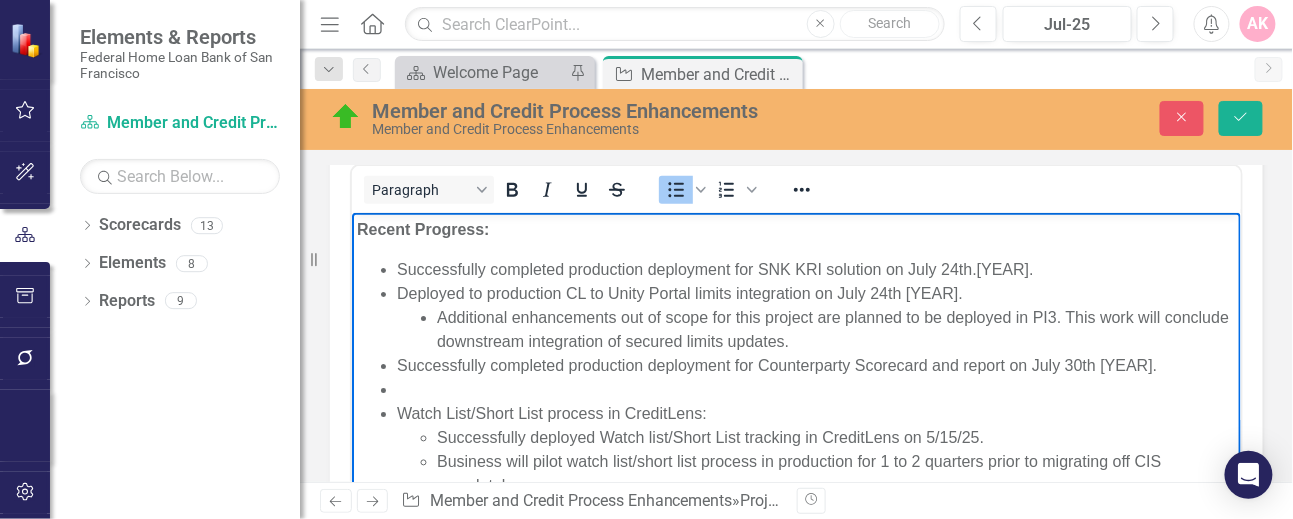 click on "Successfully completed production deployment for Counterparty Scorecard and report on July 30th [YEAR]." at bounding box center (815, 365) 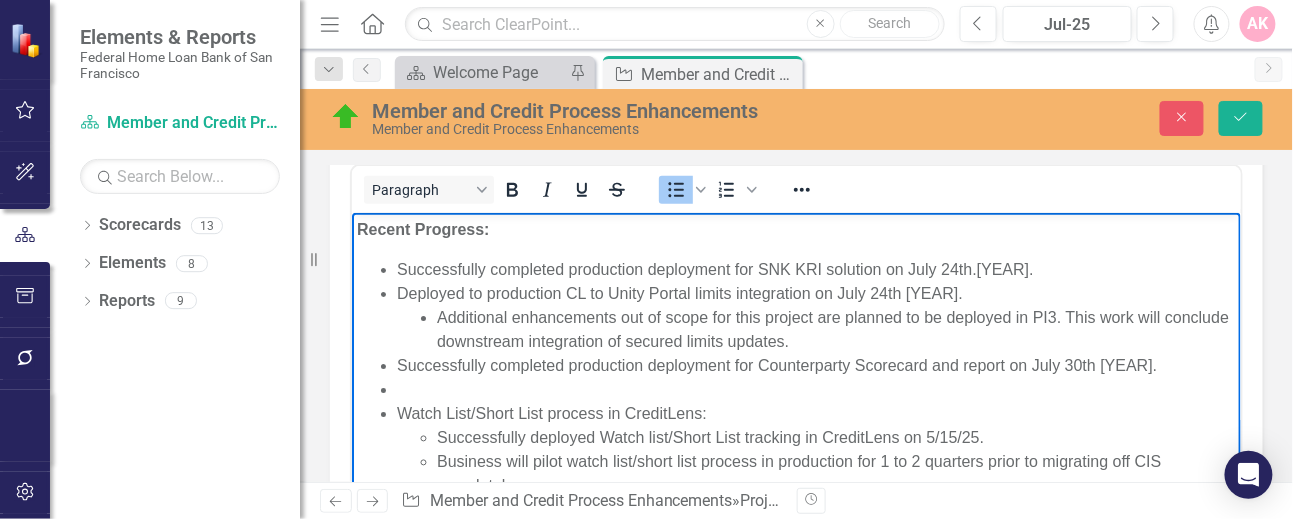 click on "Successfully completed production deployment for Counterparty Scorecard and report on July 30th [YEAR]." at bounding box center (815, 365) 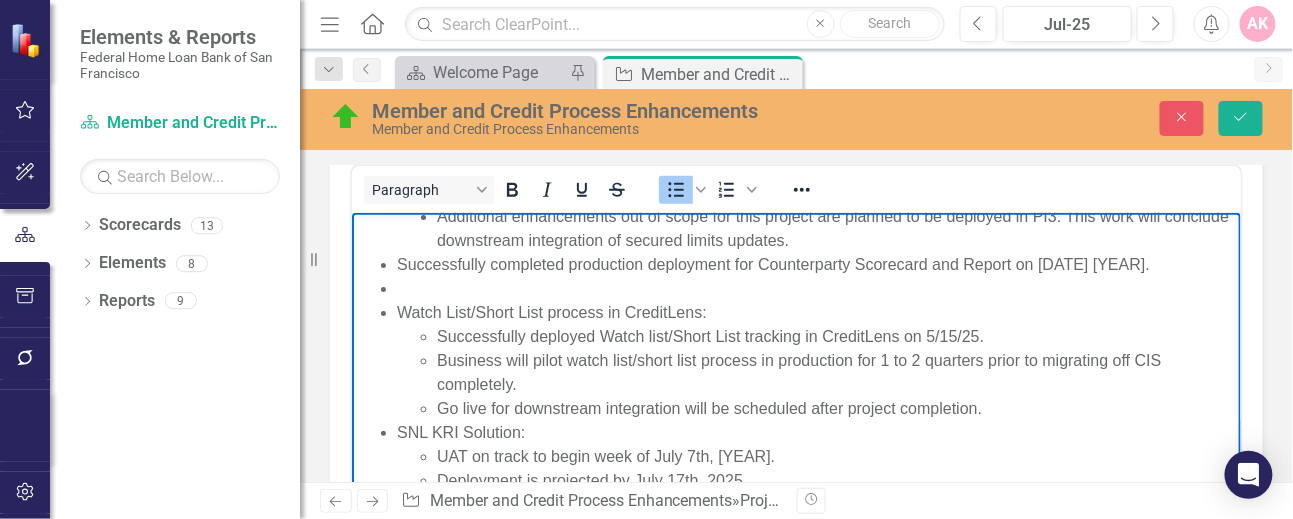 scroll, scrollTop: 133, scrollLeft: 0, axis: vertical 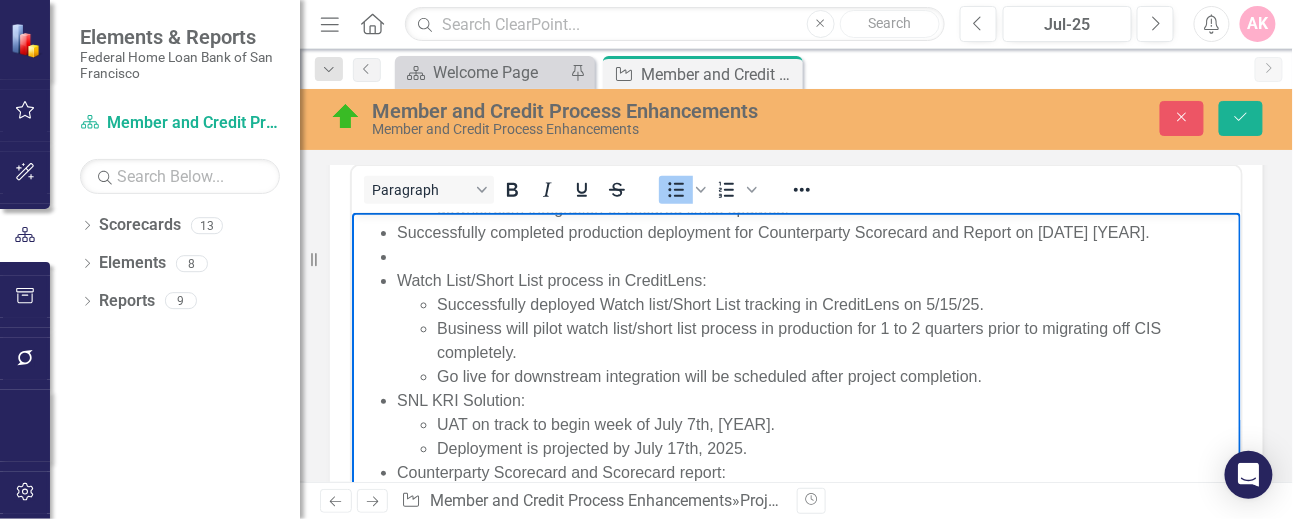 click at bounding box center [815, 256] 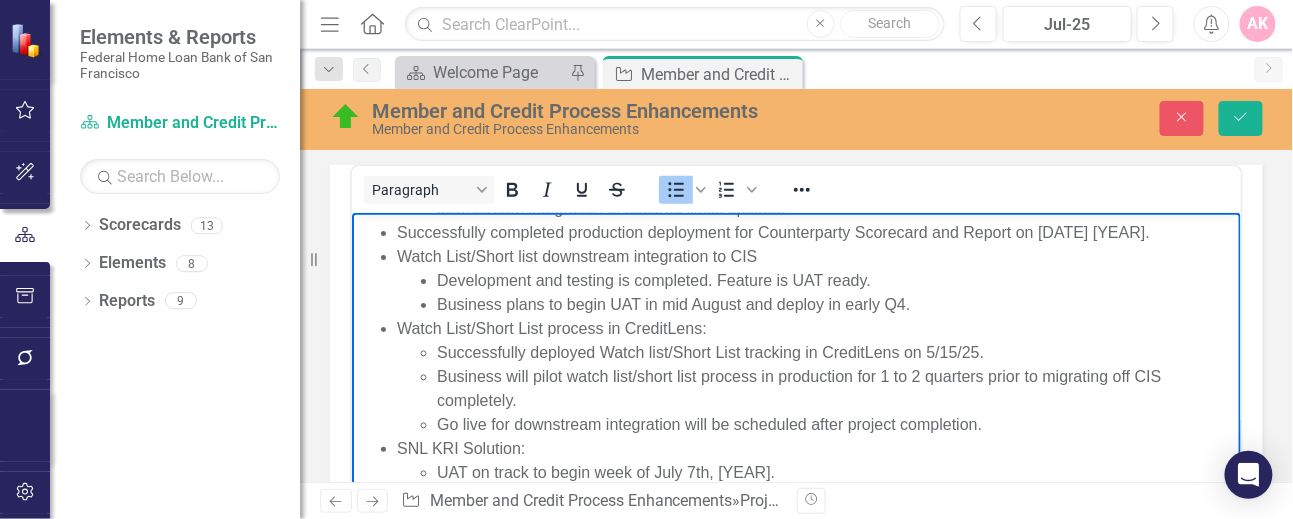 click on "Business plans to begin UAT in mid August and deploy in early Q4." at bounding box center [835, 304] 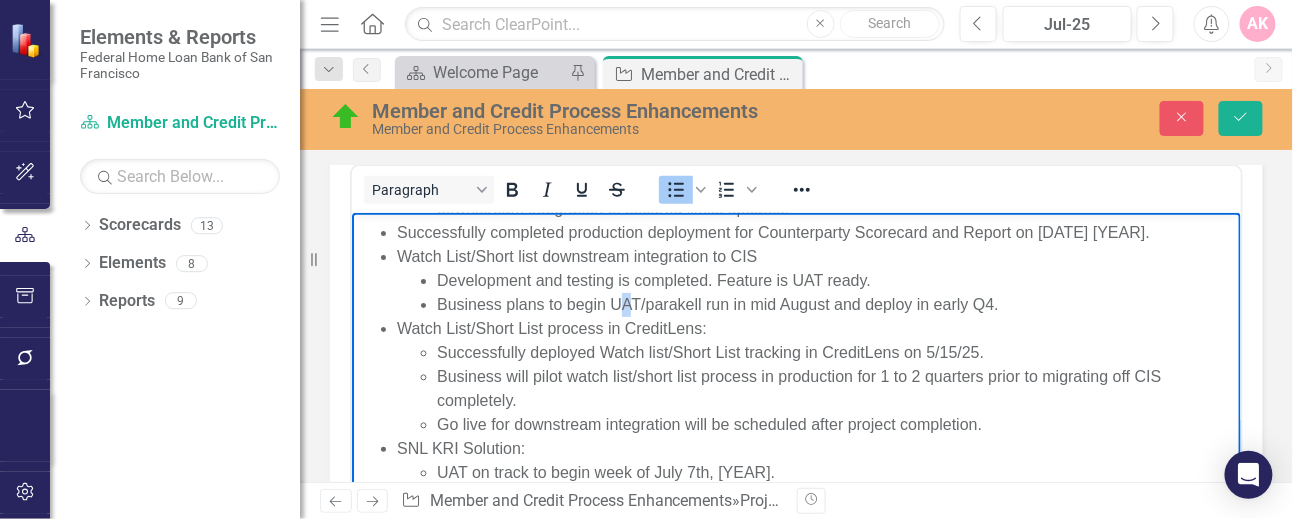 drag, startPoint x: 681, startPoint y: 305, endPoint x: 626, endPoint y: 300, distance: 55.226807 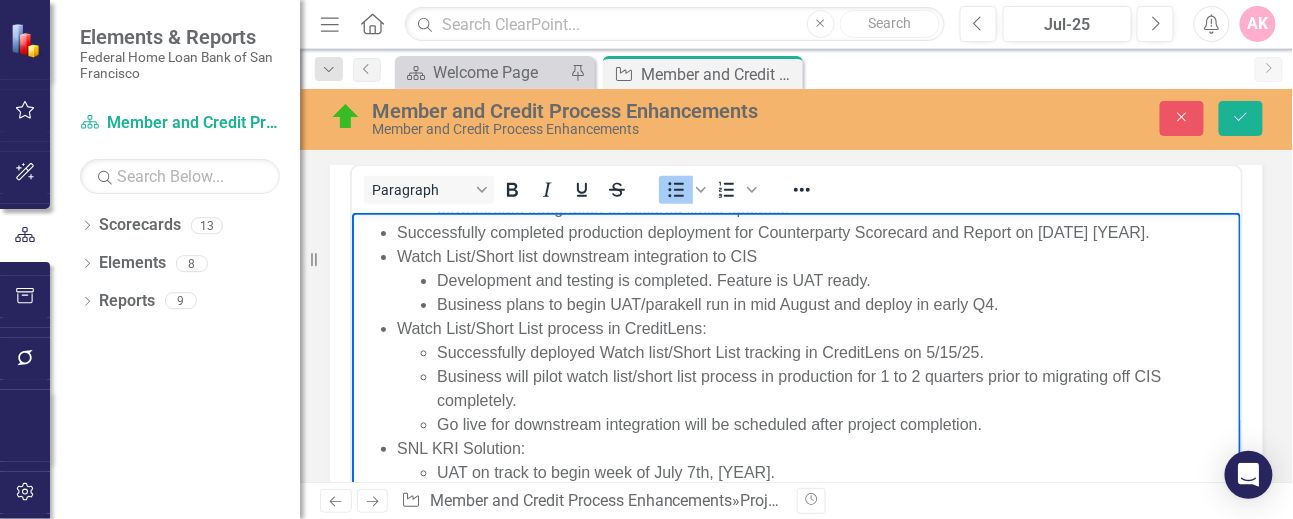 click on "Business plans to begin UAT/parakell run in mid August and deploy in early Q4." at bounding box center (835, 304) 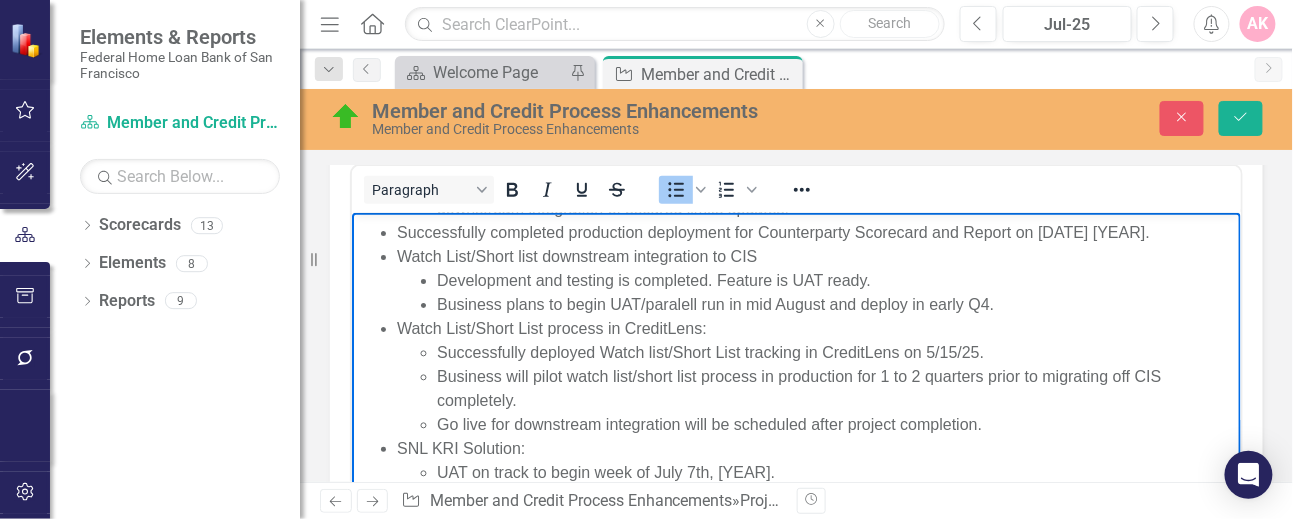 click on "Business plans to begin UAT/paralell run in mid August and deploy in early Q4." at bounding box center [835, 304] 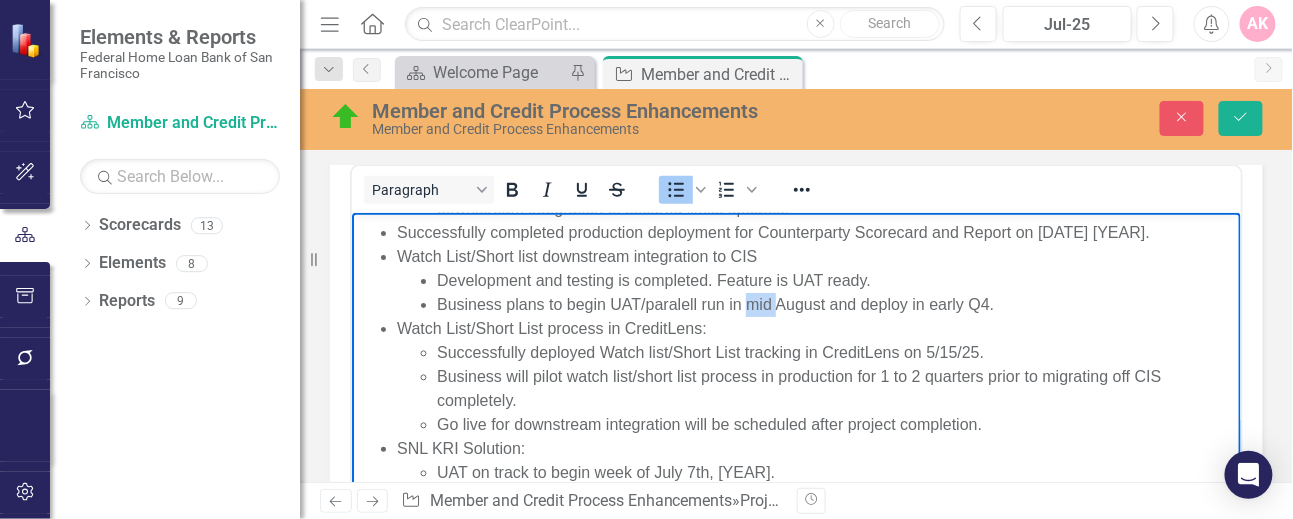 drag, startPoint x: 775, startPoint y: 300, endPoint x: 748, endPoint y: 297, distance: 27.166155 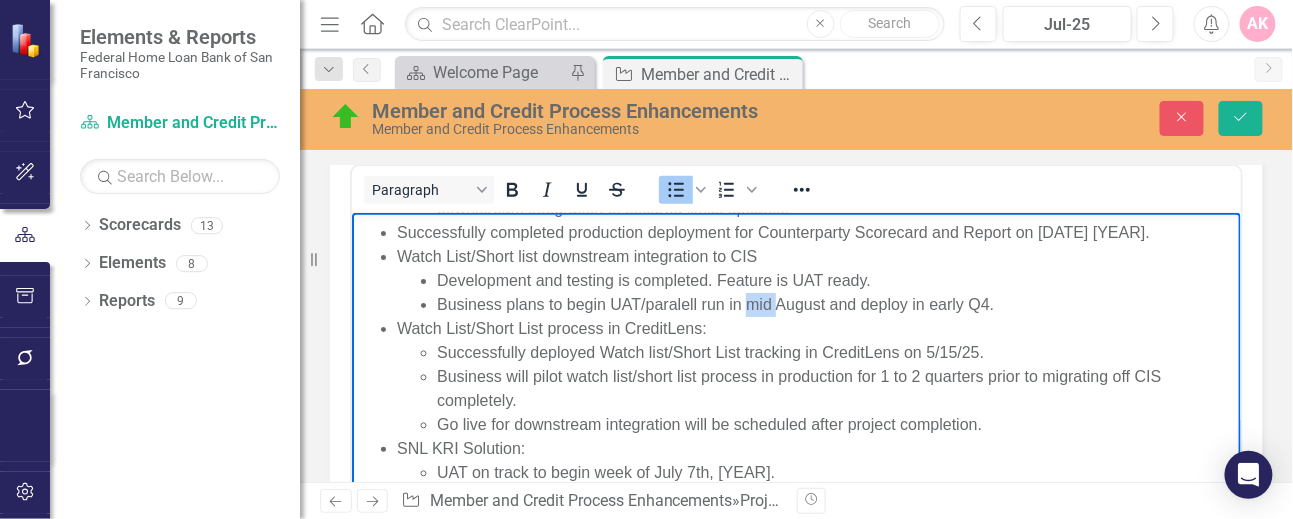 click on "Business plans to begin UAT/paralell run in mid August and deploy in early Q4." at bounding box center [835, 304] 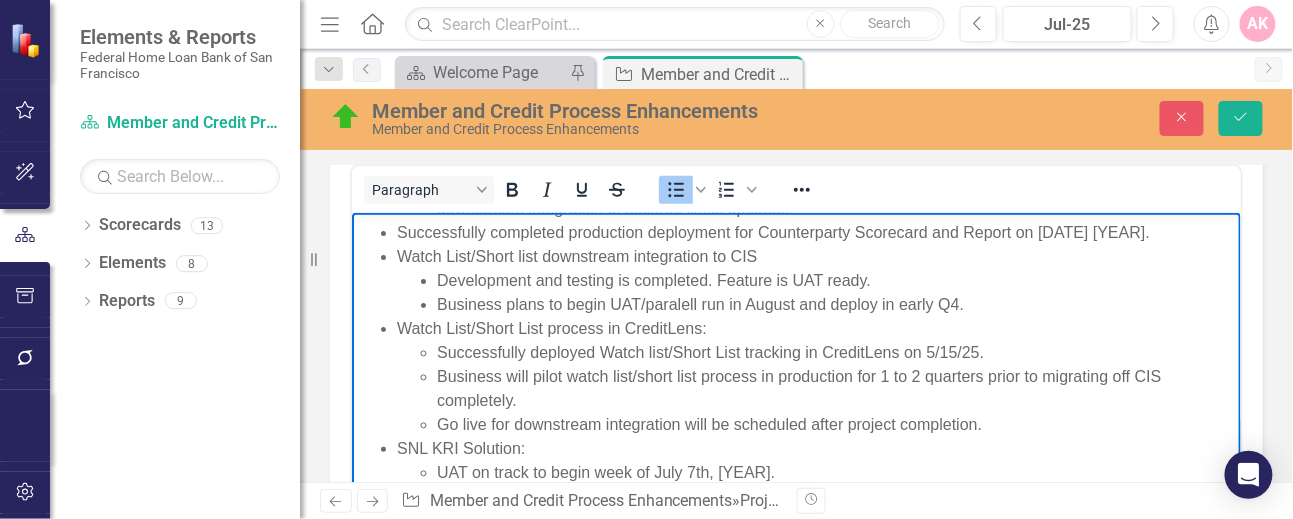 click on "Business plans to begin UAT/paralell run in August and deploy in early Q4." at bounding box center [835, 304] 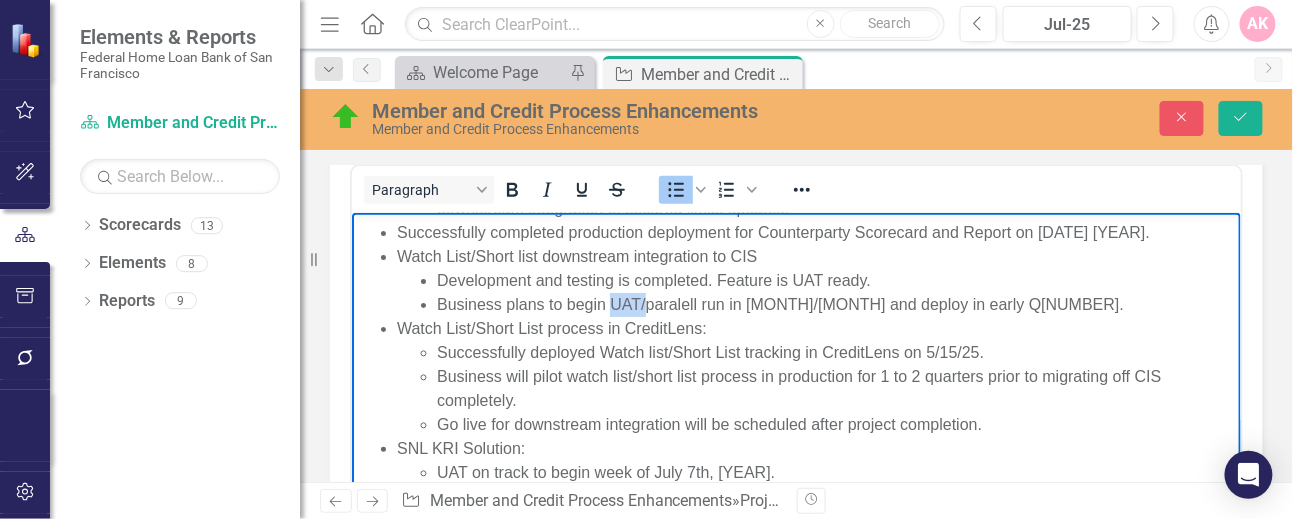 drag, startPoint x: 644, startPoint y: 301, endPoint x: 615, endPoint y: 300, distance: 29.017237 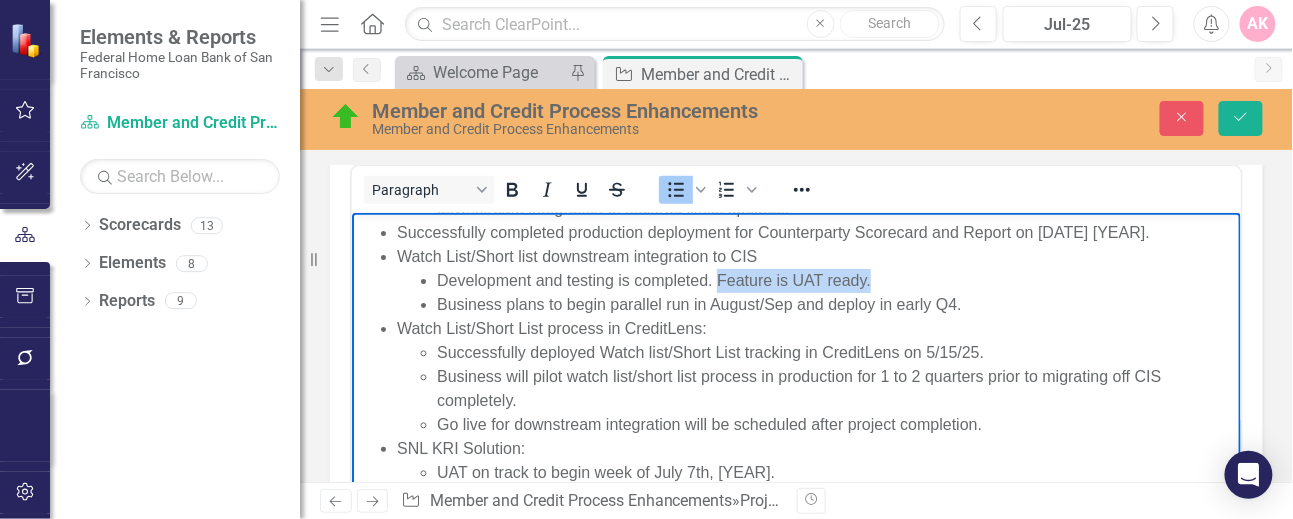 drag, startPoint x: 879, startPoint y: 278, endPoint x: 716, endPoint y: 269, distance: 163.24828 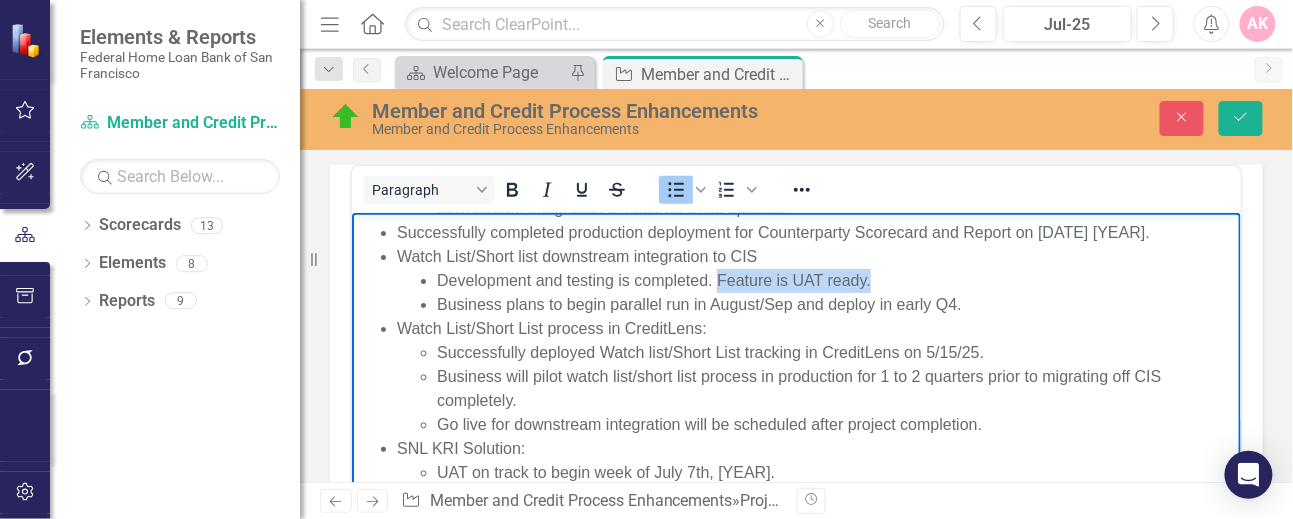 click on "Development and testing is completed. Feature is UAT ready." at bounding box center [835, 280] 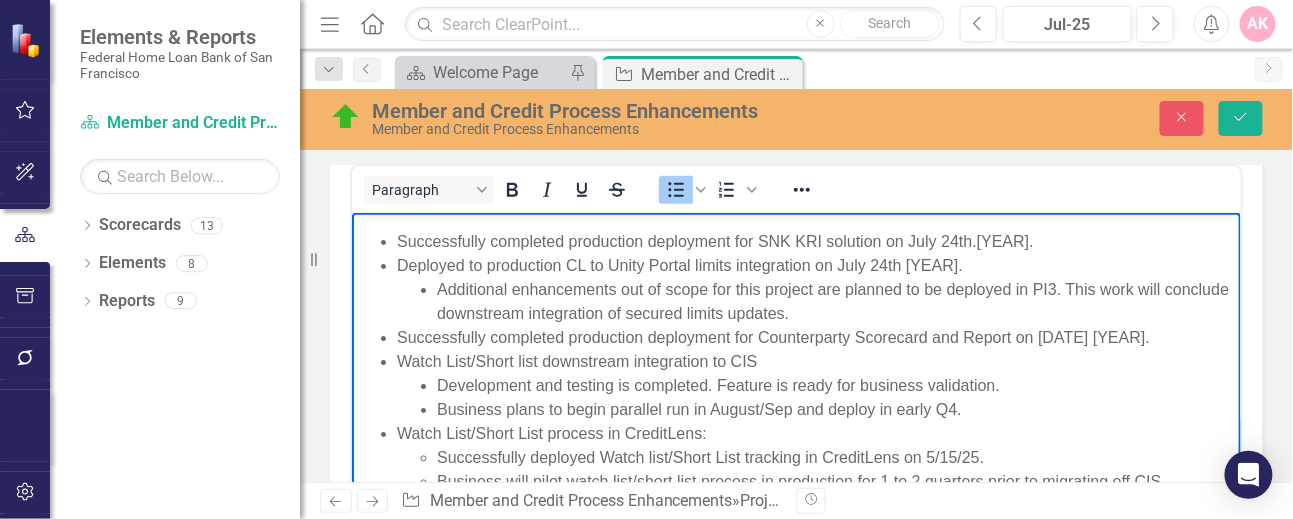scroll, scrollTop: 0, scrollLeft: 0, axis: both 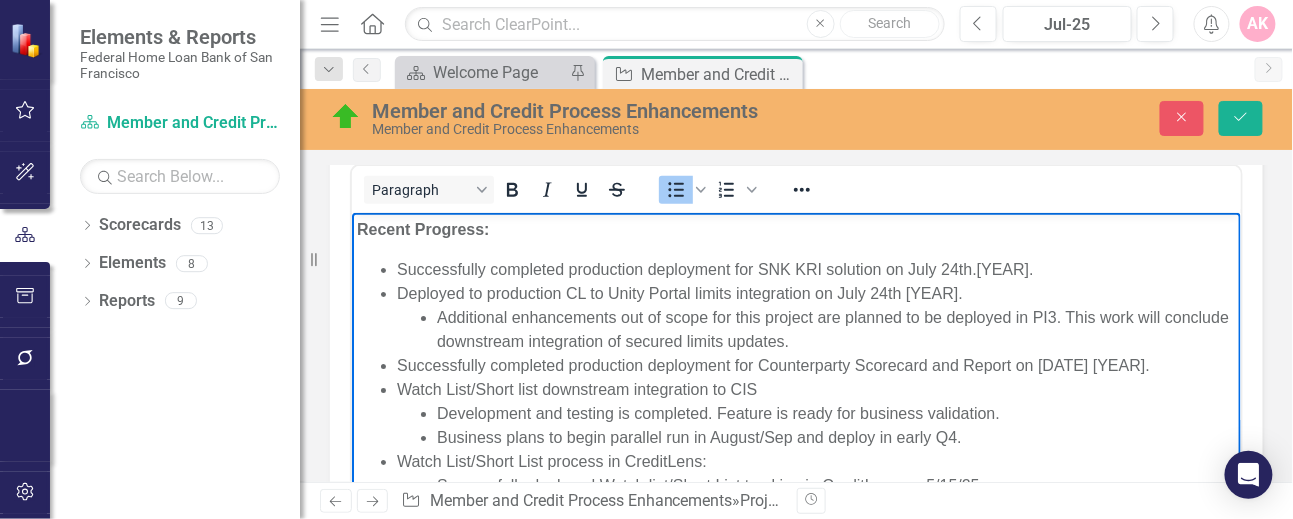 drag, startPoint x: 1070, startPoint y: 315, endPoint x: 1087, endPoint y: 329, distance: 22.022715 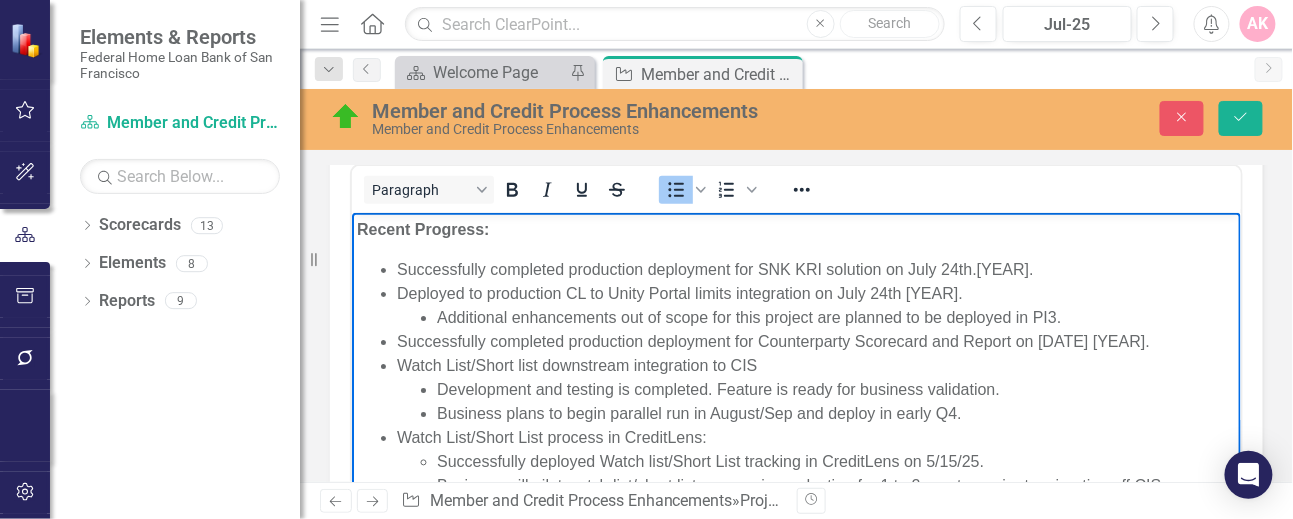 scroll, scrollTop: 133, scrollLeft: 0, axis: vertical 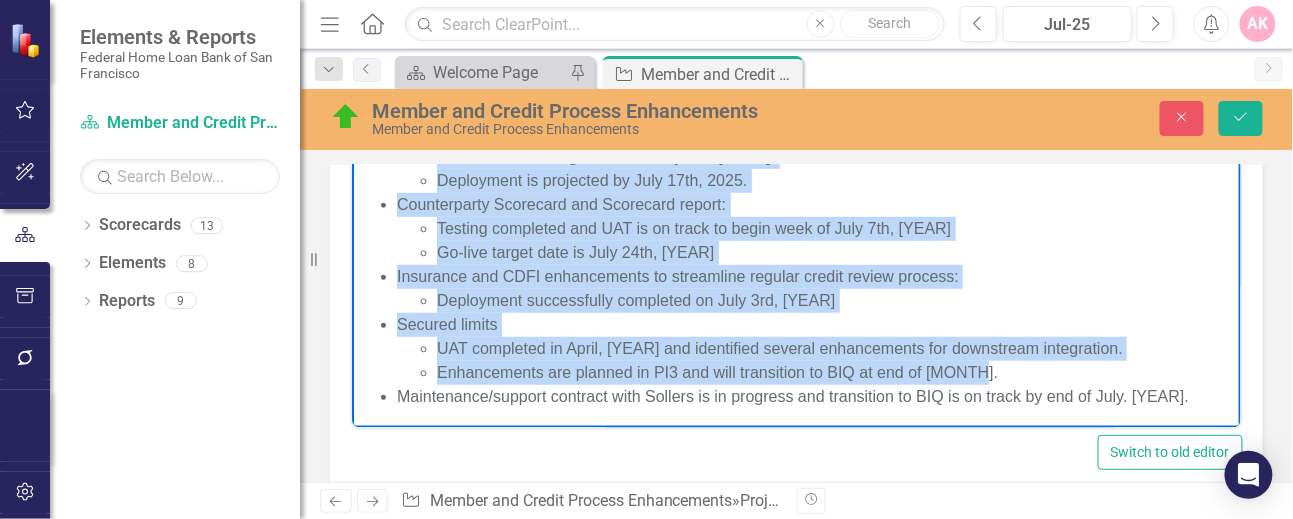 drag, startPoint x: 392, startPoint y: 169, endPoint x: 1054, endPoint y: 374, distance: 693.0144 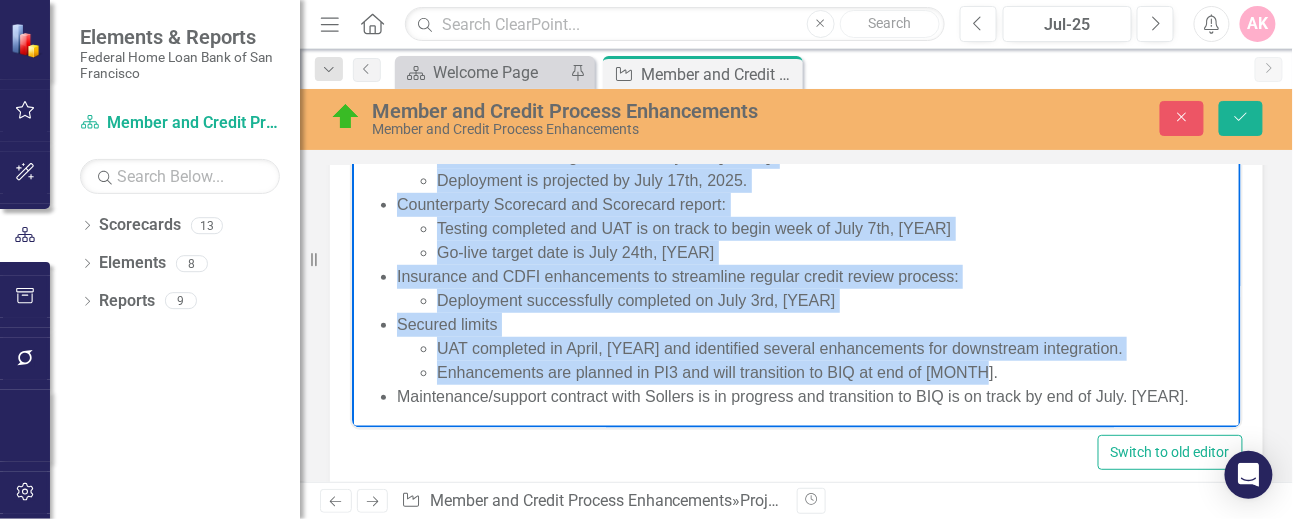 click on "Successfully completed production deployment for SNK KRI solution on [MONTH] [DAY].[YEAR]. Deployed to production CL to Unity Portal limits integration on [MONTH] [DAY] [YEAR] Additional enhancements out of scope for this project are planned to be deployed in PI3. Successfully completed production deployment for Counterparty Scorecard and Report on [MONTH] [DAY] [YEAR]. Watch List/Short list downstream integration to CIS Development and testing is completed. Feature is ready for business validation. Business plans to begin parallel run in [MONTH]/[MONTH] and deploy in early Q4. Watch List/Short List process in CreditLens: Successfully deployed Watch list/Short List tracking in CreditLens on [MONTH]/[DAY]/[YEAR]. Business will pilot watch list/short list process in production for 1 to 2 quarters prior to migrating off CIS completely. Go live for downstream integration will be scheduled after project completion. SNL KRI Solution: UAT on track to begin week of [MONTH] [DAY], [YEAR]. Deployment is projected by [MONTH] [DAY], [YEAR]. Secured limits" at bounding box center (795, 121) 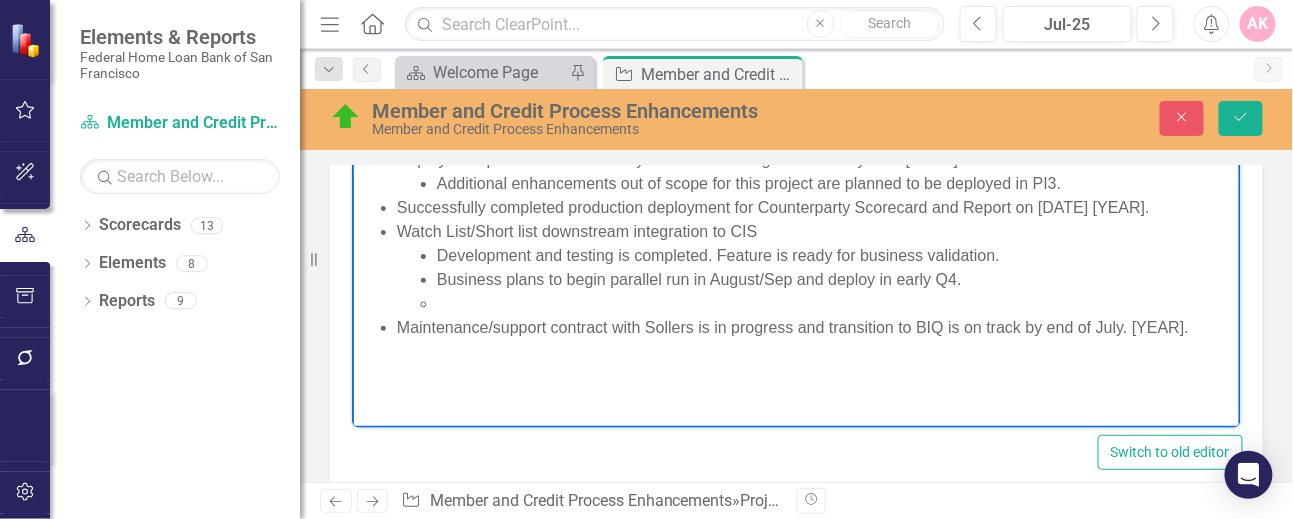 scroll, scrollTop: 0, scrollLeft: 0, axis: both 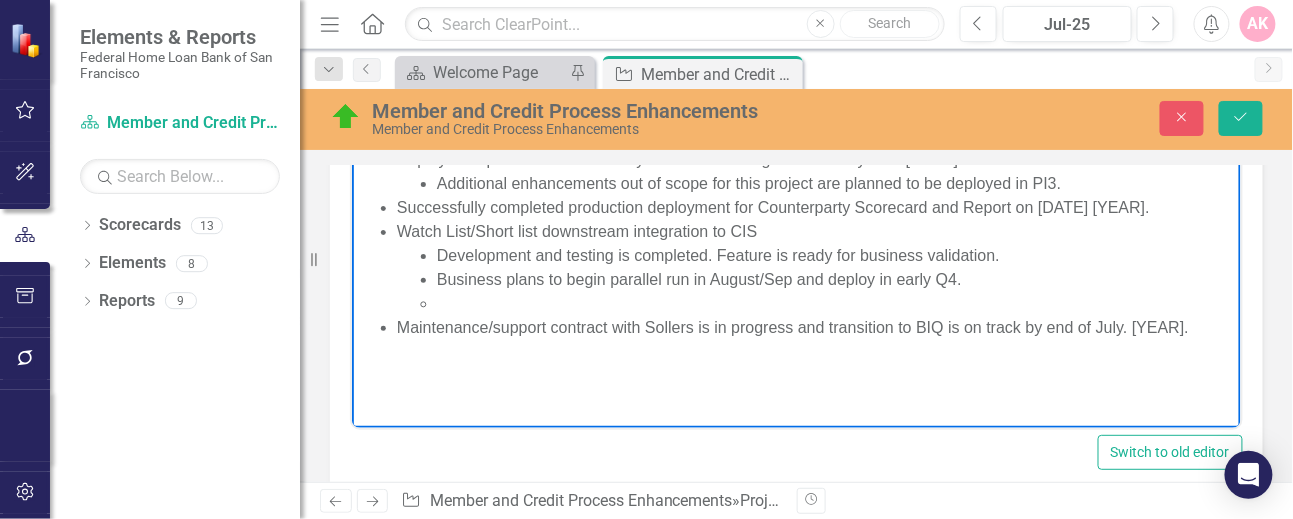 click at bounding box center (835, 304) 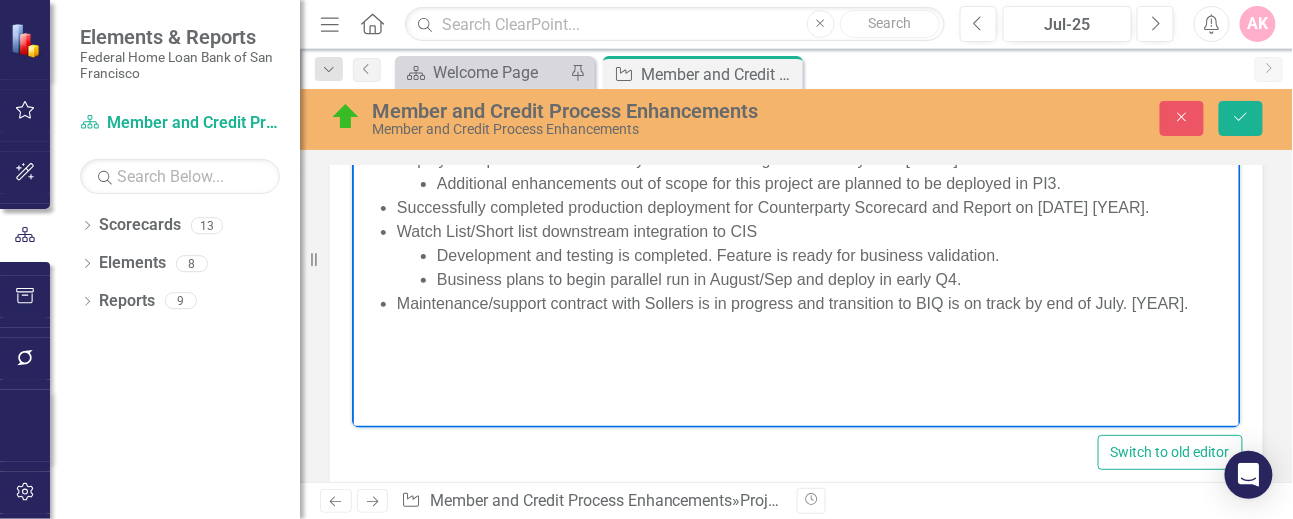 click on "Maintenance/support contract with Sollers is in progress and transition to BIQ is on track by end of July. [YEAR]." at bounding box center (815, 304) 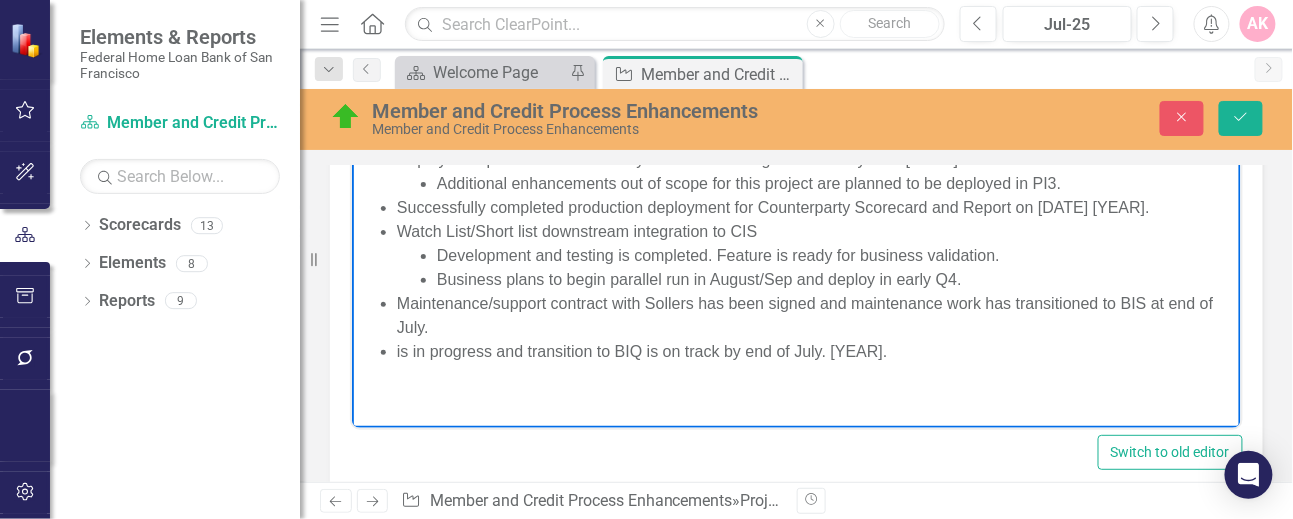 click on "Maintenance/support contract with Sollers has been signed and maintenance work has transitioned to BIS at end of July." at bounding box center (815, 316) 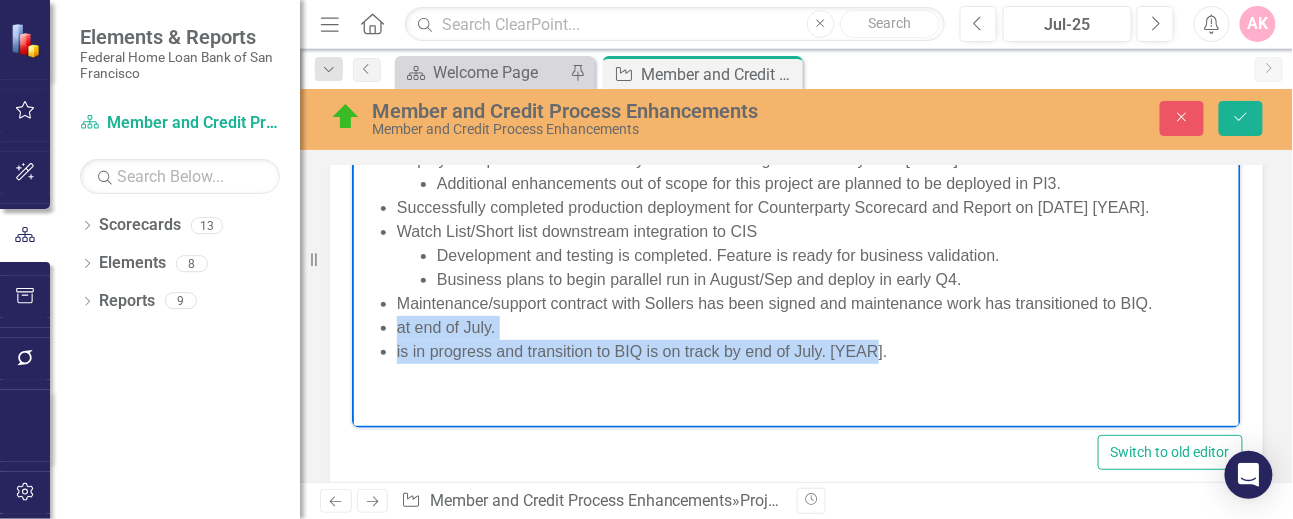 drag, startPoint x: 884, startPoint y: 365, endPoint x: 384, endPoint y: 329, distance: 501.2943 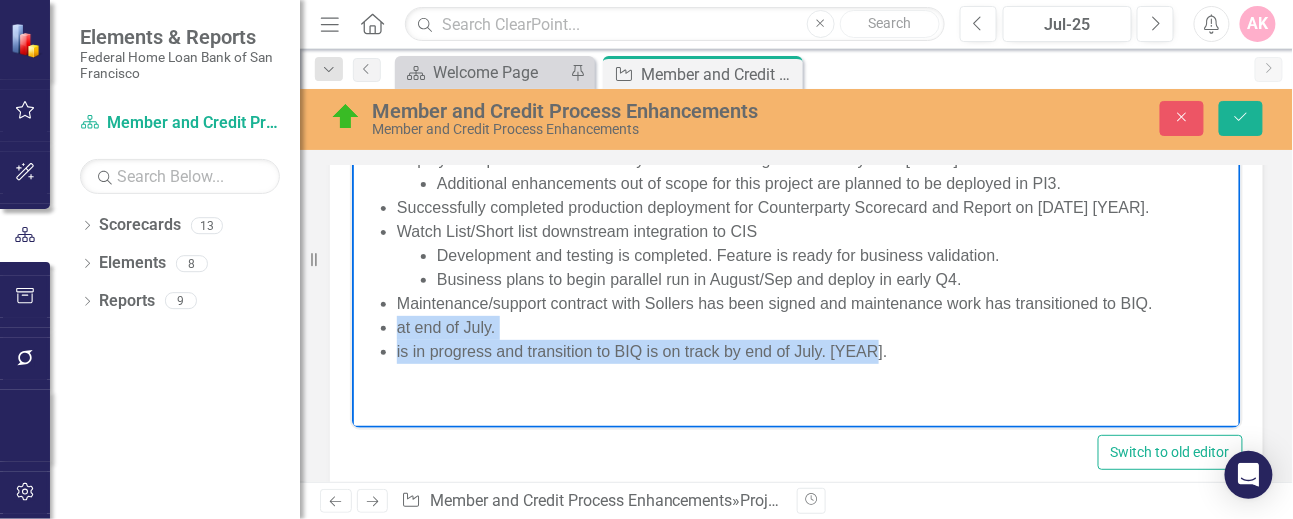 click on "Recent Progress: Successfully completed production deployment for SNK KRI solution on July 24th.[YEAR]. Deployed to production CL to Unity Portal limits integration on July 24th [YEAR]. Additional enhancements out of scope for this project are planned to be deployed in PI3. Successfully completed production deployment for Counterparty Scorecard and Report on July 30th [YEAR]. Watch List/Short list downstream integration to CIS Development and testing is completed. Feature is ready for business validation. Business plans to begin parallel run in August/Sep and deploy in early Q4. Maintenance/support contract with Sollers has been signed and maintenance work has transitioned to BIQ. at end of July. is in progress and transition to BIQ is on track by end of July. [YEAR]." at bounding box center (795, 232) 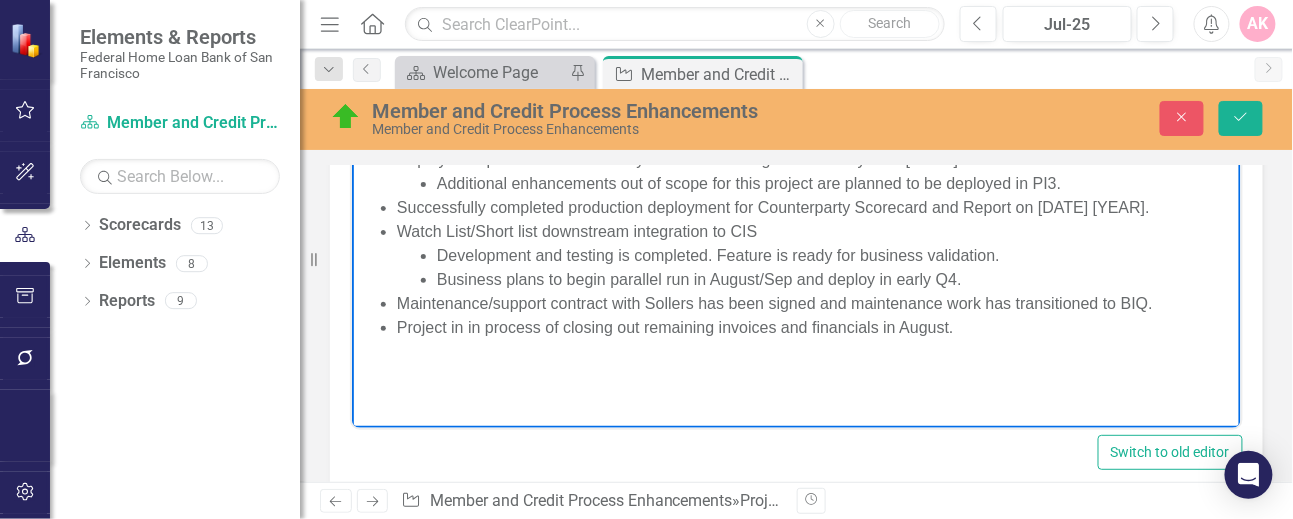 click on "Project in in process of closing out remaining invoices and financials in August." at bounding box center (815, 328) 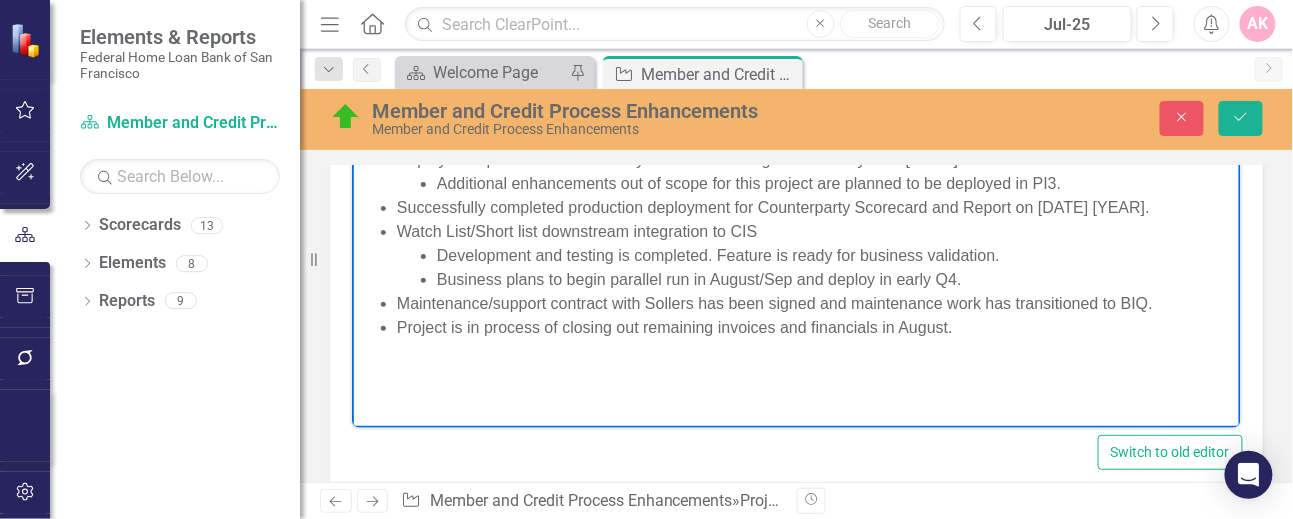 click on "Project is in process of closing out remaining invoices and financials in August." at bounding box center [815, 328] 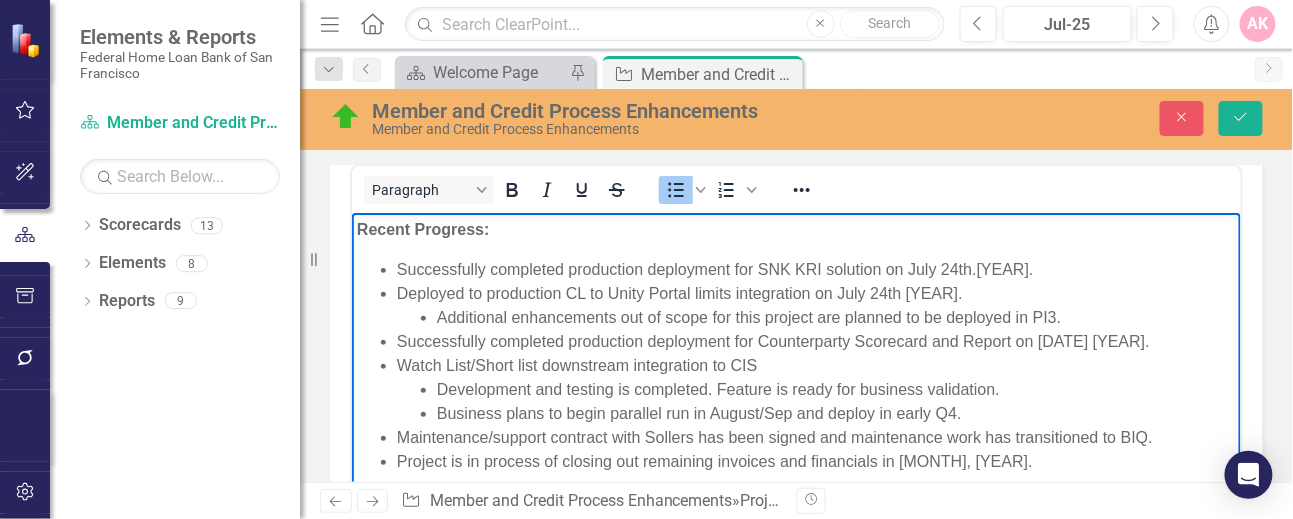 scroll, scrollTop: 800, scrollLeft: 0, axis: vertical 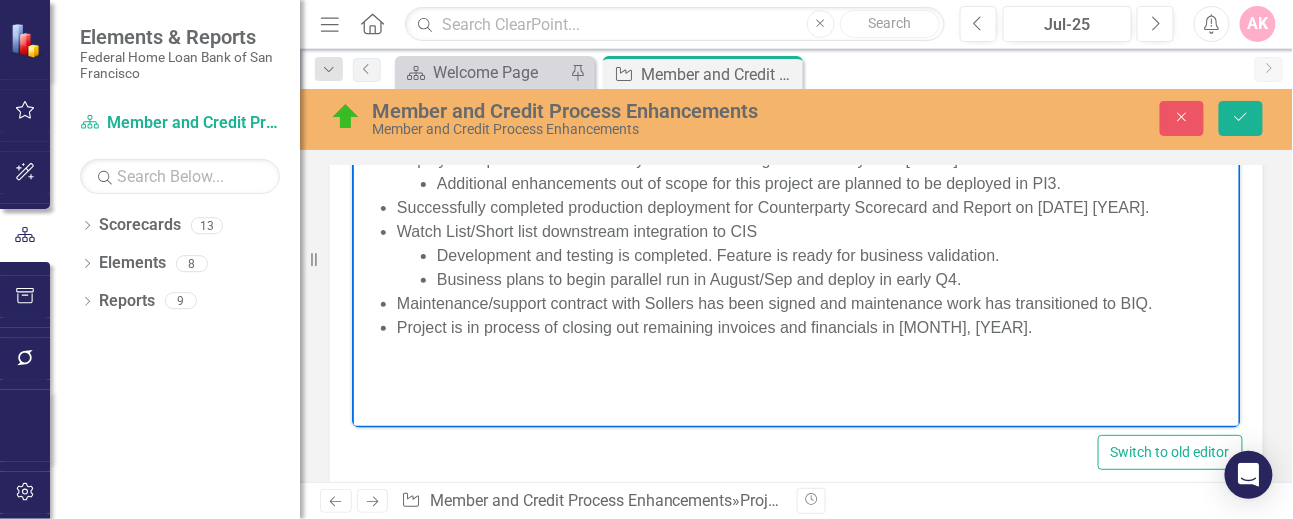 click on "Project is in process of closing out remaining invoices and financials in [MONTH], [YEAR]." at bounding box center (815, 328) 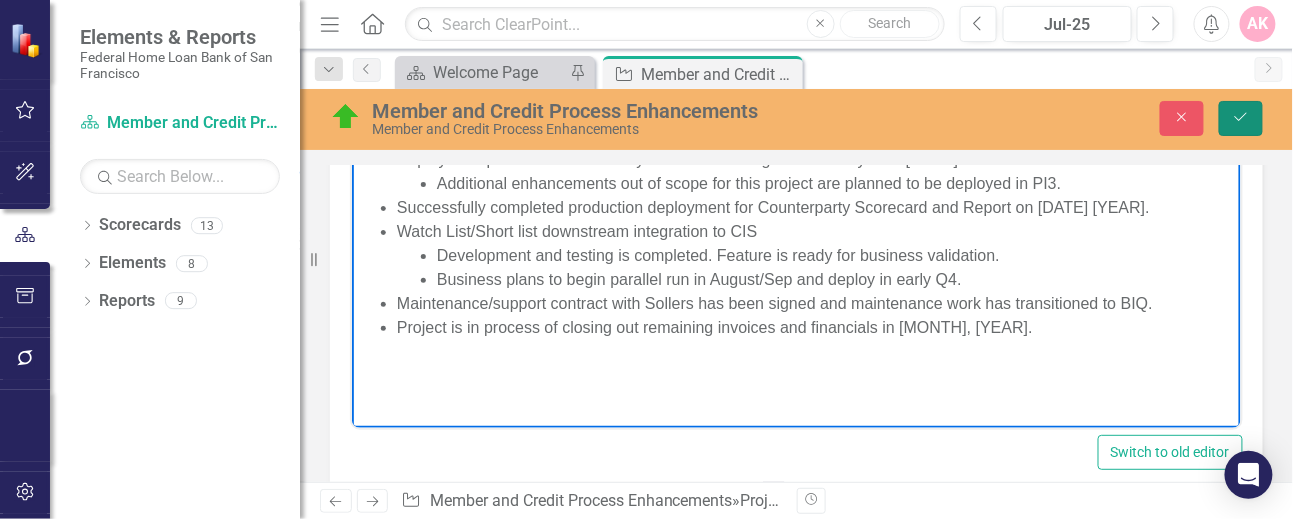 click on "Save" 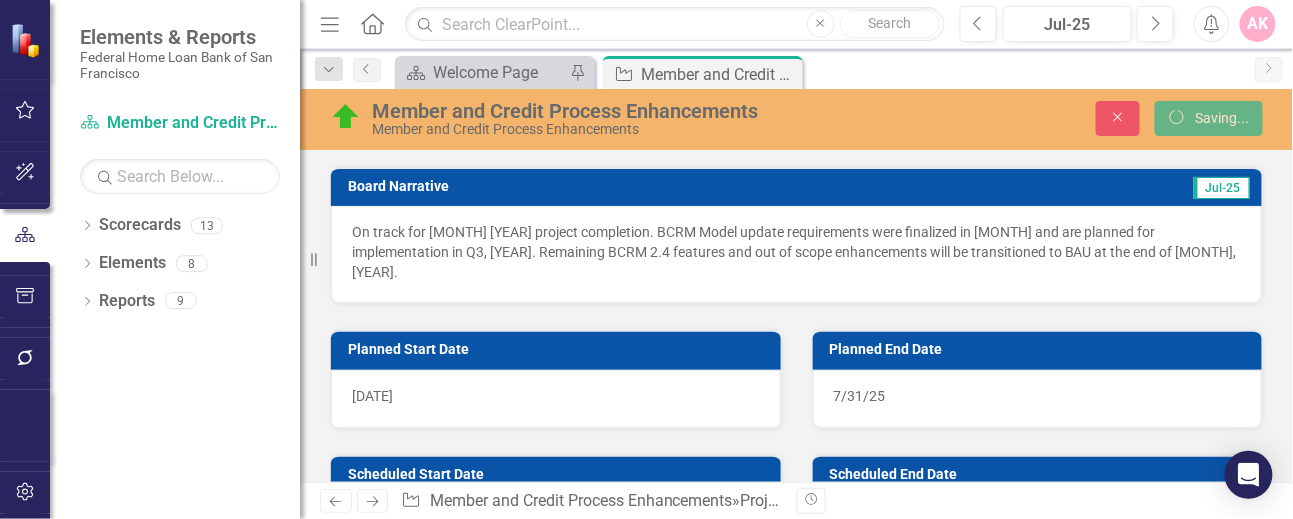 scroll, scrollTop: 670, scrollLeft: 0, axis: vertical 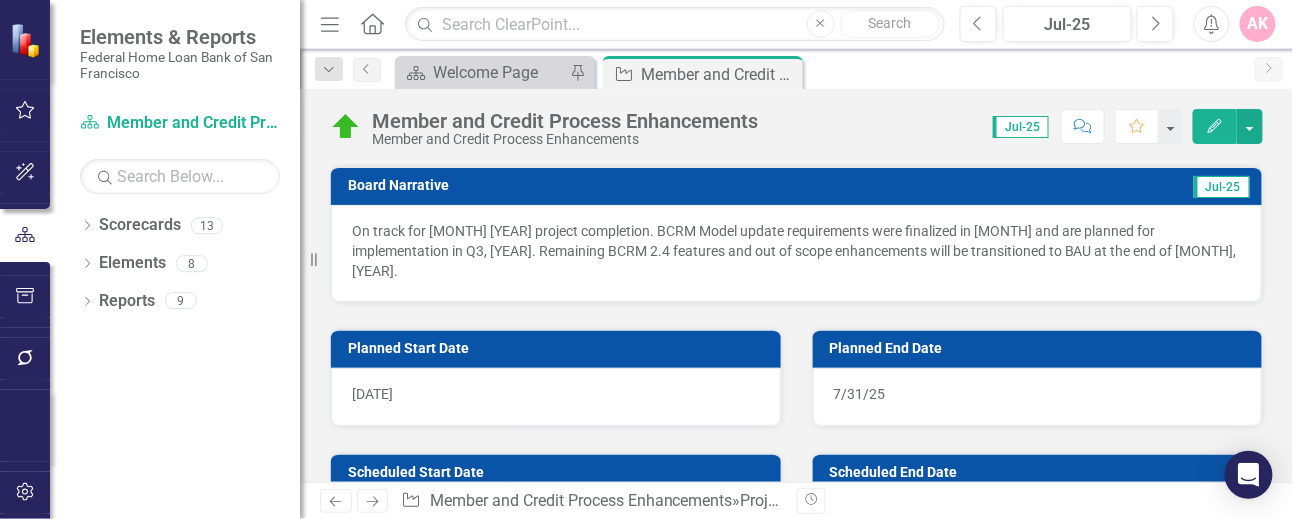click on "On track for [MONTH] [YEAR] project completion. BCRM Model update requirements were finalized in [MONTH] and are planned for implementation in Q3, [YEAR]. Remaining BCRM 2.4 features and out of scope enhancements will be transitioned to BAU at the end of [MONTH], [YEAR]." at bounding box center [796, 251] 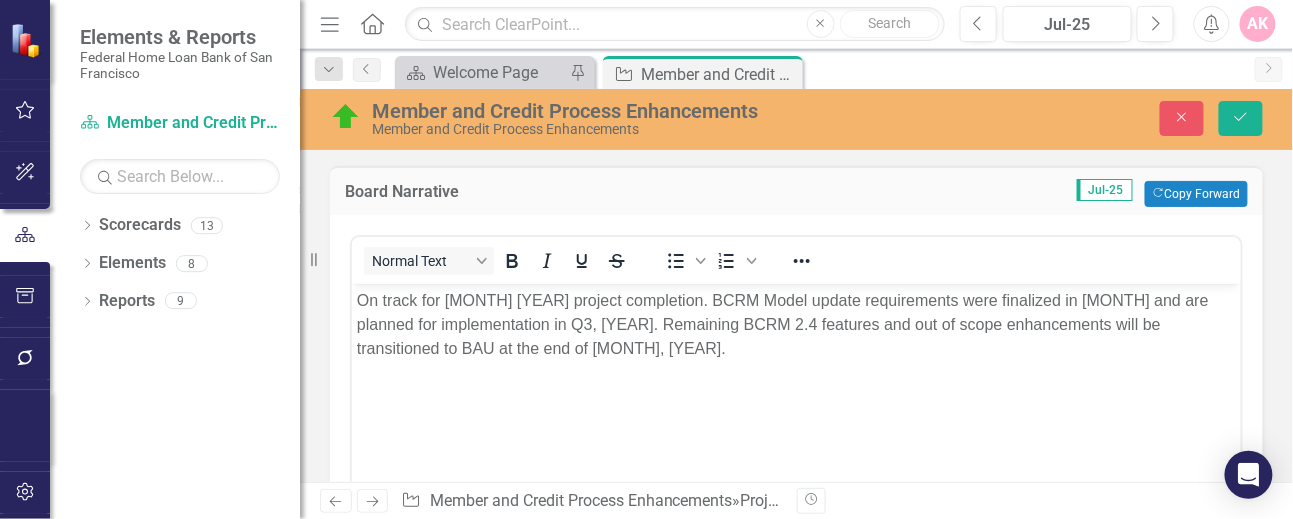 scroll, scrollTop: 0, scrollLeft: 0, axis: both 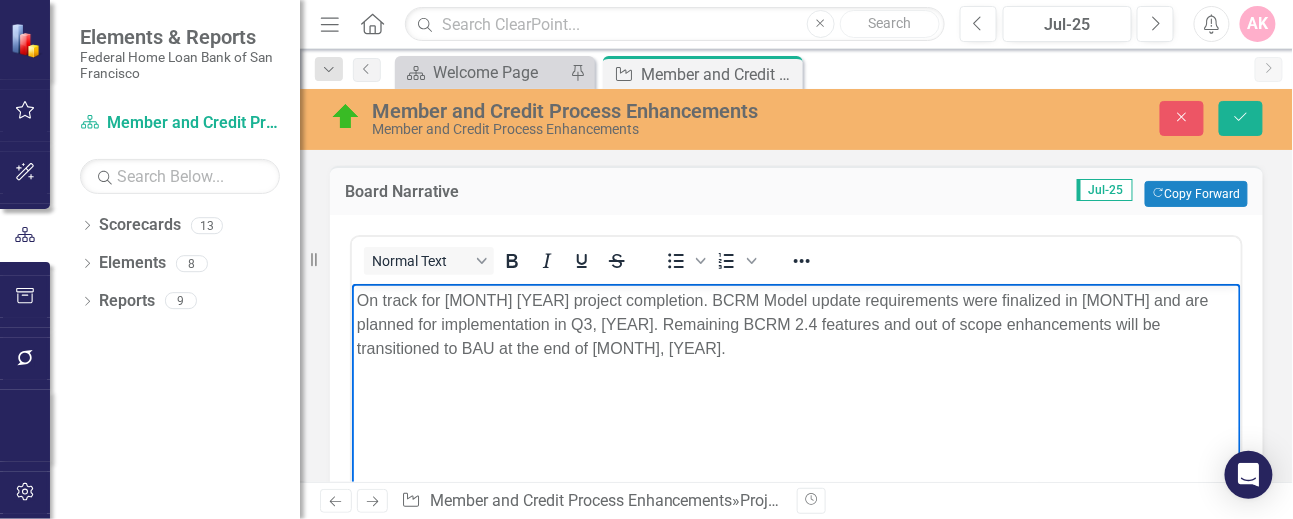 click on "On track for [MONTH] [YEAR] project completion. BCRM Model update requirements were finalized in [MONTH] and are planned for implementation in Q3, [YEAR]. Remaining BCRM 2.4 features and out of scope enhancements will be transitioned to BAU at the end of [MONTH], [YEAR]." at bounding box center [795, 325] 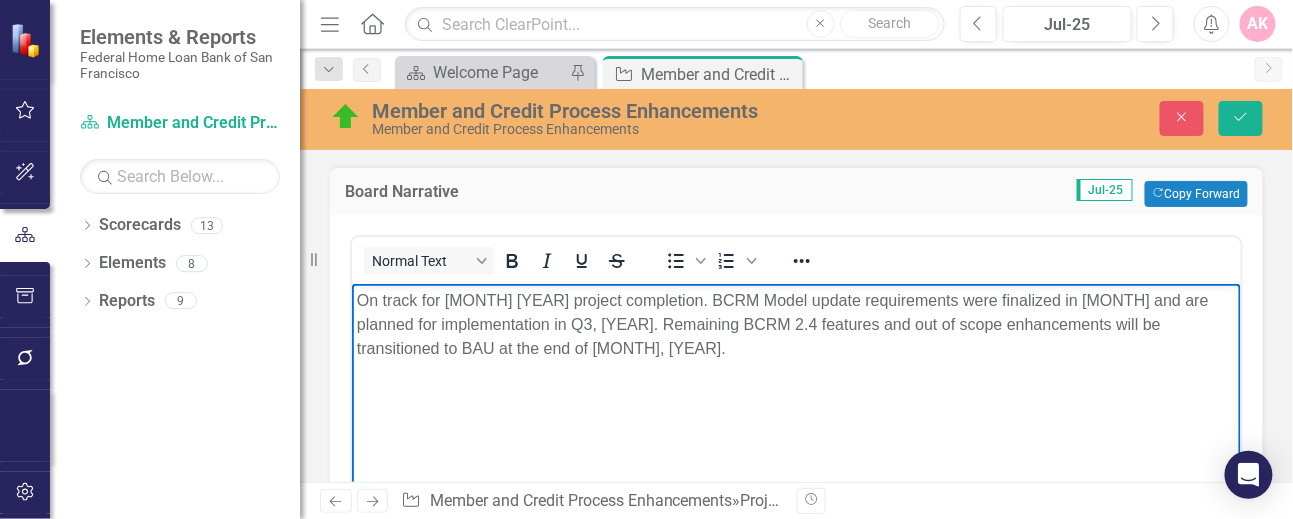 type 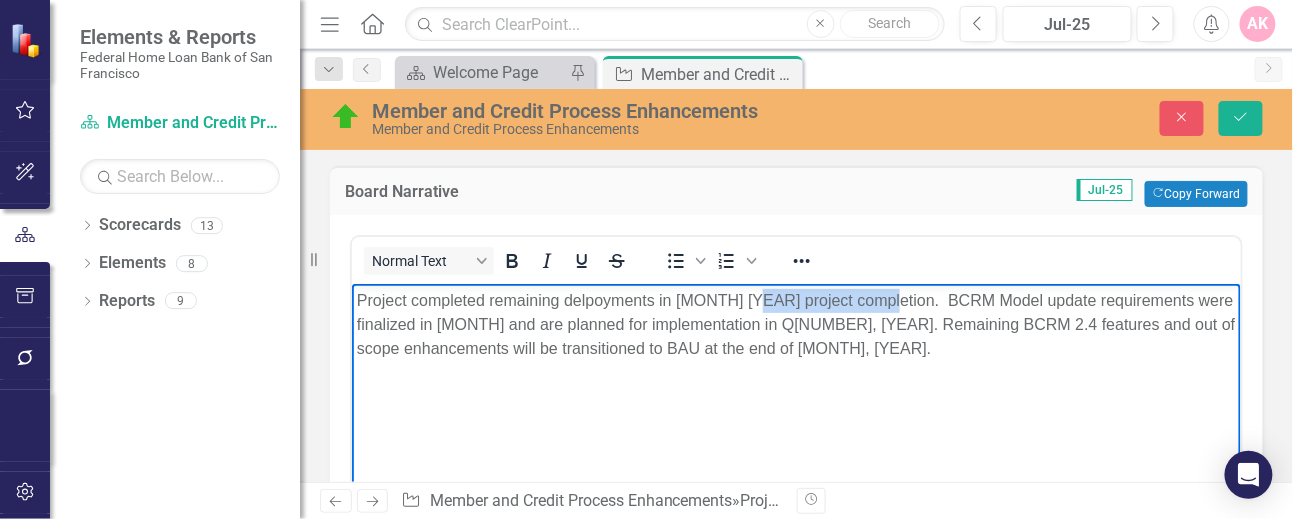 drag, startPoint x: 877, startPoint y: 301, endPoint x: 747, endPoint y: 299, distance: 130.01538 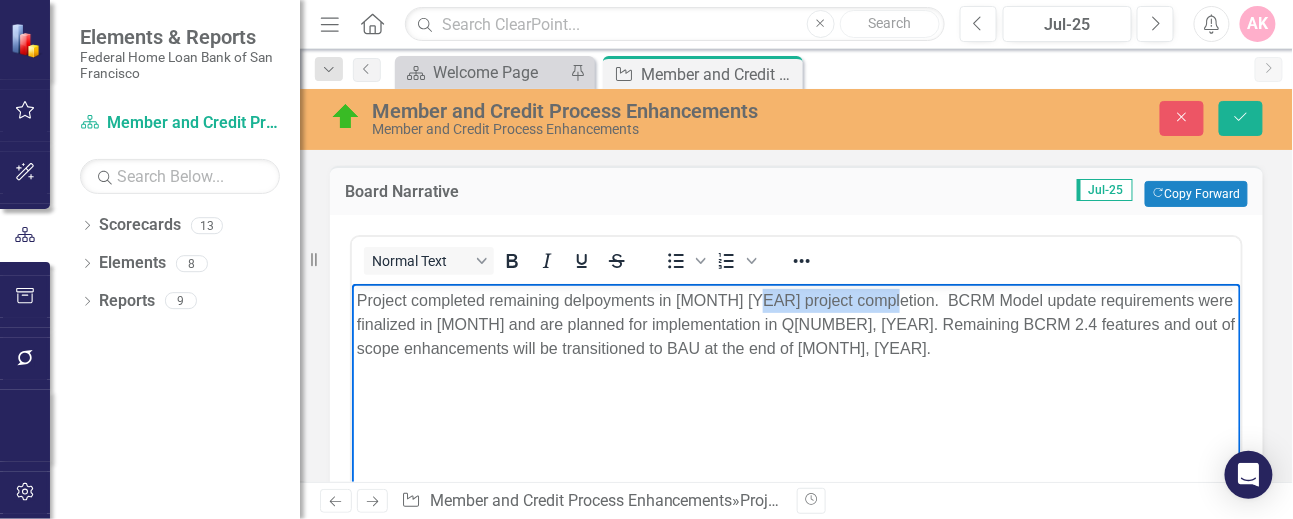 click on "Project completed remaining delpoyments in [MONTH] [YEAR] project completion.  BCRM Model update requirements were finalized in [MONTH] and are planned for implementation in Q[NUMBER], [YEAR]. Remaining BCRM 2.4 features and out of scope enhancements will be transitioned to BAU at the end of [MONTH], [YEAR]." at bounding box center (795, 325) 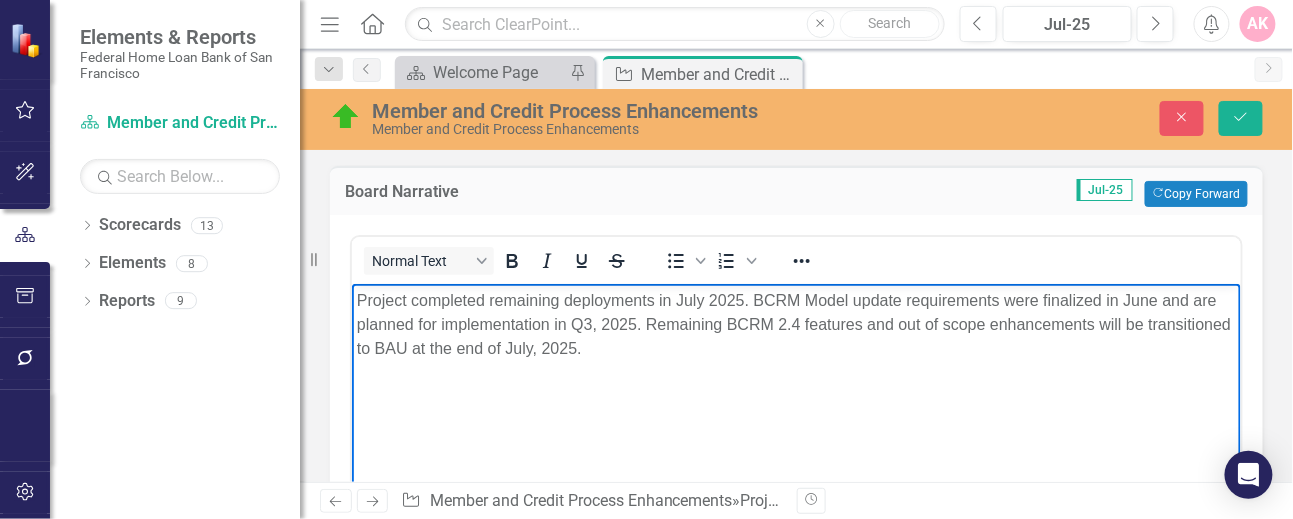 click on "Project completed remaining deployments in July 2025. BCRM Model update requirements were finalized in June and are planned for implementation in Q3, 2025. Remaining BCRM 2.4 features and out of scope enhancements will be transitioned to BAU at the end of July, 2025." at bounding box center [795, 325] 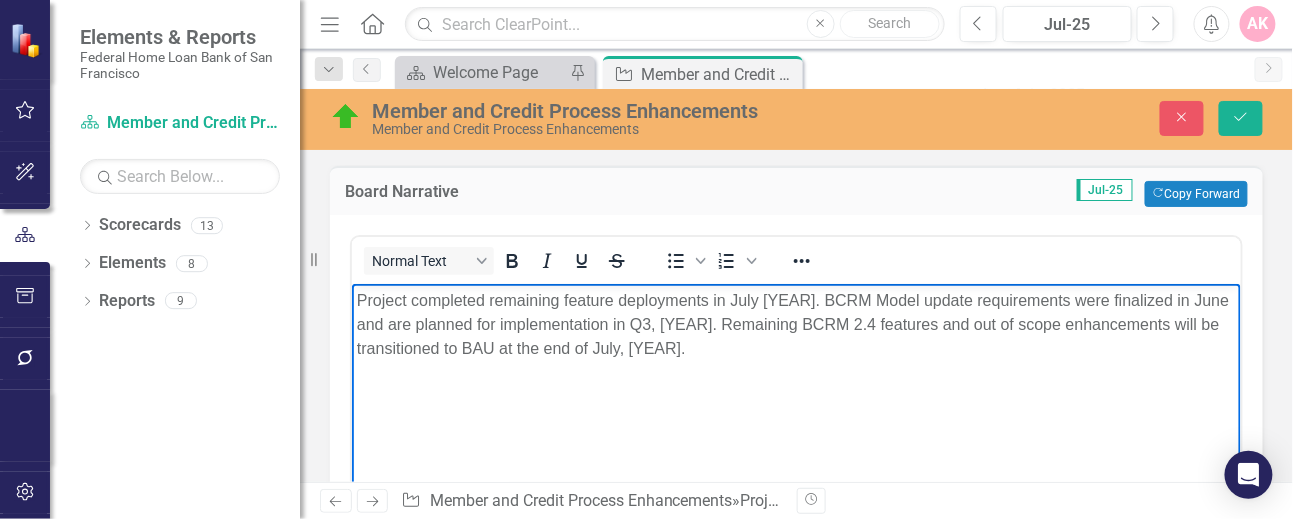 click on "Project completed remaining feature deployments in July [YEAR]. BCRM Model update requirements were finalized in June and are planned for implementation in Q3, [YEAR]. Remaining BCRM 2.4 features and out of scope enhancements will be transitioned to BAU at the end of July, [YEAR]." at bounding box center (795, 325) 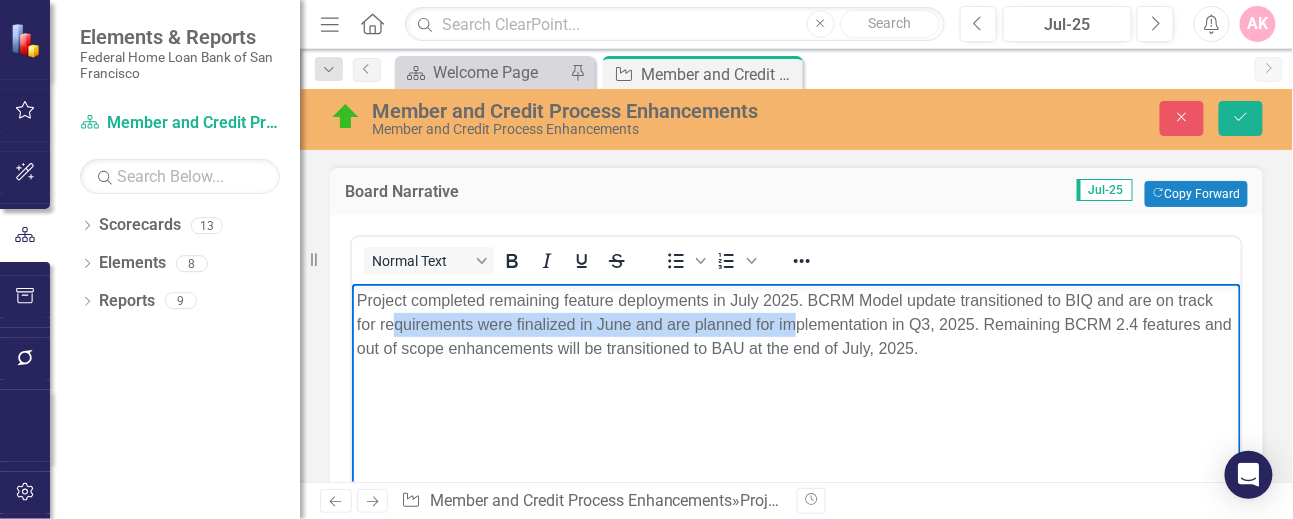drag, startPoint x: 783, startPoint y: 322, endPoint x: 381, endPoint y: 317, distance: 402.0311 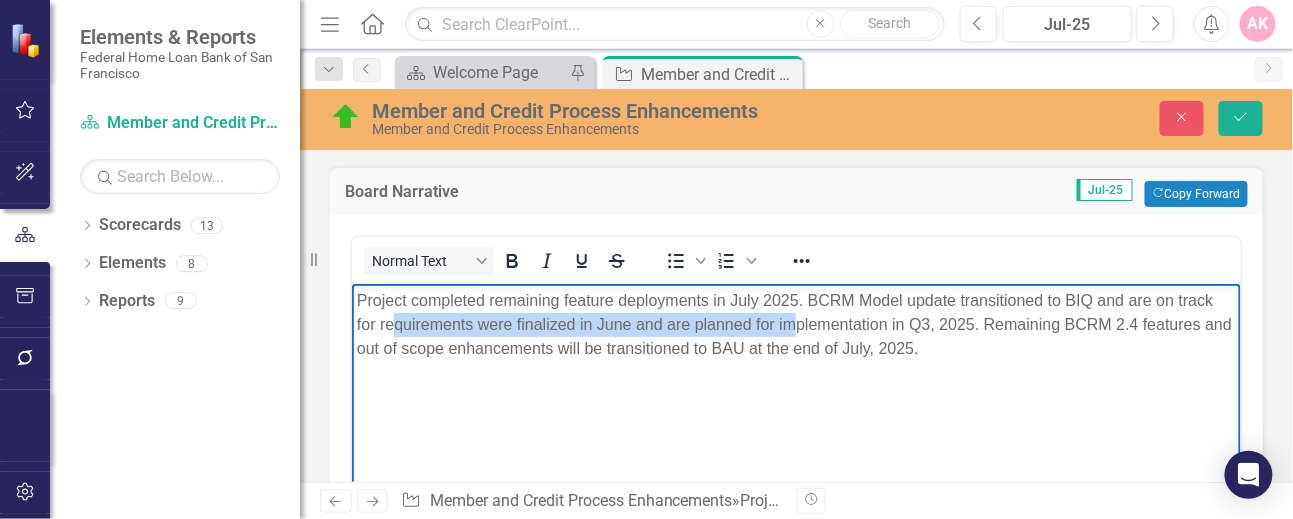 click on "Project completed remaining feature deployments in July 2025. BCRM Model update transitioned to BIQ and are on track for requirements were finalized in June and are planned for implementation in Q3, 2025. Remaining BCRM 2.4 features and out of scope enhancements will be transitioned to BAU at the end of July, 2025." at bounding box center [795, 325] 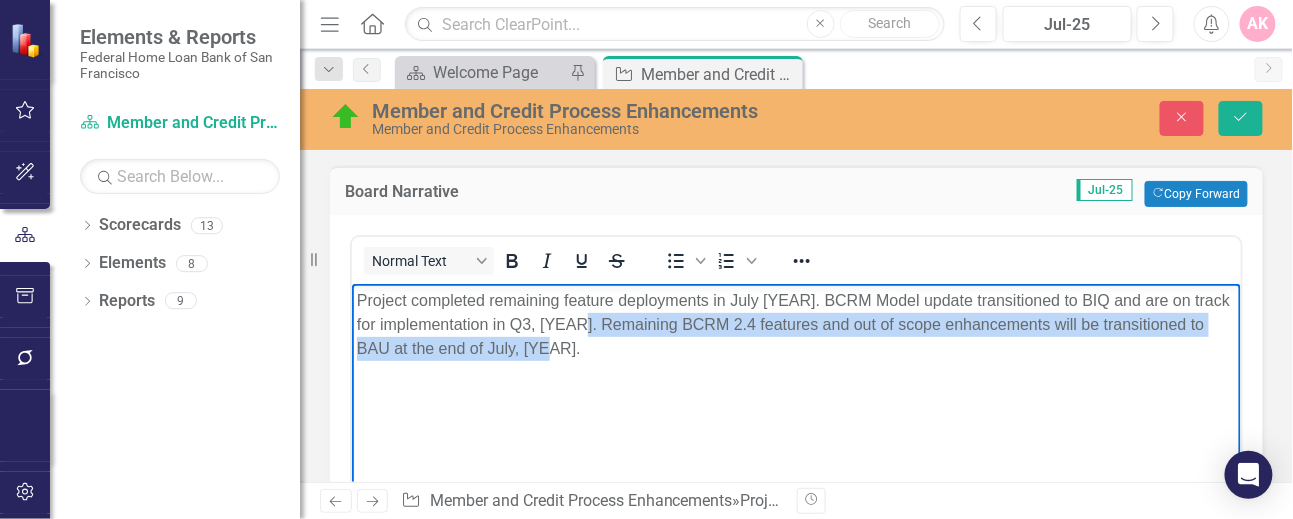 drag, startPoint x: 587, startPoint y: 324, endPoint x: 611, endPoint y: 349, distance: 34.655445 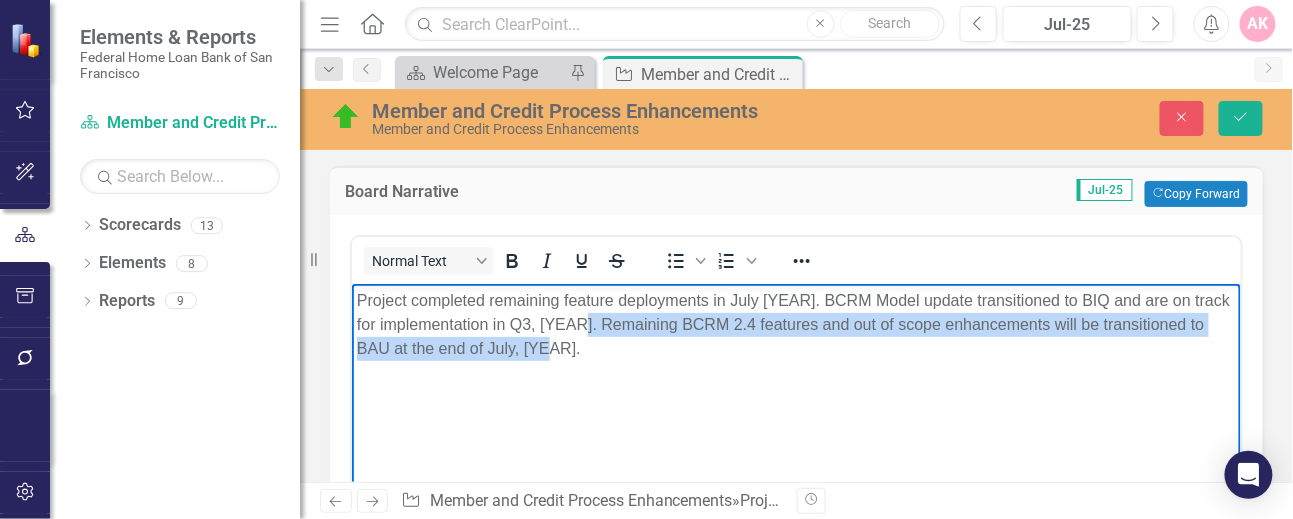 click on "Project completed remaining feature deployments in July [YEAR]. BCRM Model update transitioned to BIQ and are on track for implementation in Q3, [YEAR]. Remaining BCRM 2.4 features and out of scope enhancements will be transitioned to BAU at the end of July, [YEAR]." at bounding box center (795, 325) 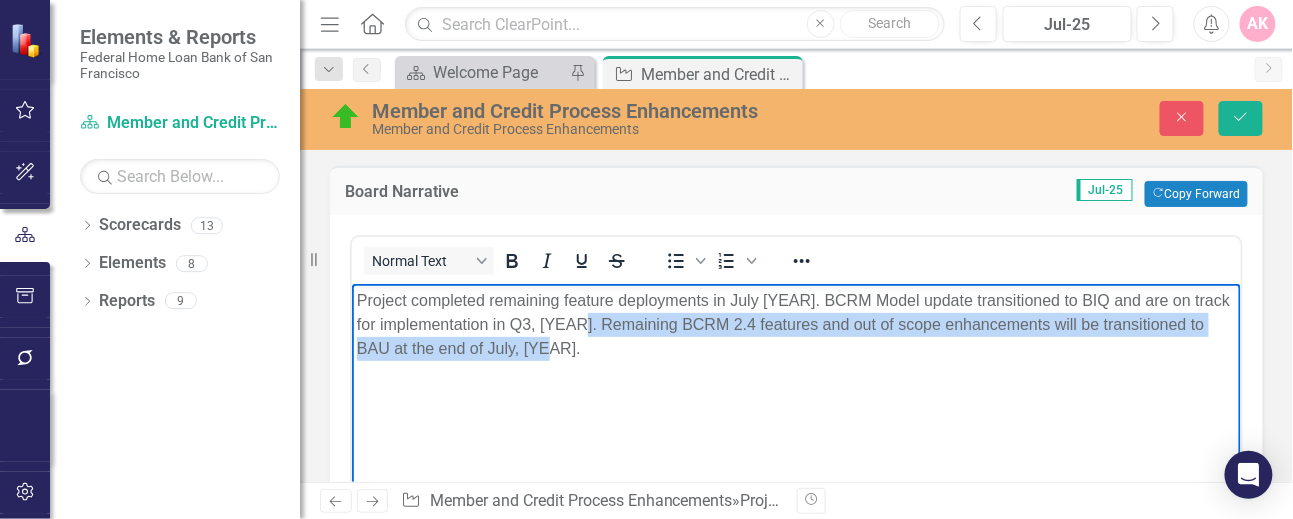 click on "Project completed remaining feature deployments in July [YEAR]. BCRM Model update transitioned to BIQ and are on track for implementation in Q3, [YEAR]. Remaining BCRM 2.4 features and out of scope enhancements will be transitioned to BAU at the end of July, [YEAR]." at bounding box center (795, 434) 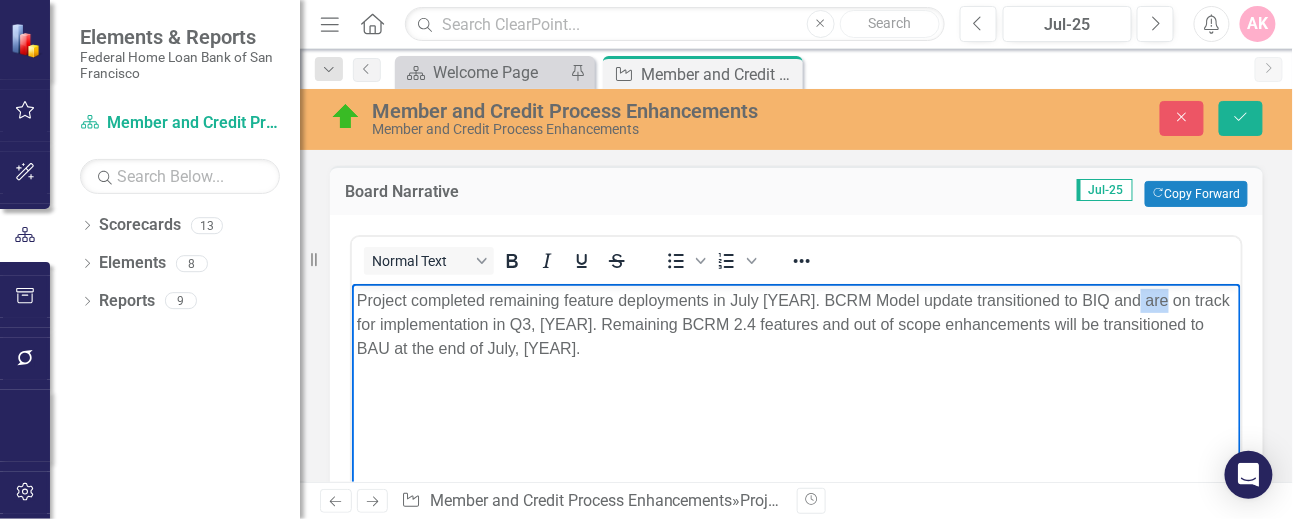drag, startPoint x: 1162, startPoint y: 298, endPoint x: 1130, endPoint y: 297, distance: 32.01562 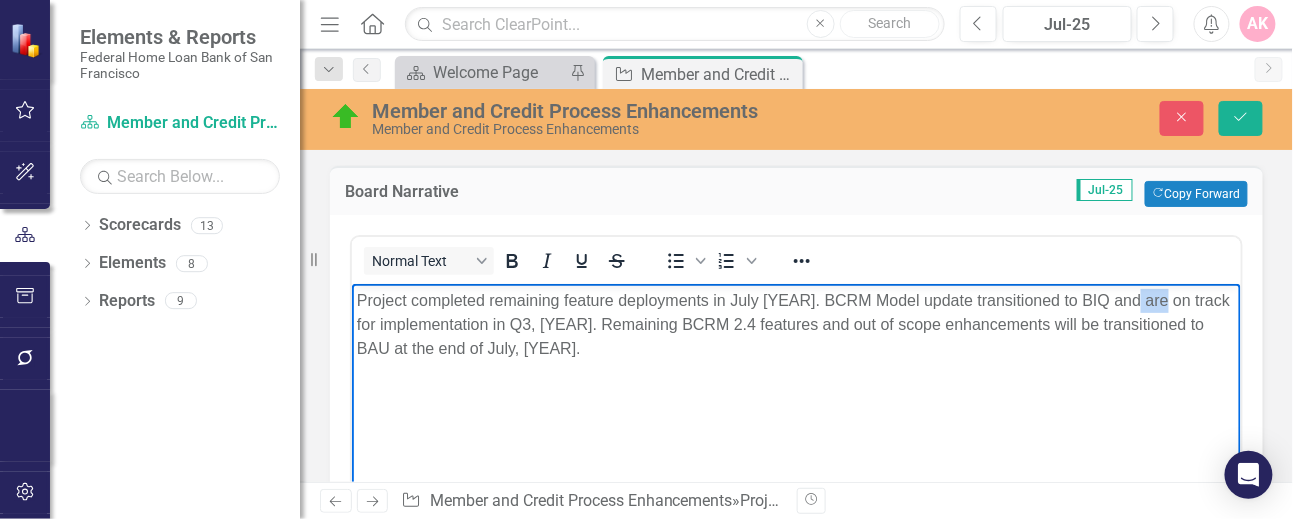 click on "Project completed remaining feature deployments in July [YEAR]. BCRM Model update transitioned to BIQ and are on track for implementation in Q3, [YEAR]. Remaining BCRM 2.4 features and out of scope enhancements will be transitioned to BAU at the end of July, [YEAR]." at bounding box center [795, 325] 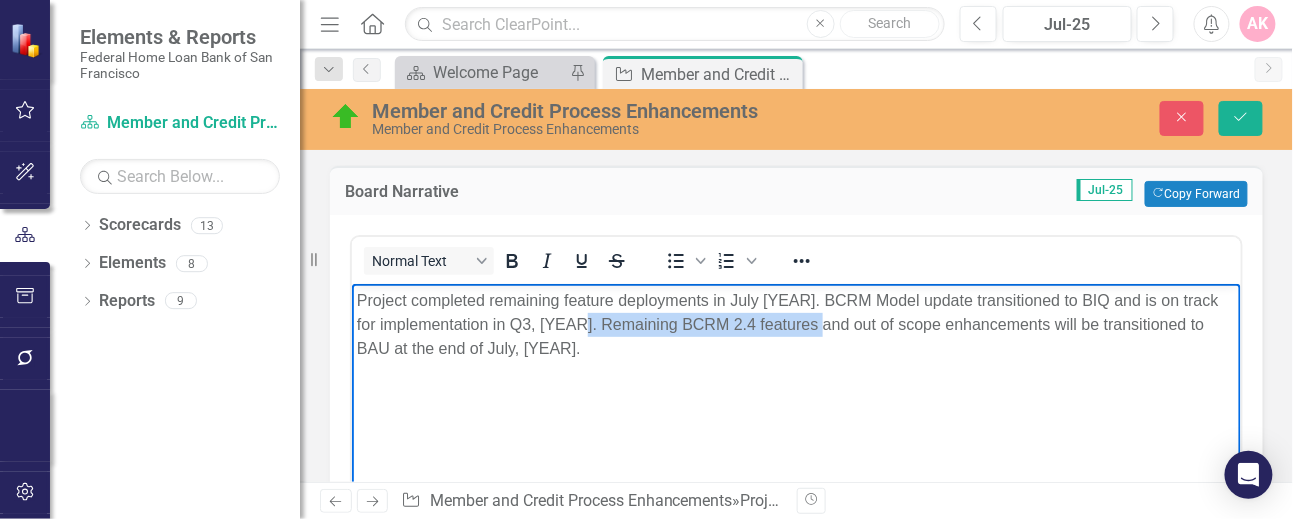 drag, startPoint x: 586, startPoint y: 318, endPoint x: 834, endPoint y: 330, distance: 248.29015 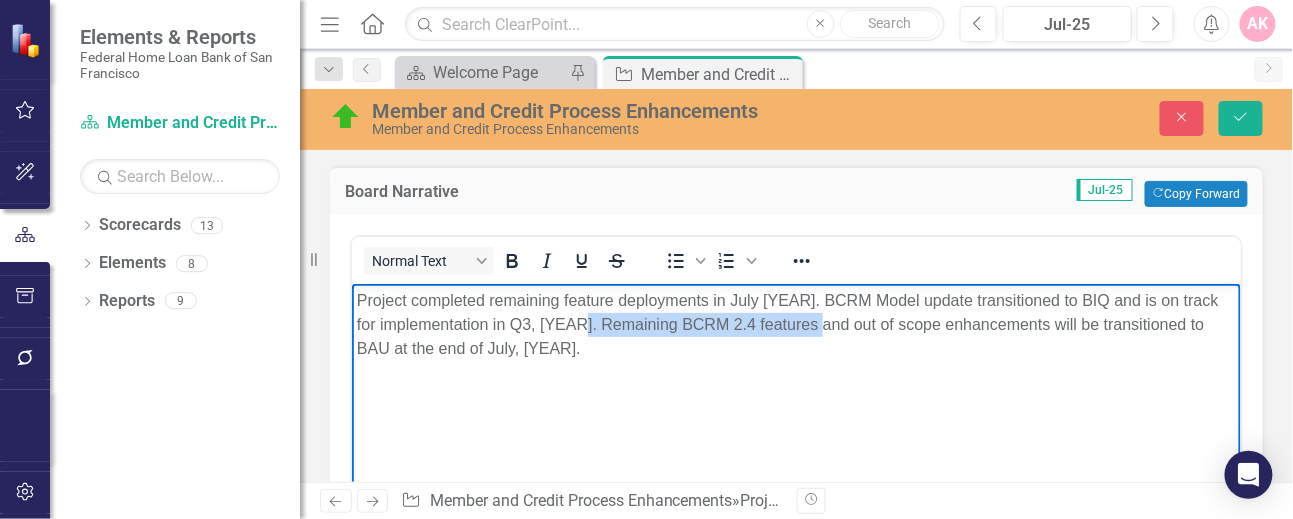 click on "Project completed remaining feature deployments in July [YEAR]. BCRM Model update transitioned to BIQ and is on track for implementation in Q3, [YEAR]. Remaining BCRM 2.4 features and out of scope enhancements will be transitioned to BAU at the end of July, [YEAR]." at bounding box center [795, 325] 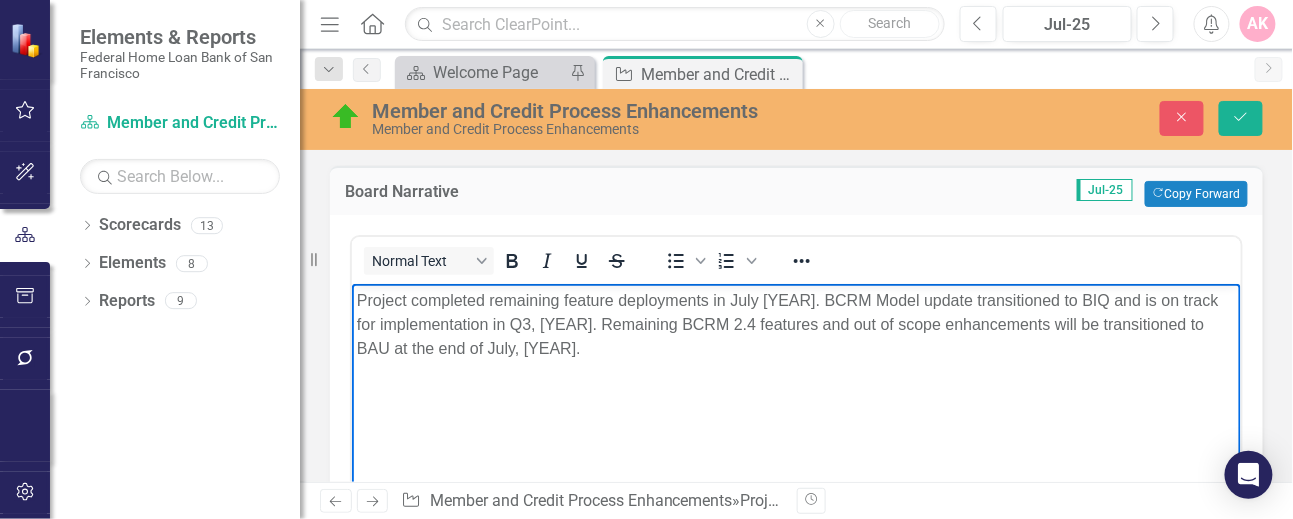 click on "Project completed remaining feature deployments in July [YEAR]. BCRM Model update transitioned to BIQ and is on track for implementation in Q3, [YEAR]. Remaining BCRM 2.4 features and out of scope enhancements will be transitioned to BAU at the end of July, [YEAR]." at bounding box center (795, 325) 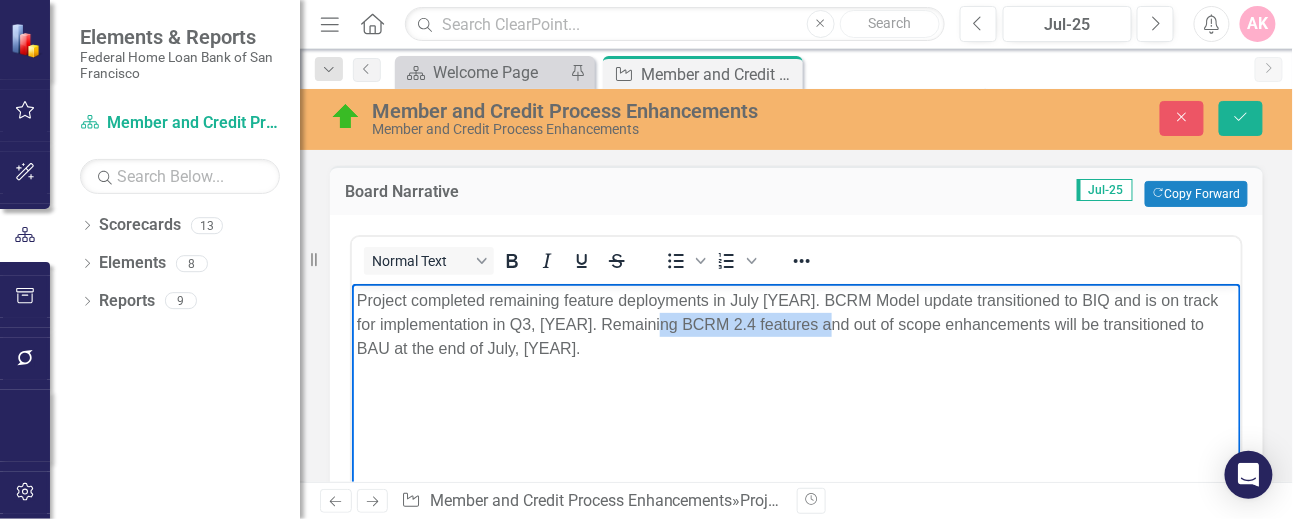 drag, startPoint x: 836, startPoint y: 327, endPoint x: 666, endPoint y: 316, distance: 170.35551 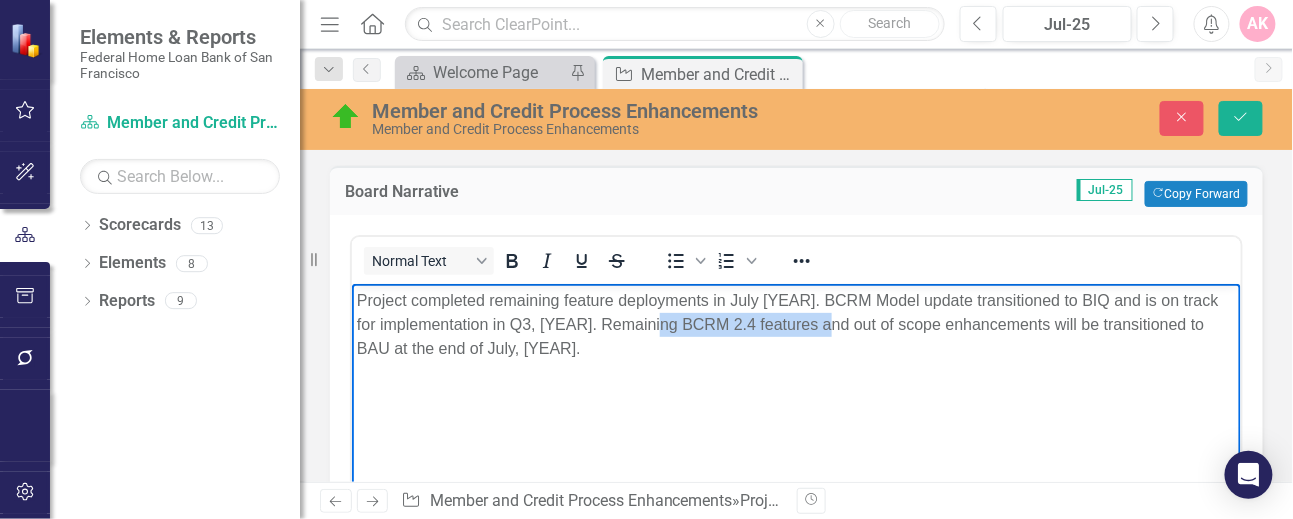 click on "Project completed remaining feature deployments in July [YEAR]. BCRM Model update transitioned to BIQ and is on track for implementation in Q3, [YEAR]. Remaining BCRM 2.4 features and out of scope enhancements will be transitioned to BAU at the end of July, [YEAR]." at bounding box center [795, 325] 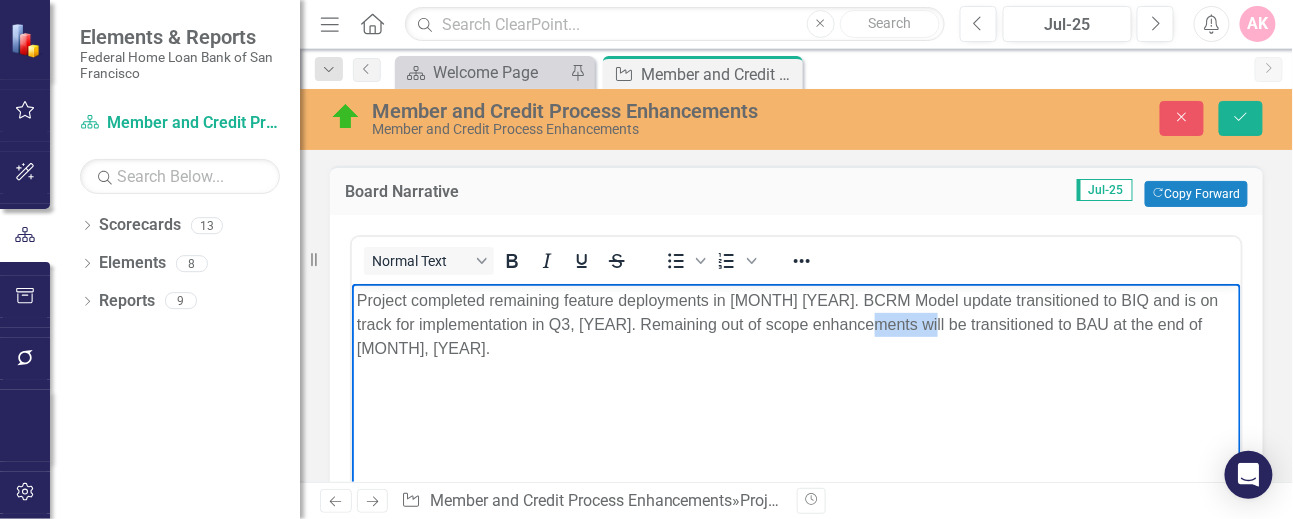 drag, startPoint x: 865, startPoint y: 327, endPoint x: 914, endPoint y: 318, distance: 49.819675 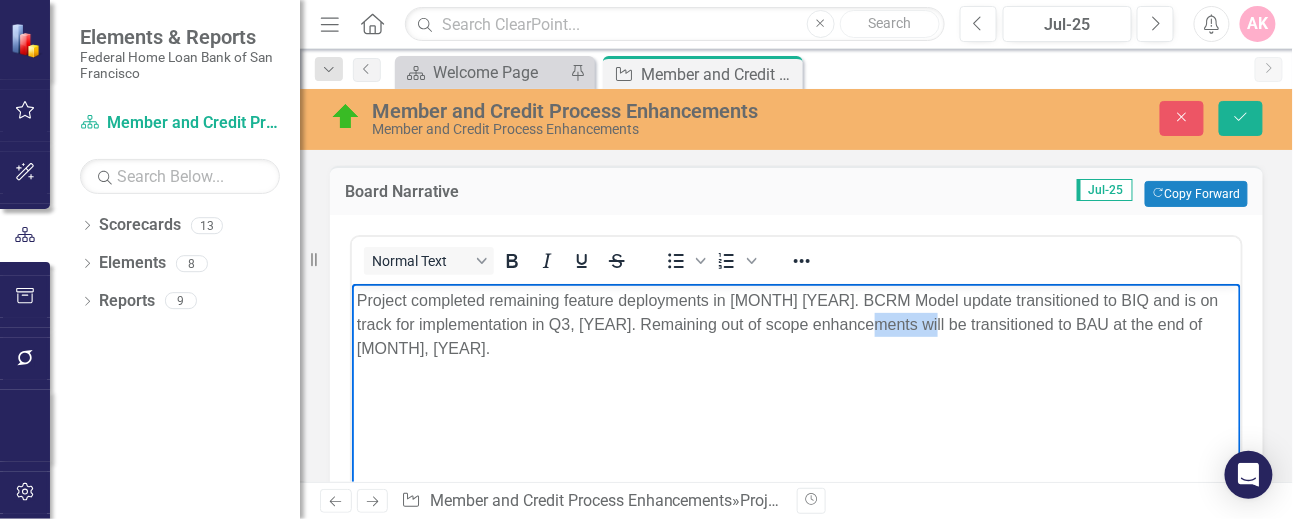 click on "Project completed remaining feature deployments in [MONTH] [YEAR]. BCRM Model update transitioned to BIQ and is on track for implementation in Q3, [YEAR]. Remaining out of scope enhancements will be transitioned to BAU at the end of [MONTH], [YEAR]." at bounding box center (795, 325) 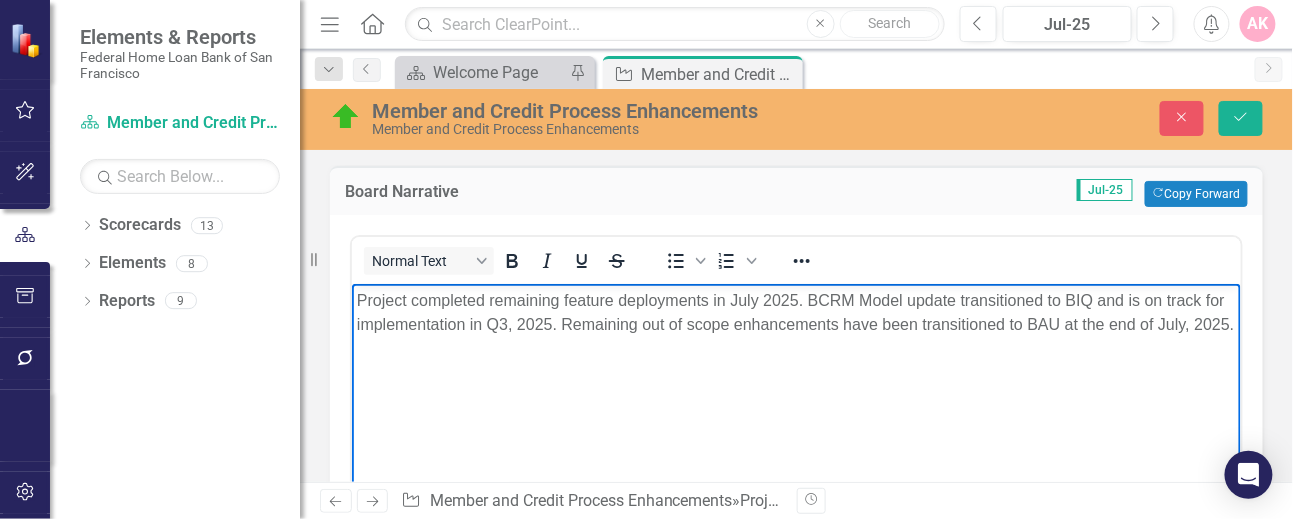 click on "Project completed remaining feature deployments in July 2025. BCRM Model update transitioned to BIQ and is on track for implementation in Q3, 2025. Remaining out of scope enhancements have been transitioned to BAU at the end of July, 2025." at bounding box center [795, 313] 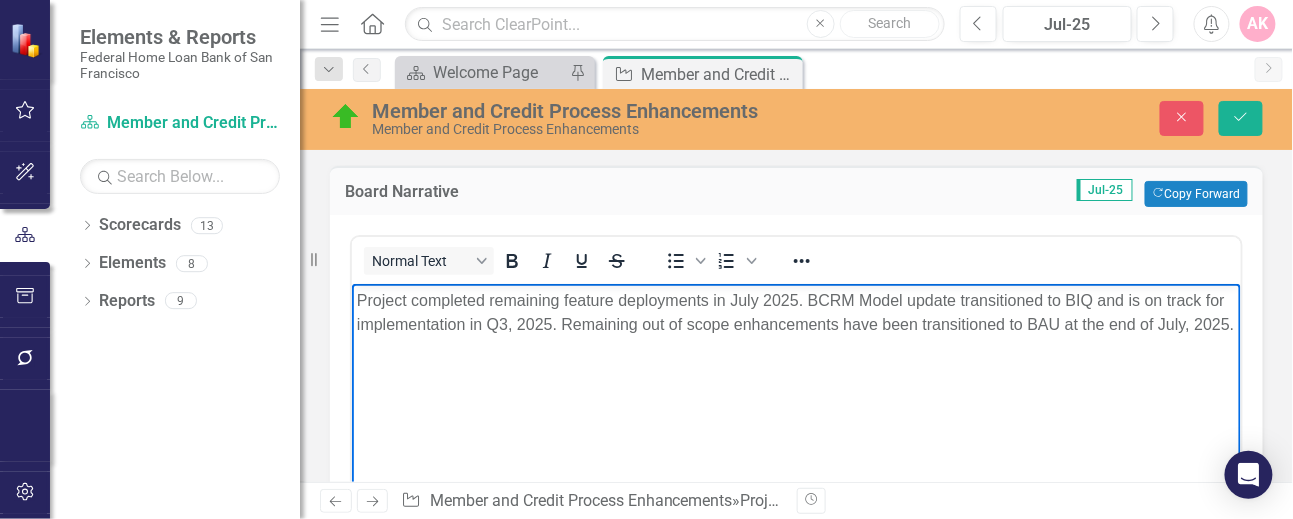 click on "Project completed remaining feature deployments in July 2025. BCRM Model update transitioned to BIQ and is on track for implementation in Q3, 2025. Remaining out of scope enhancements have been transitioned to BAU at the end of July, 2025." at bounding box center (795, 313) 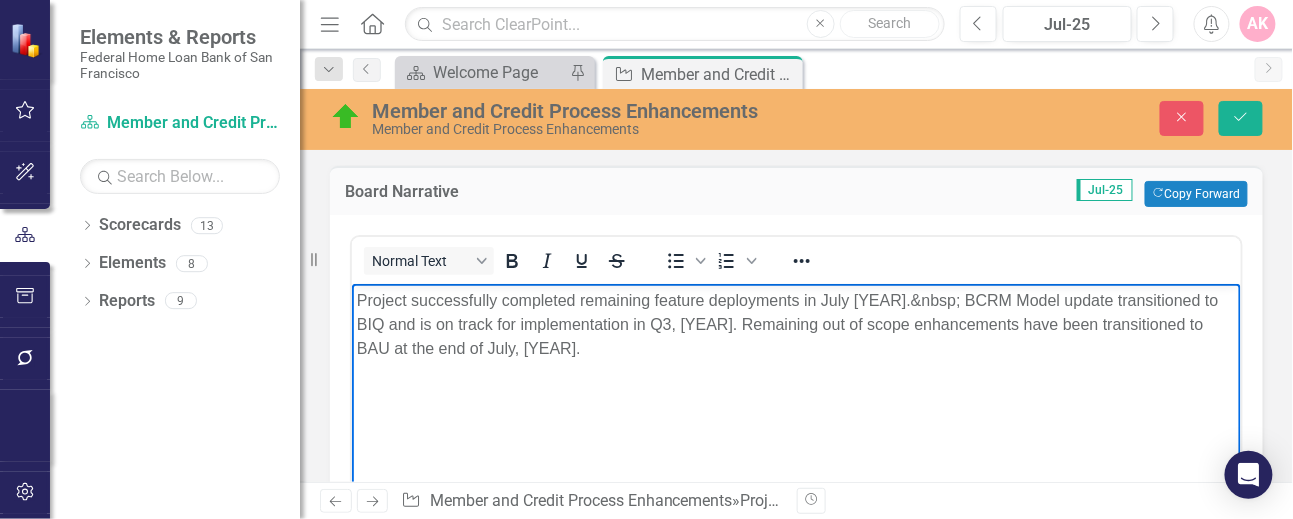 click on "Project successfully completed remaining feature deployments in July [YEAR].&nbsp; BCRM Model update transitioned to BIQ and is on track for implementation in Q3, [YEAR]. Remaining out of scope enhancements have been transitioned to BAU at the end of July, [YEAR]." at bounding box center (795, 325) 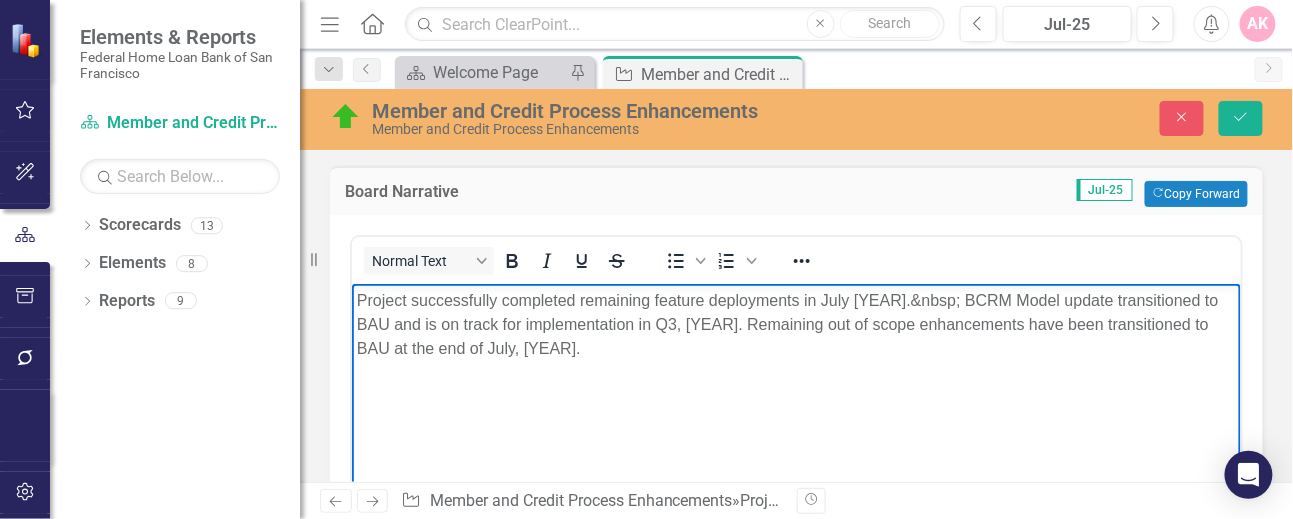 click on "Project successfully completed remaining feature deployments in July [YEAR].&nbsp; BCRM Model update transitioned to BAU and is on track for implementation in Q3, [YEAR]. Remaining out of scope enhancements have been transitioned to BAU at the end of July, [YEAR]." at bounding box center [795, 325] 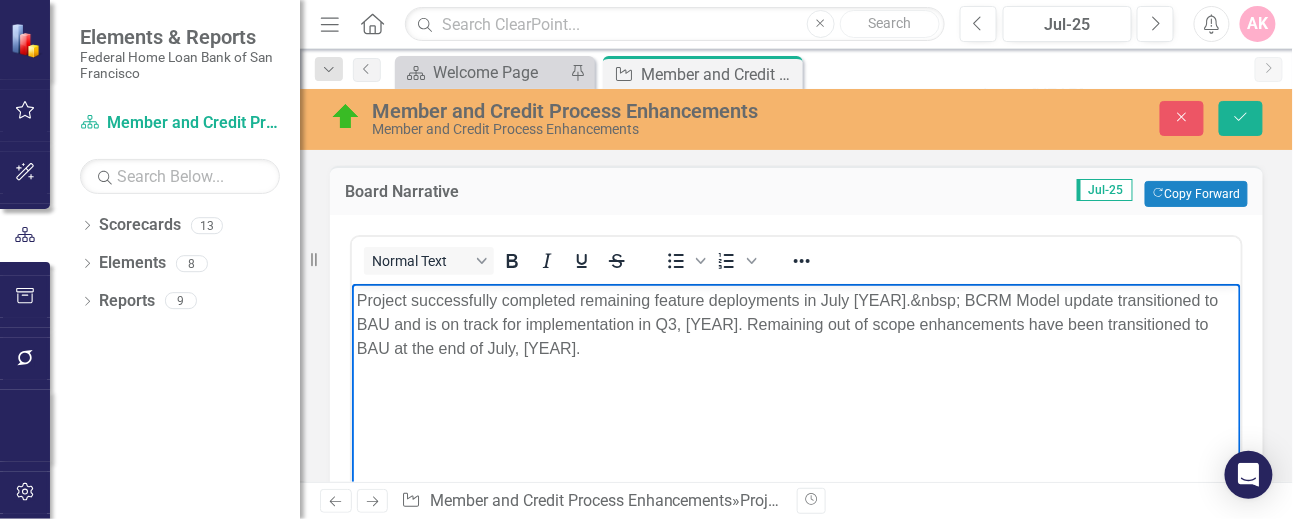 click on "Project successfully completed remaining feature deployments in July [YEAR].&nbsp; BCRM Model update transitioned to BAU and is on track for implementation in Q3, [YEAR]. Remaining out of scope enhancements have been transitioned to BAU at the end of July, [YEAR]." at bounding box center (795, 325) 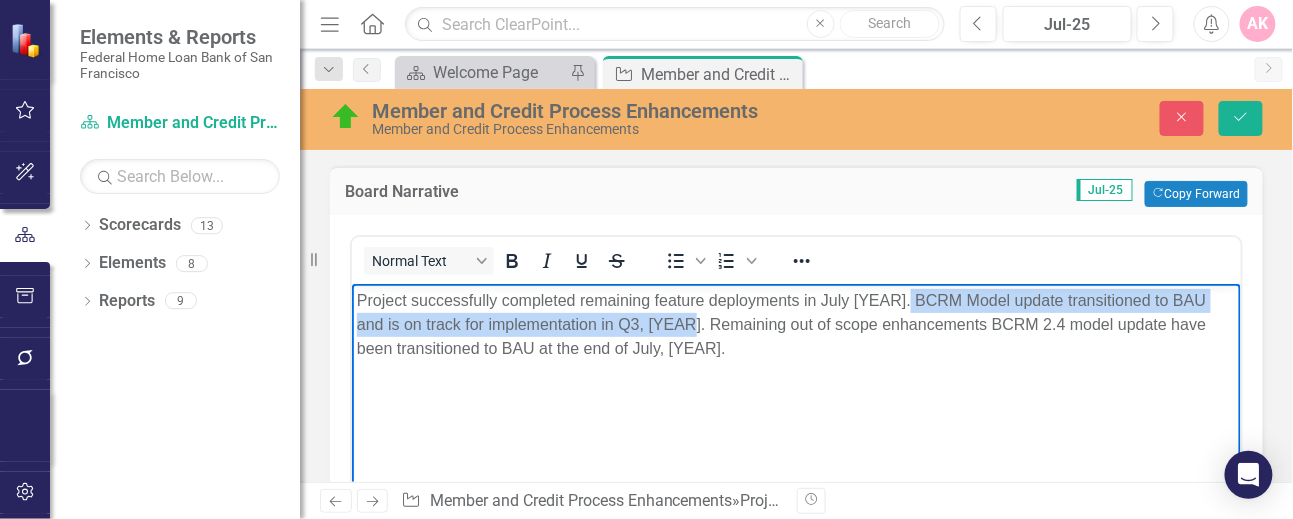 drag, startPoint x: 904, startPoint y: 296, endPoint x: 694, endPoint y: 320, distance: 211.36697 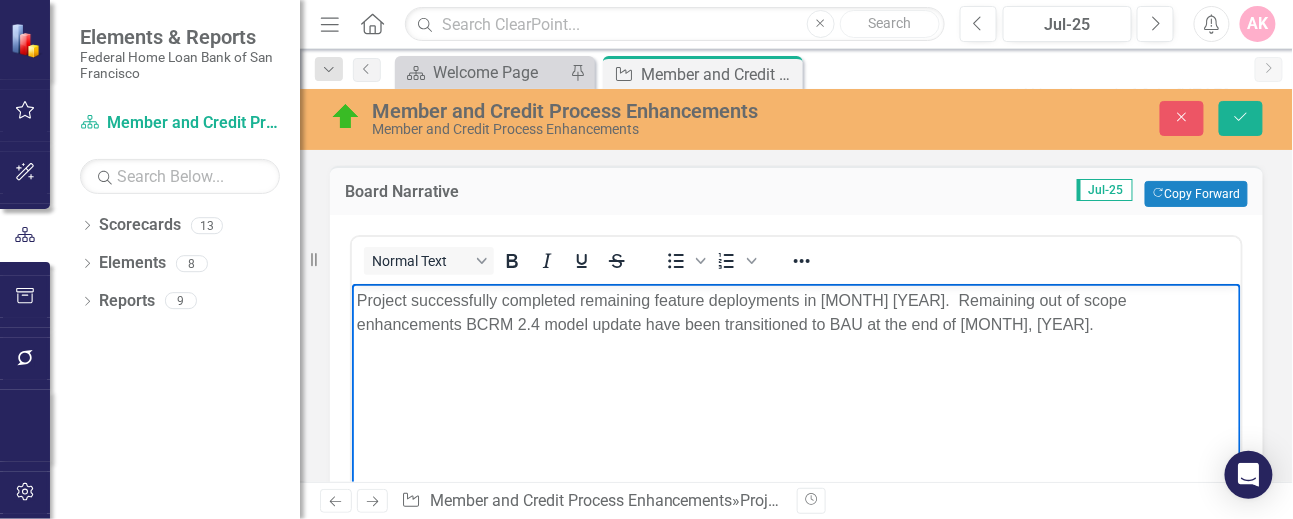 click on "Project successfully completed remaining feature deployments in [MONTH] [YEAR].  Remaining out of scope enhancements BCRM 2.4 model update have been transitioned to BAU at the end of [MONTH], [YEAR]." at bounding box center (795, 313) 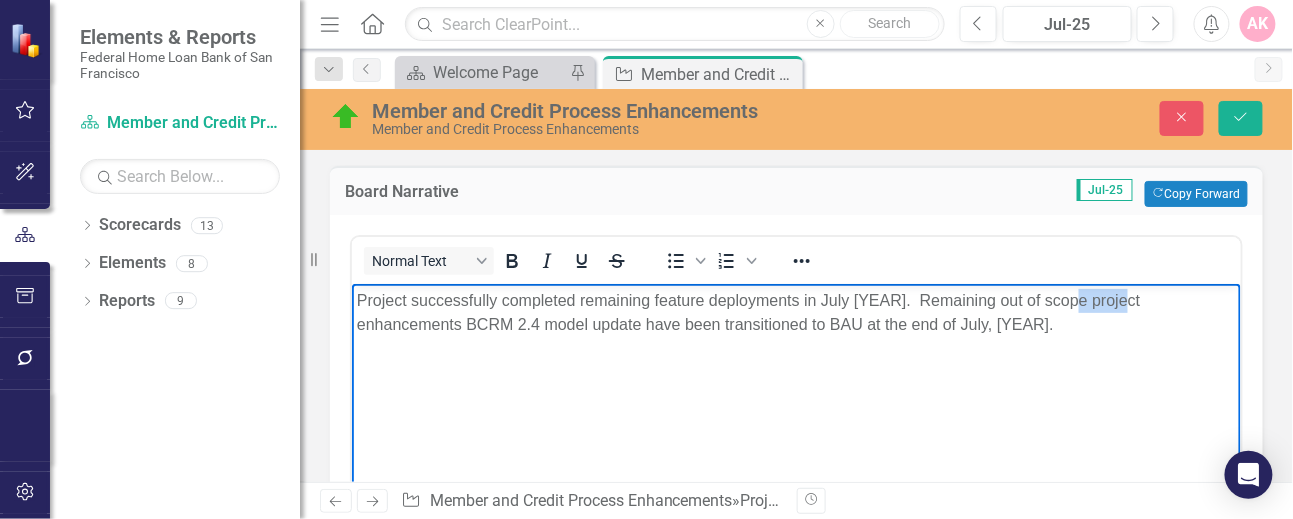 drag, startPoint x: 1137, startPoint y: 309, endPoint x: 1075, endPoint y: 294, distance: 63.788715 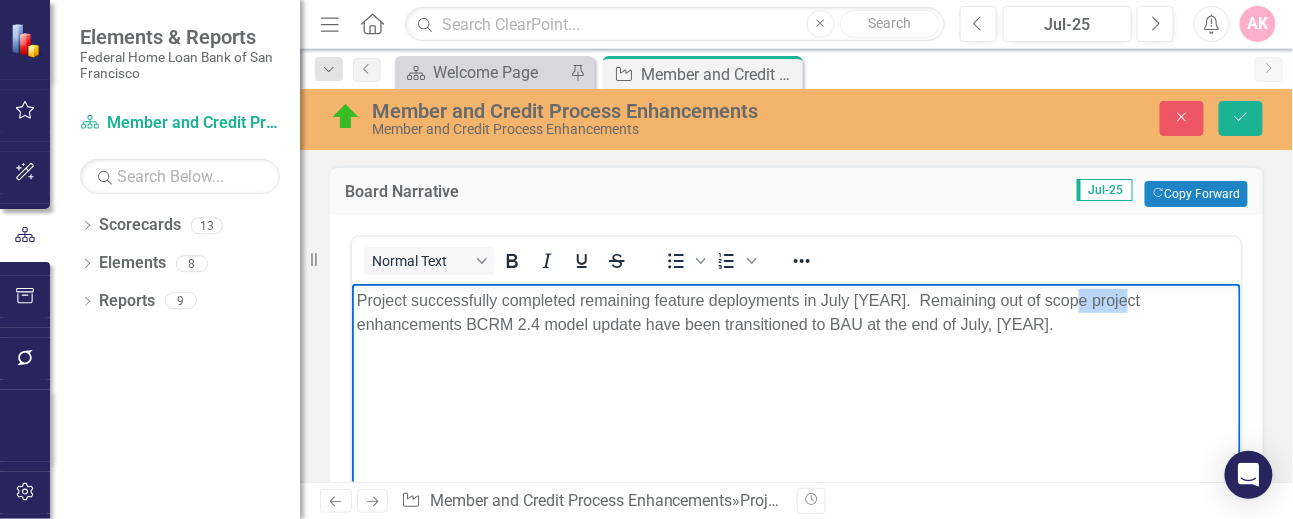 click on "Project successfully completed remaining feature deployments in July [YEAR].  Remaining out of scope project enhancements BCRM 2.4 model update have been transitioned to BAU at the end of July, [YEAR]." at bounding box center (795, 313) 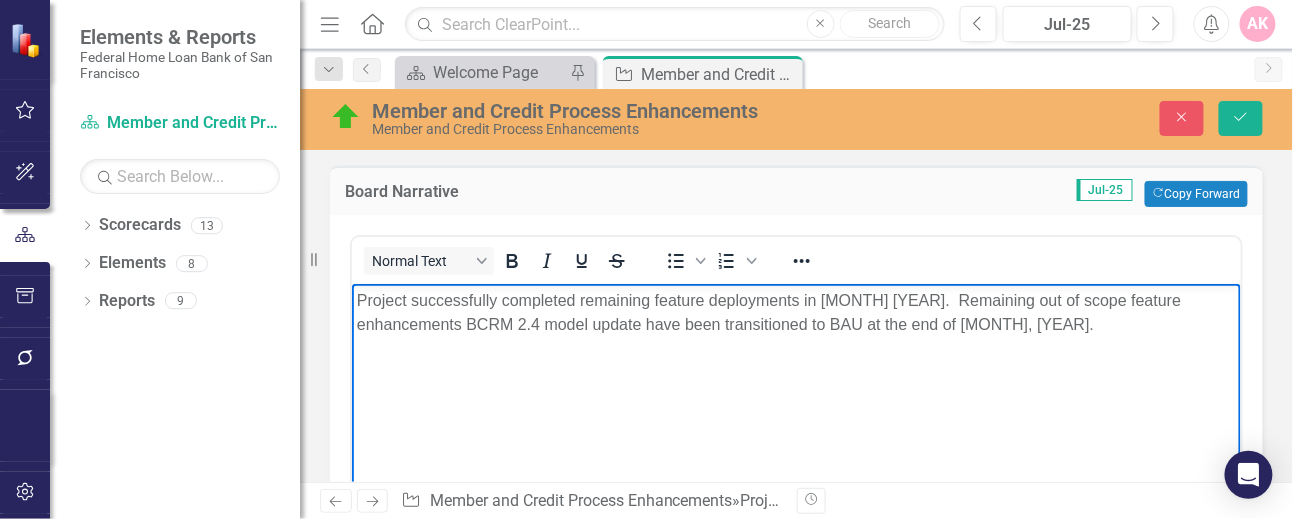 click on "Project successfully completed remaining feature deployments in [MONTH] [YEAR].  Remaining out of scope feature enhancements BCRM 2.4 model update have been transitioned to BAU at the end of [MONTH], [YEAR]." at bounding box center [795, 313] 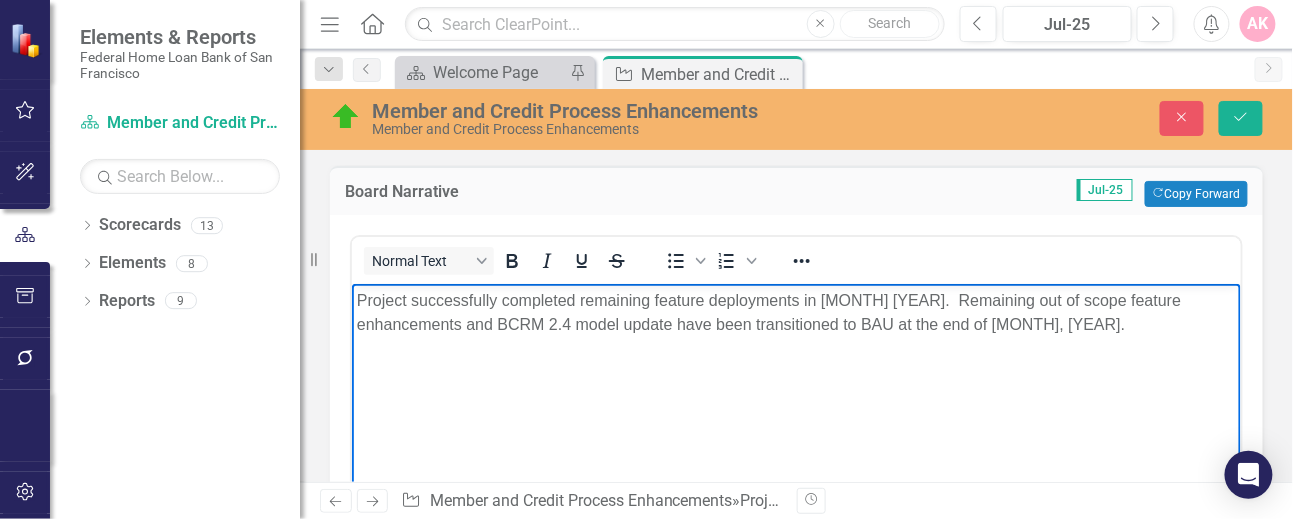 click on "Project successfully completed remaining feature deployments in [MONTH] [YEAR].  Remaining out of scope feature enhancements and BCRM 2.4 model update have been transitioned to BAU at the end of [MONTH], [YEAR]." at bounding box center (795, 313) 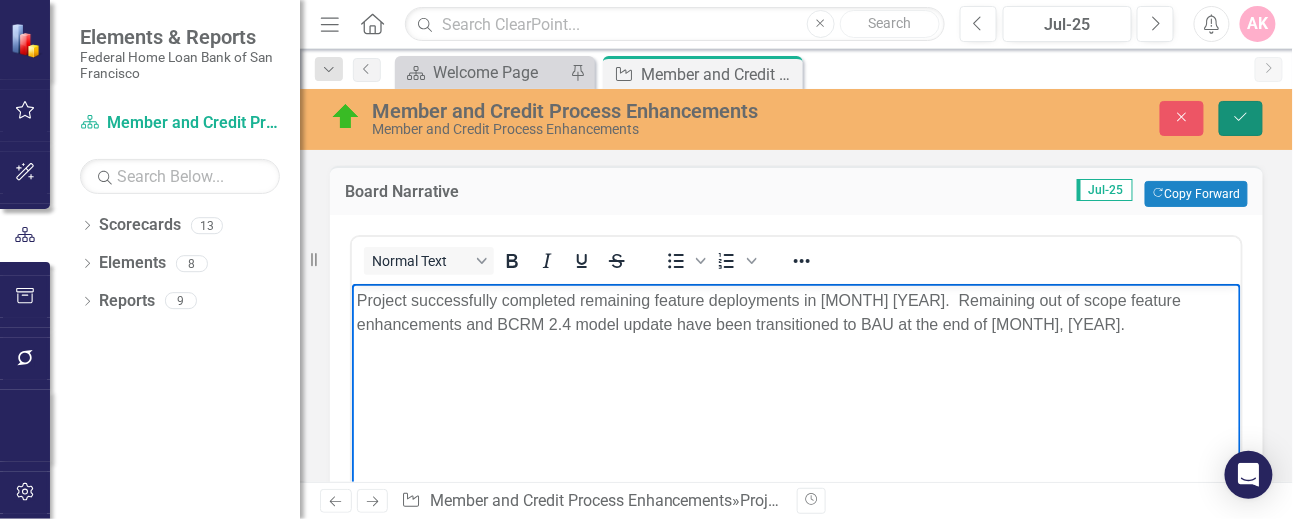 click on "Save" 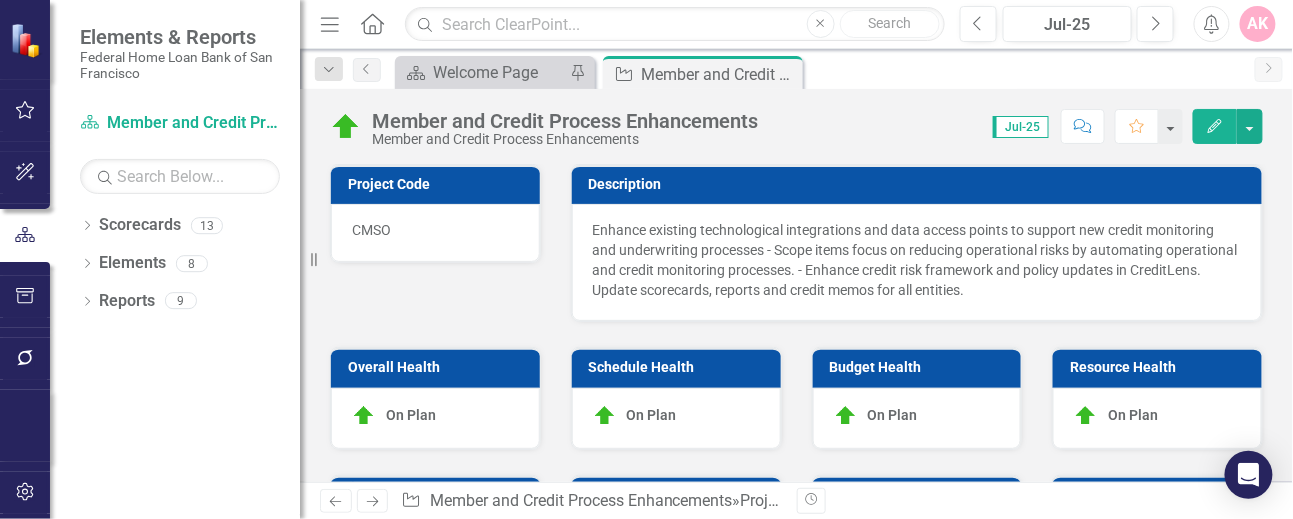 checkbox on "false" 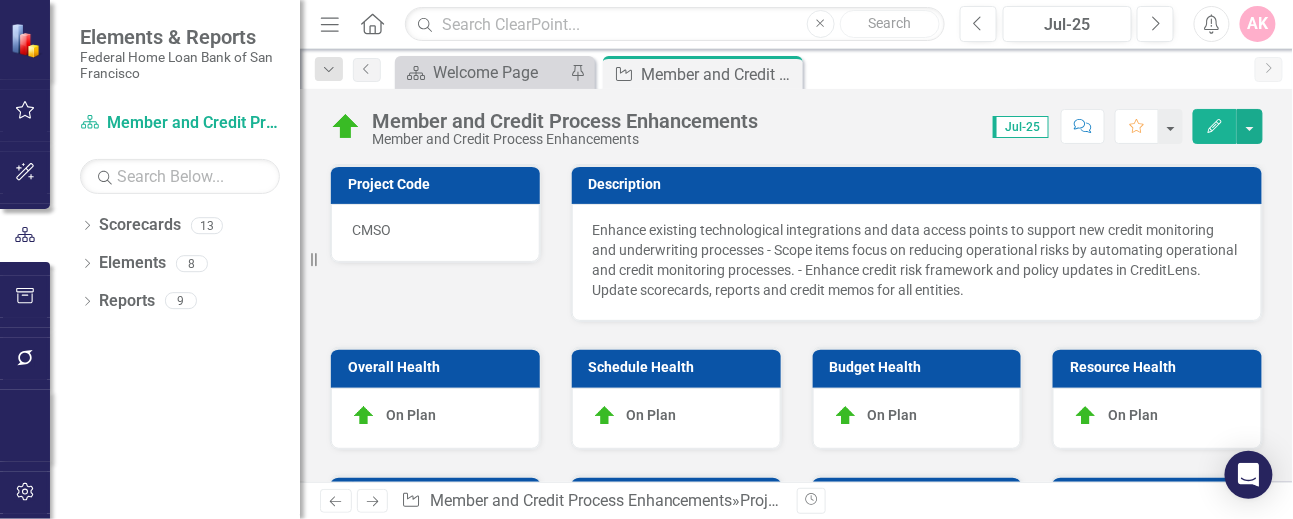 checkbox on "false" 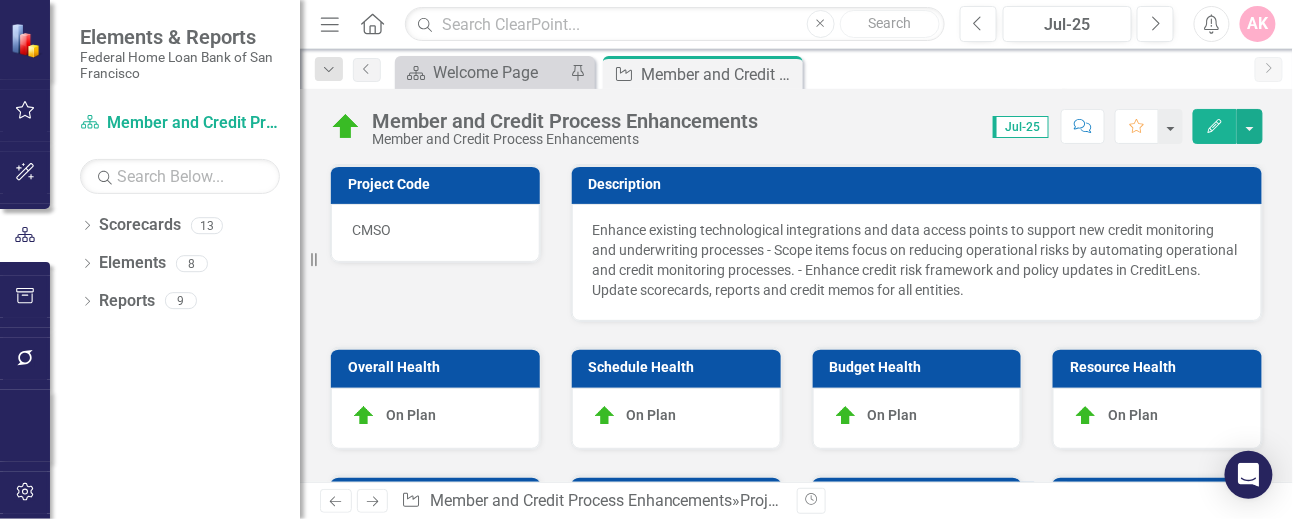 checkbox on "true" 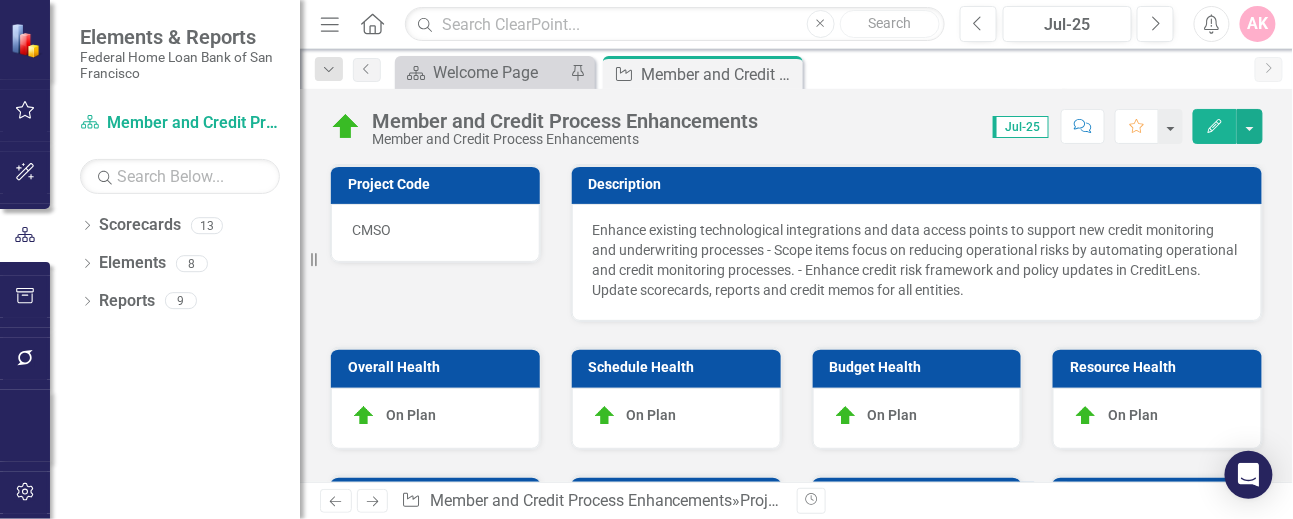 checkbox on "true" 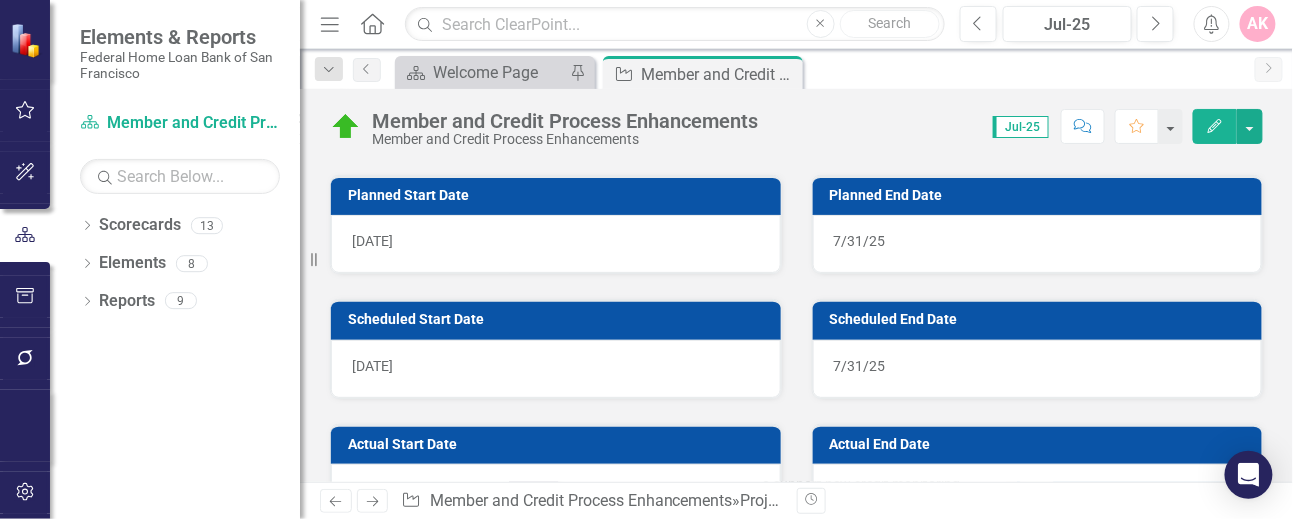 scroll, scrollTop: 1066, scrollLeft: 0, axis: vertical 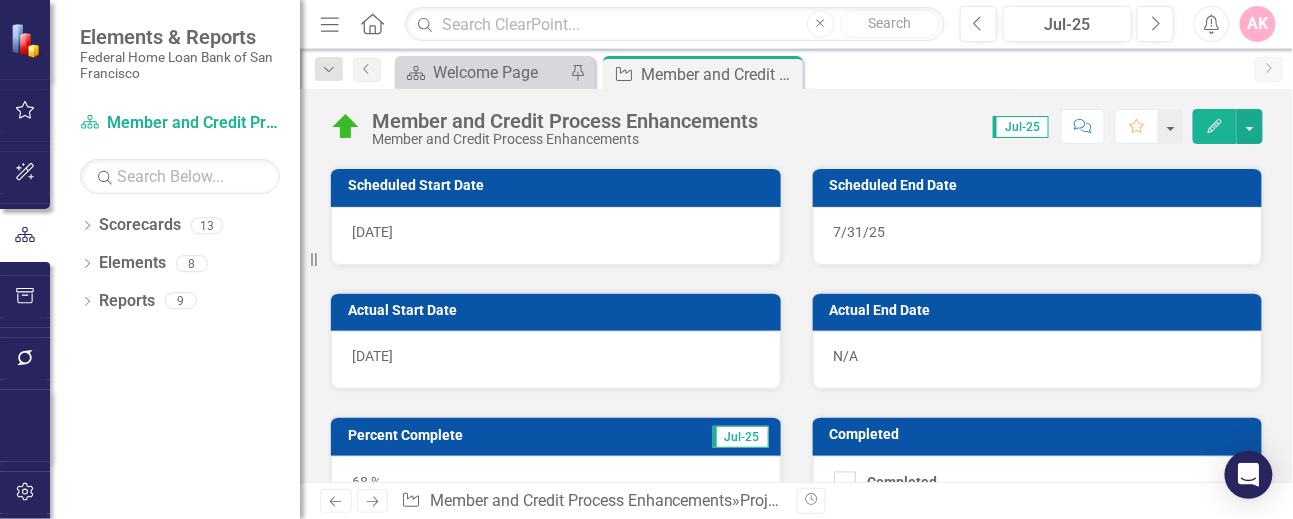 click on "N/A" at bounding box center [1038, 360] 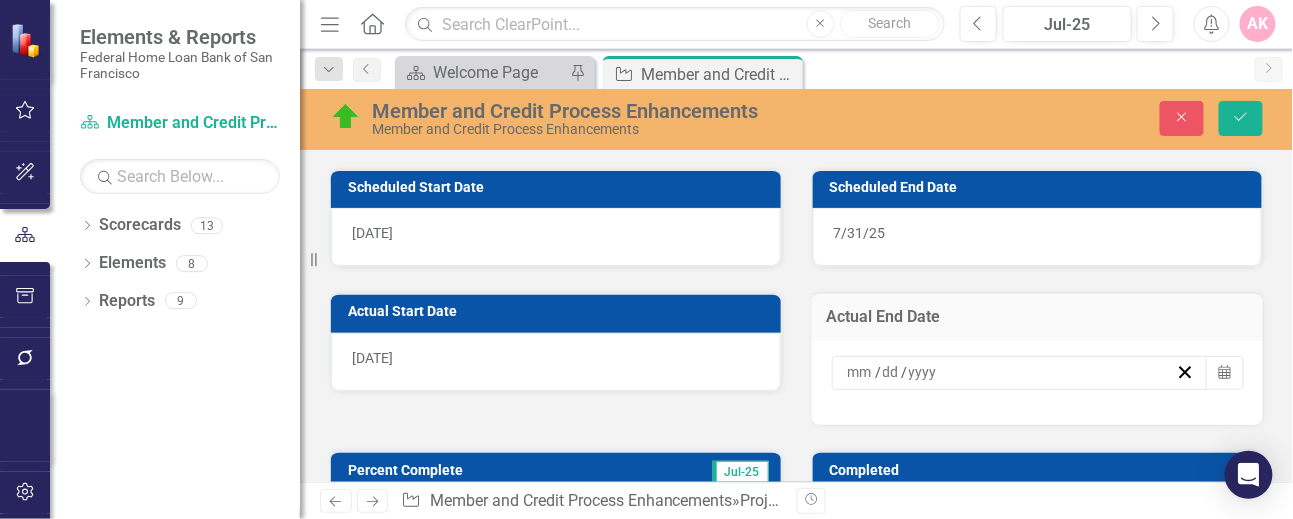 click on "/ /" at bounding box center [1010, 373] 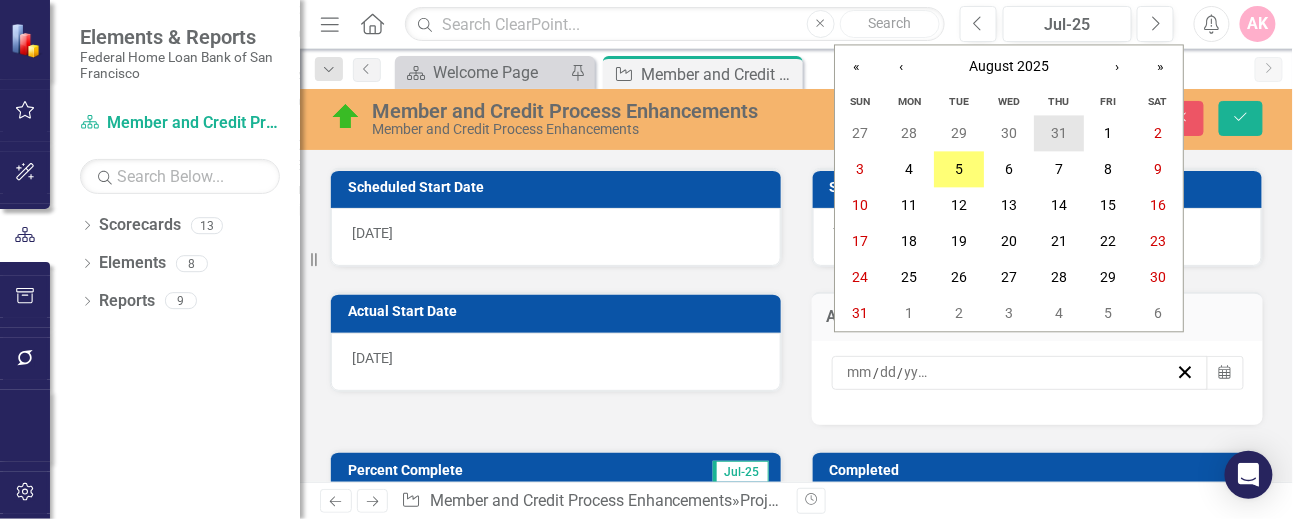 click on "31" at bounding box center [1059, 134] 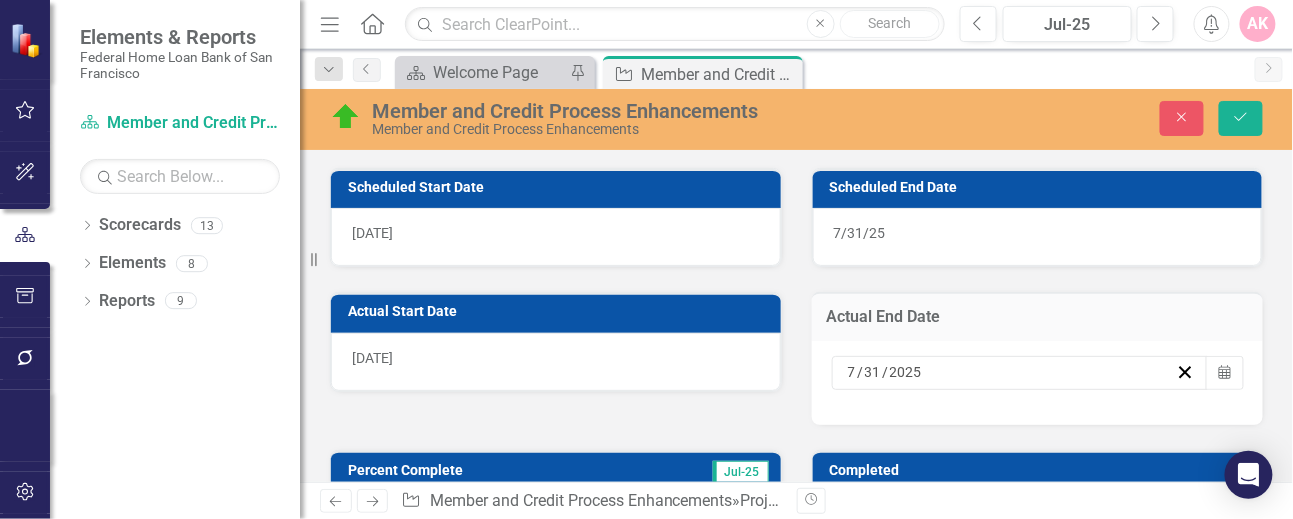 scroll, scrollTop: 1200, scrollLeft: 0, axis: vertical 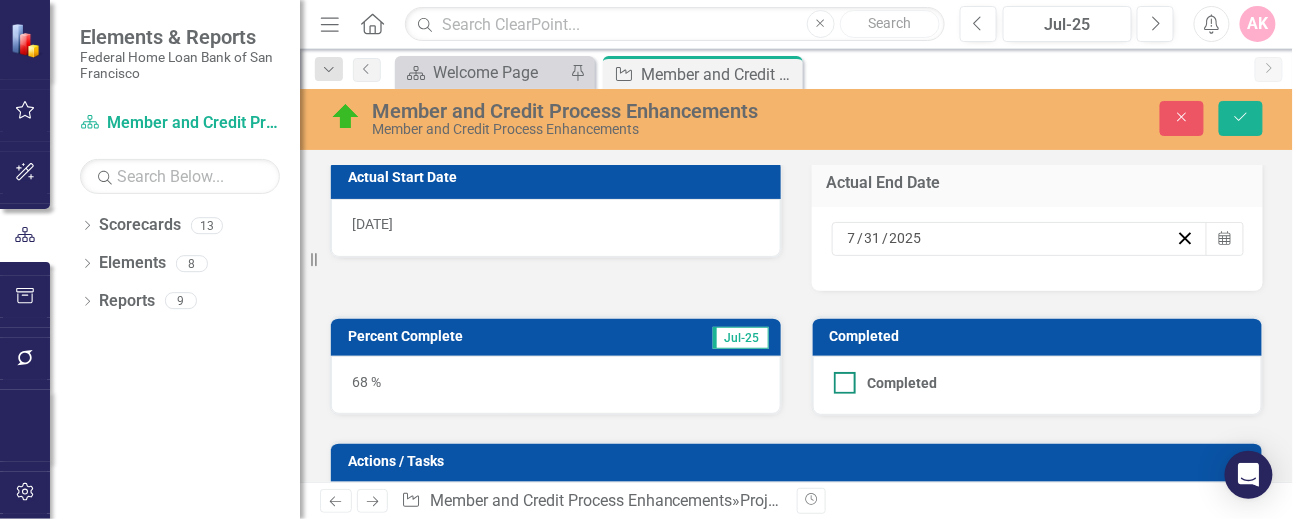 click at bounding box center (845, 383) 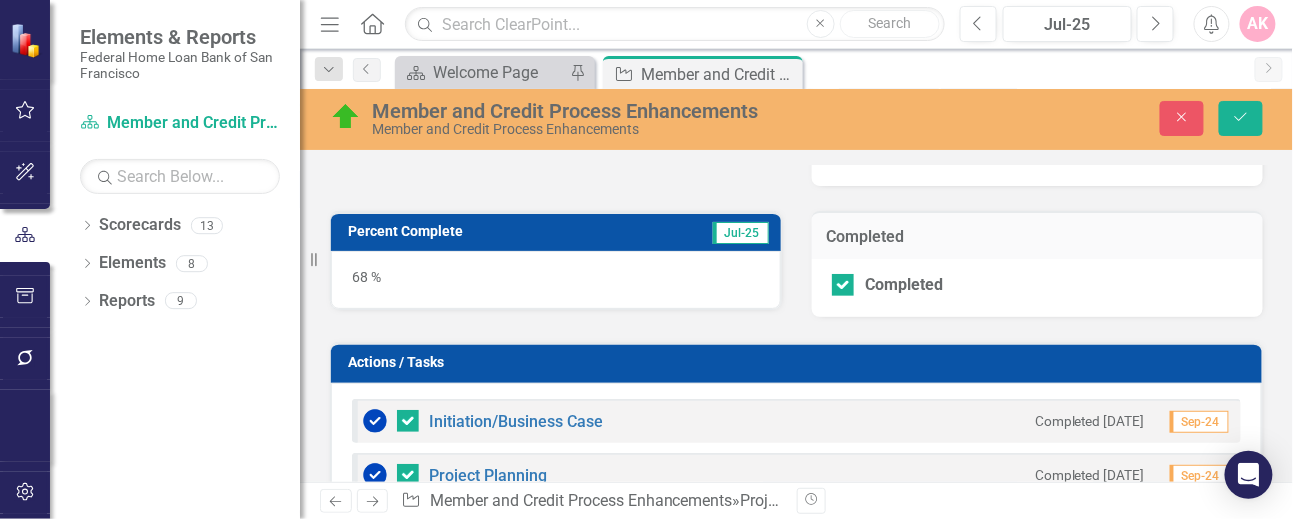 scroll, scrollTop: 1333, scrollLeft: 0, axis: vertical 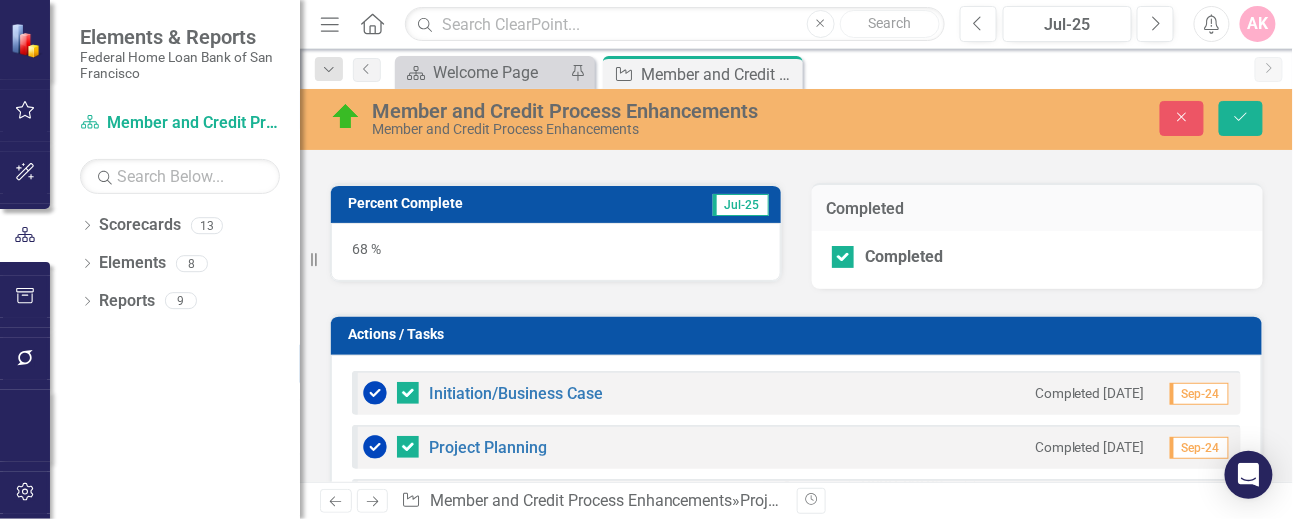 click on "68 %" at bounding box center [556, 252] 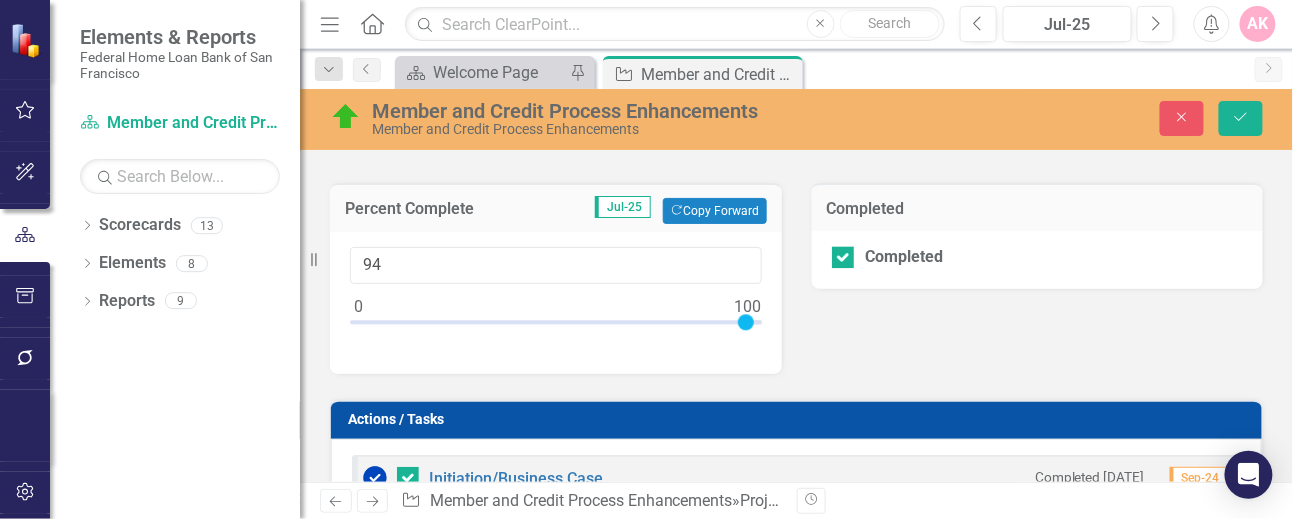 type on "100" 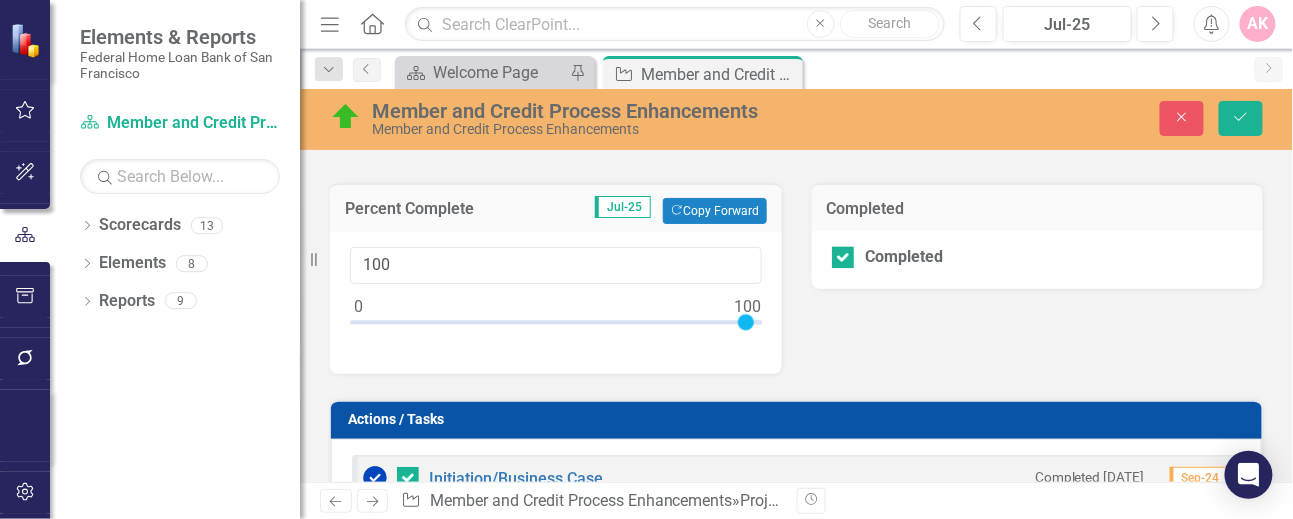drag, startPoint x: 620, startPoint y: 304, endPoint x: 767, endPoint y: 307, distance: 147.03061 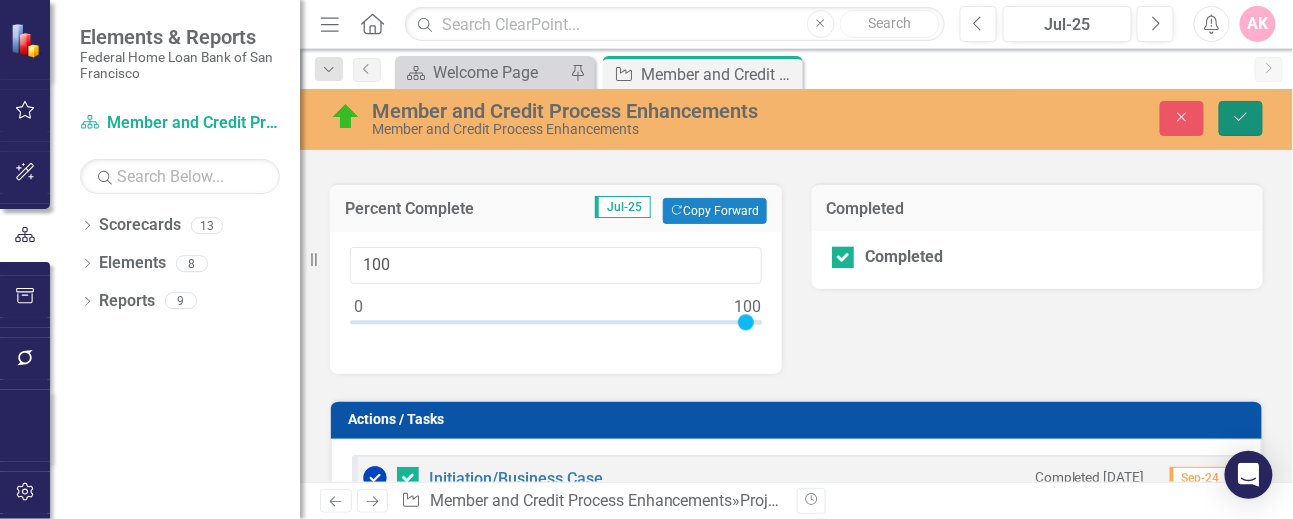 click on "Save" 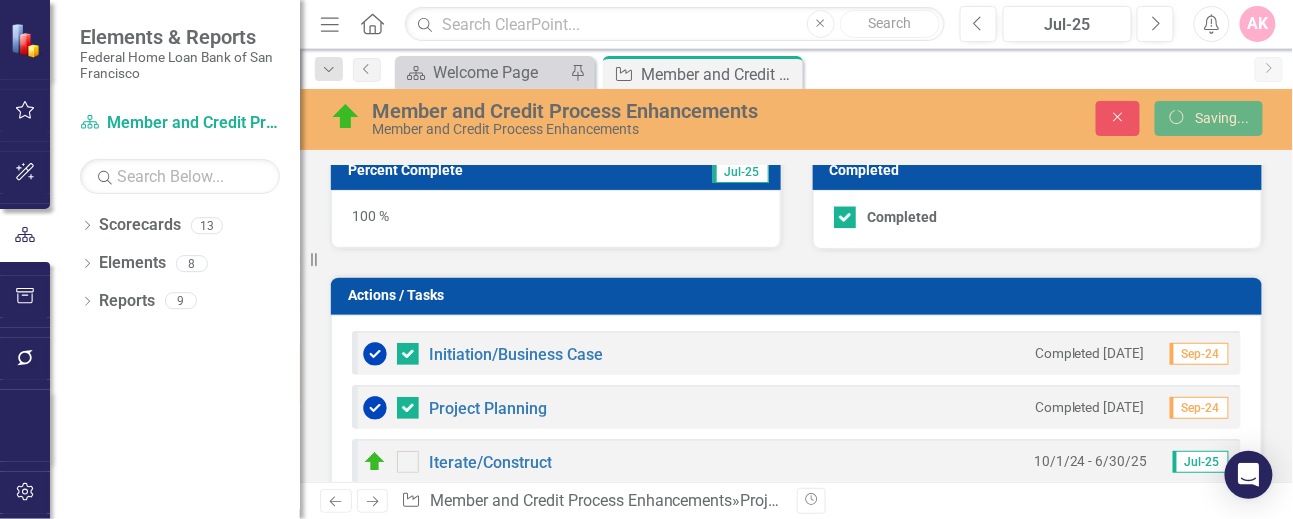 scroll, scrollTop: 1299, scrollLeft: 0, axis: vertical 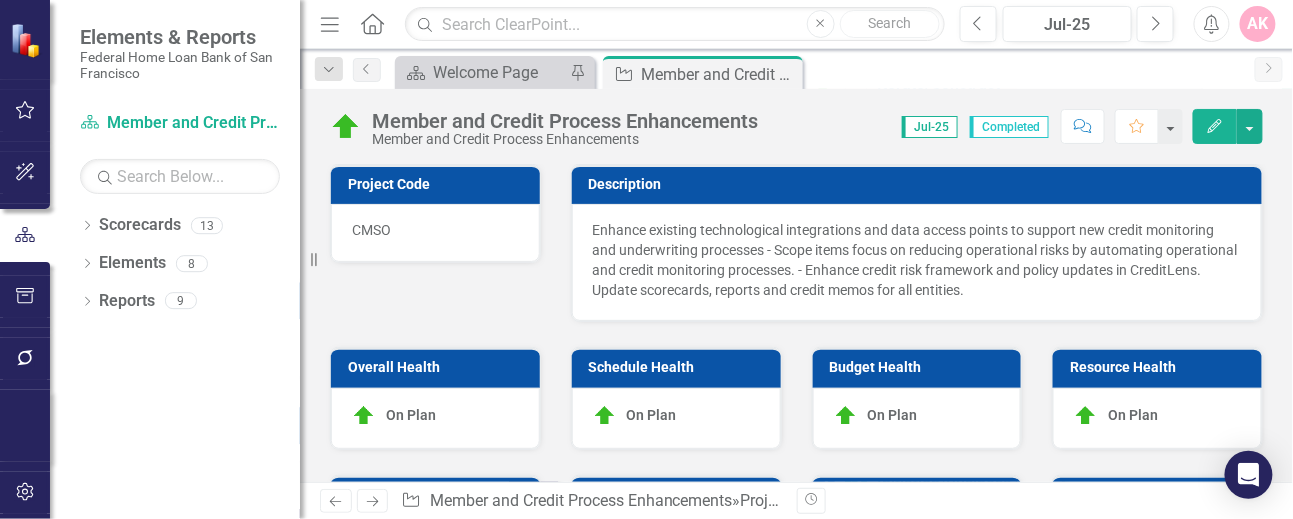 checkbox on "false" 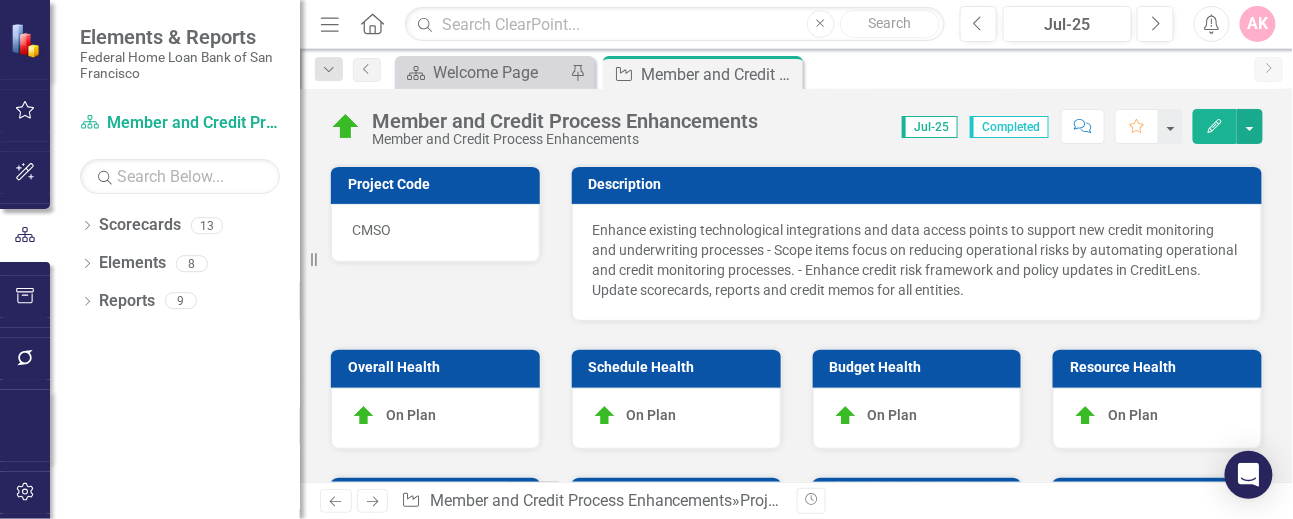 checkbox on "false" 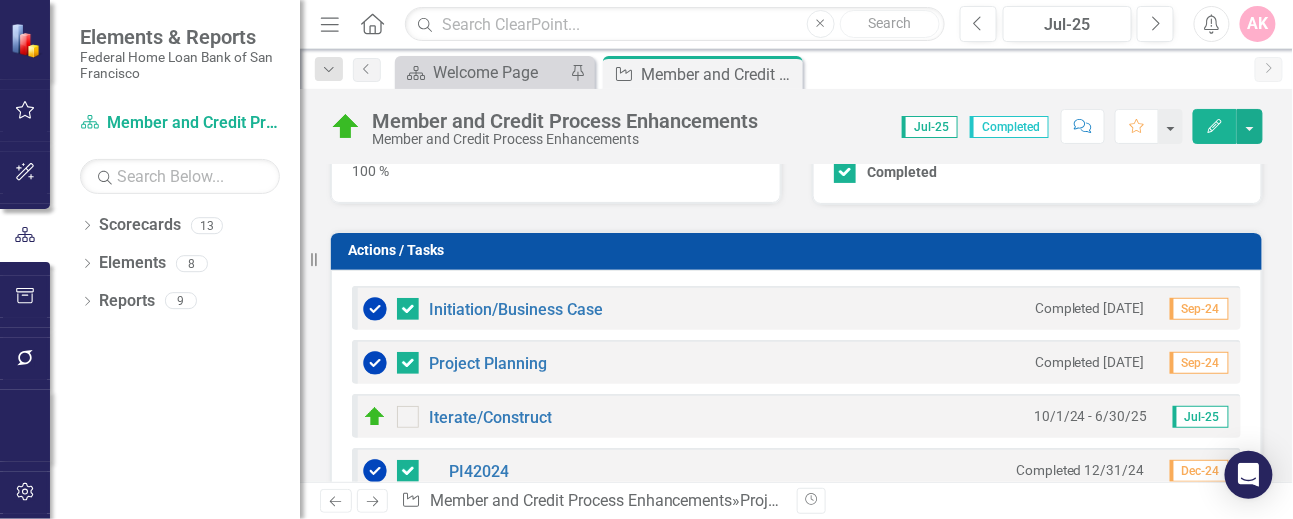 scroll, scrollTop: 1466, scrollLeft: 0, axis: vertical 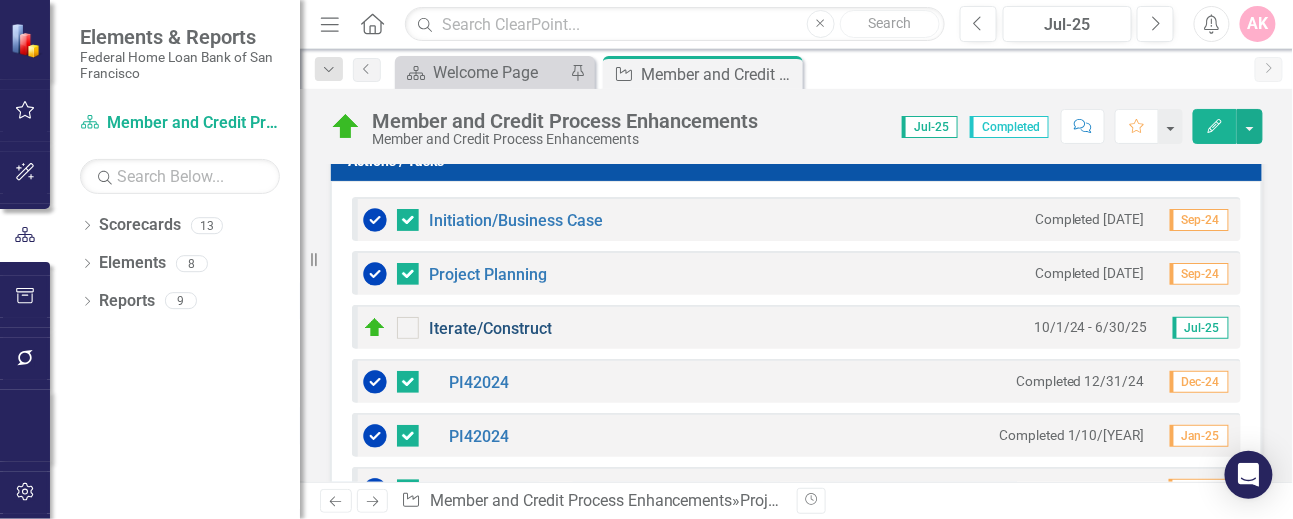 click on "Iterate/Construct" at bounding box center [490, 328] 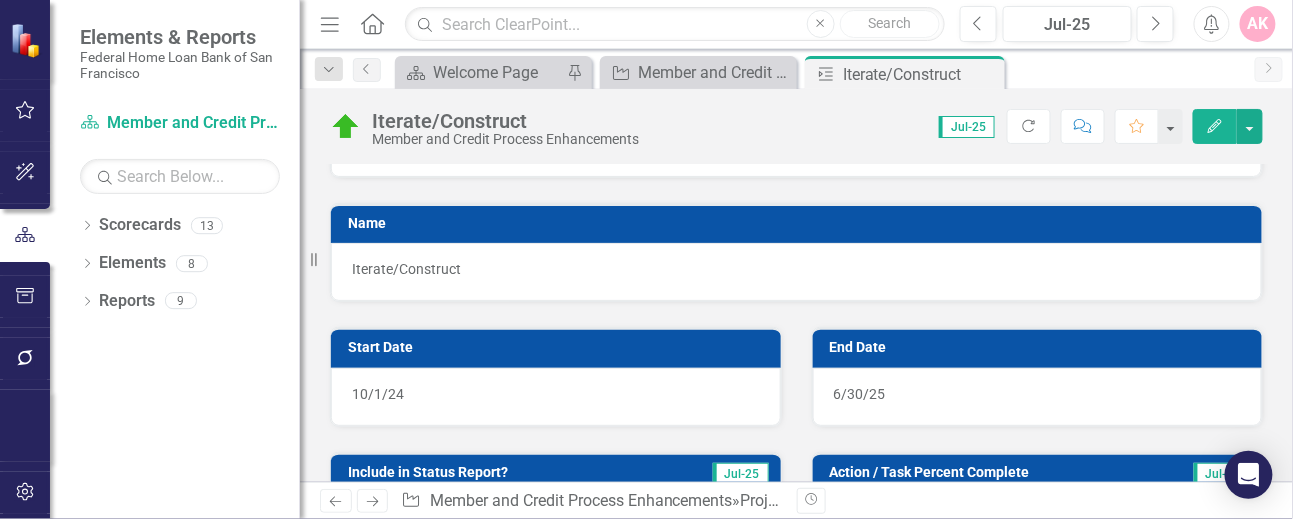 scroll, scrollTop: 266, scrollLeft: 0, axis: vertical 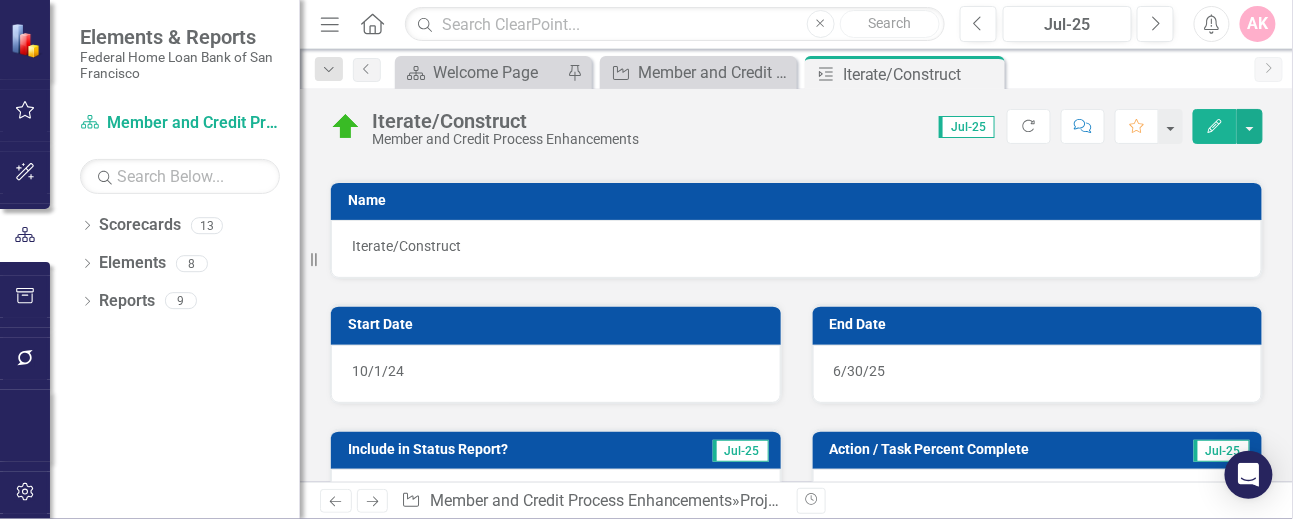 click on "6/30/25" at bounding box center (860, 371) 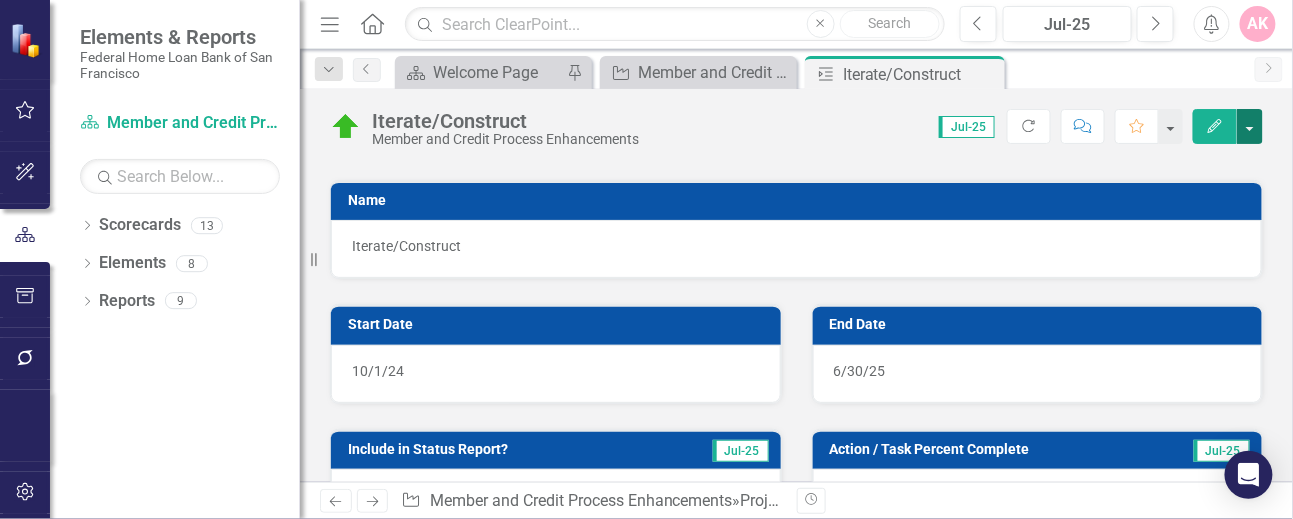 click at bounding box center [1250, 126] 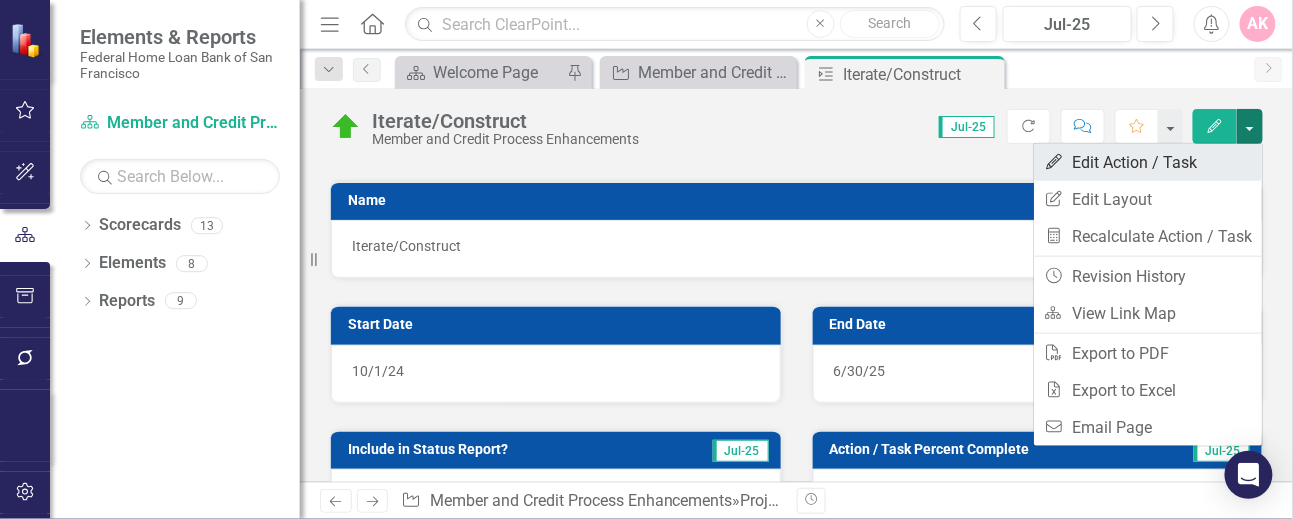click on "Edit Edit Action / Task" at bounding box center (1148, 162) 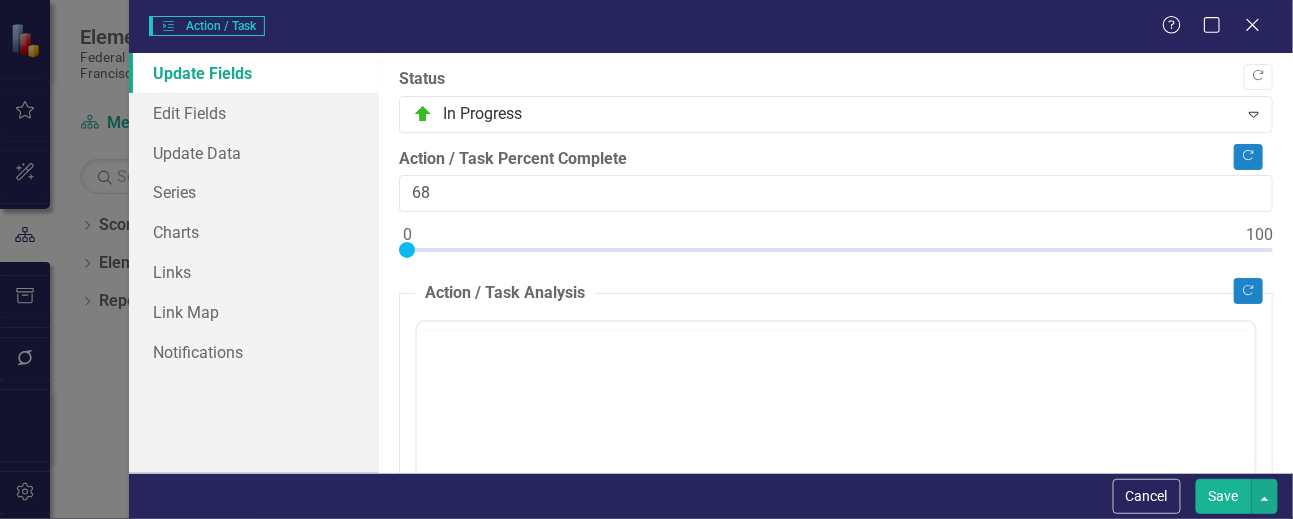 checkbox on "true" 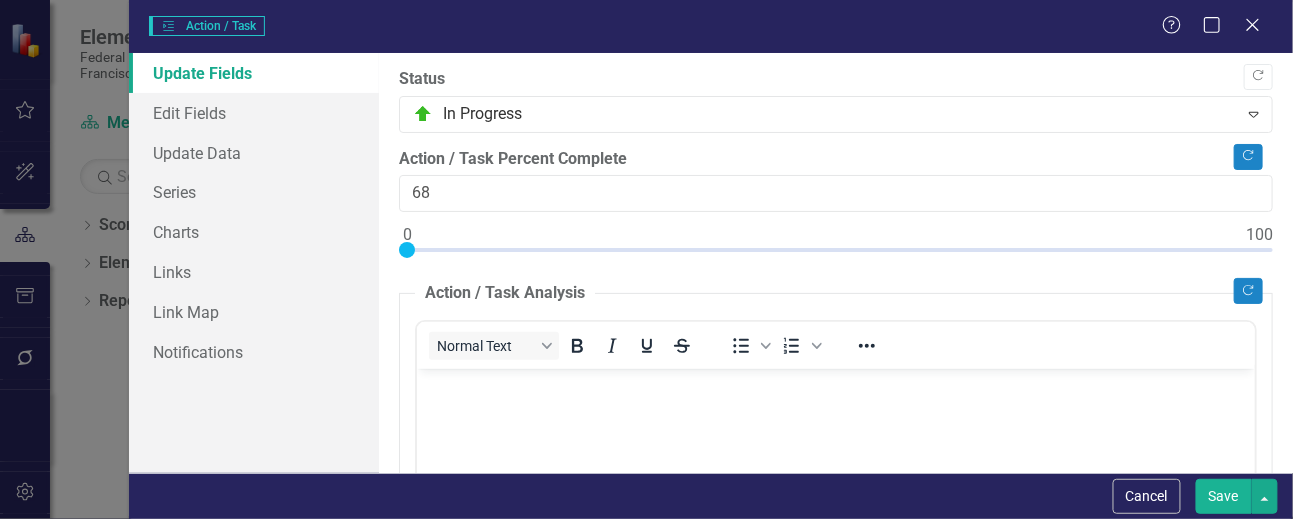 scroll, scrollTop: 0, scrollLeft: 0, axis: both 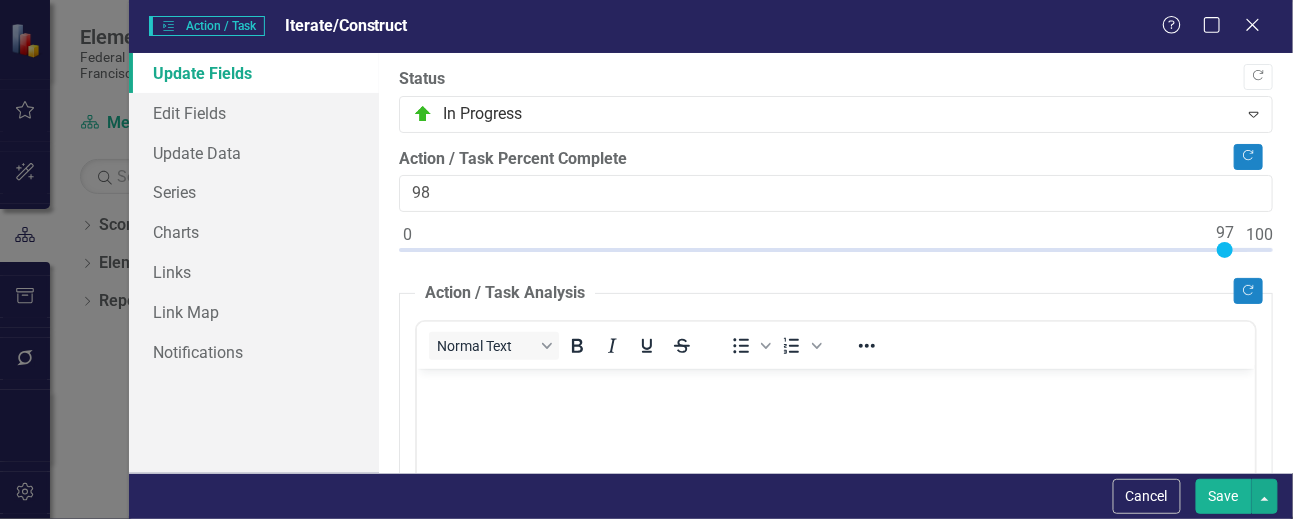 type on "100" 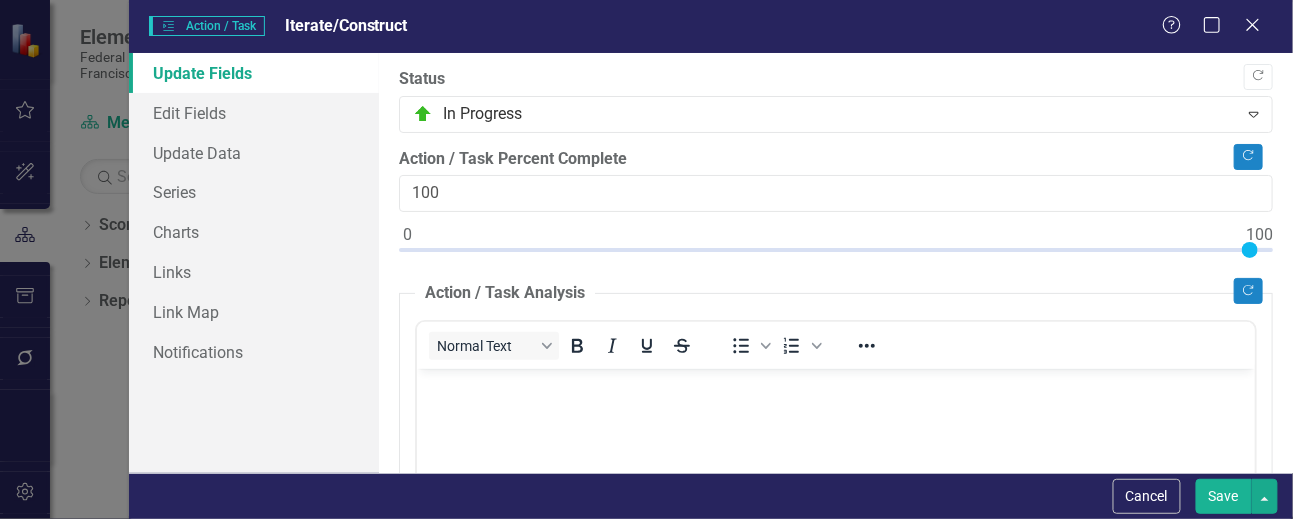 drag, startPoint x: 983, startPoint y: 250, endPoint x: 1288, endPoint y: 244, distance: 305.05902 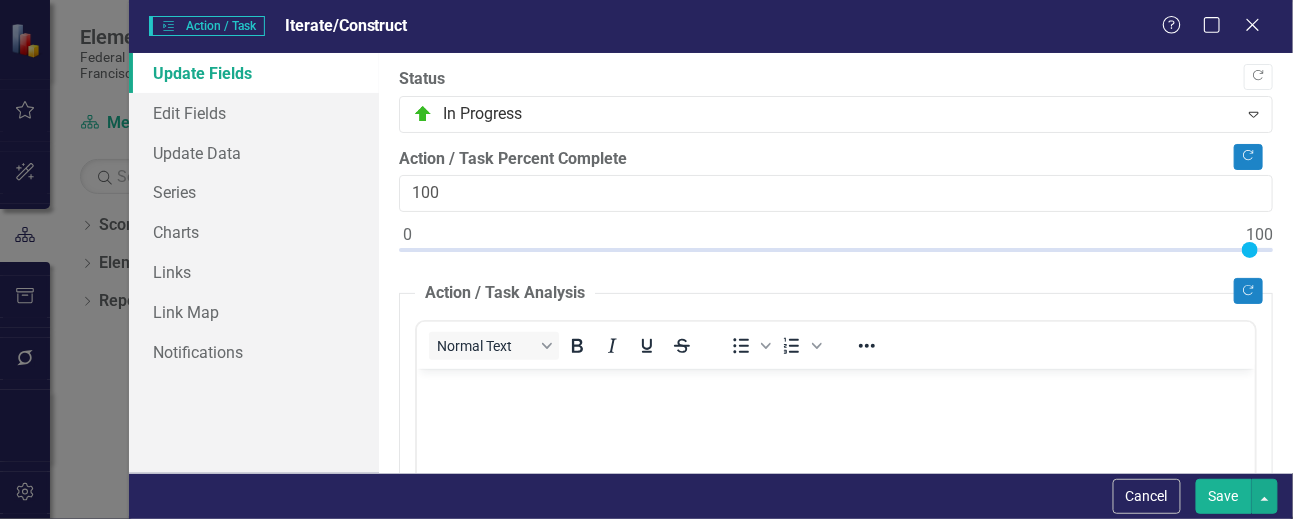 click on ""Update" fields in ClearPoint are the fields that change from reporting period to reporting period. For example, the element status would vary from period to period.   Learn more in the ClearPoint Support Center. Close Help Copy Forward Status In Progress Expand Copy Forward Action / Task Percent Complete 100 Copy Forward Action / Task Analysis Normal Text To open the popup, press Shift+Enter To open the popup, press Shift+Enter Switch to old editor Copy Forward Action / Task Recommendations Normal Text To open the popup, press Shift+Enter To open the popup, press Shift+Enter Switch to old editor Copy Forward Comments Click to activate HTML editor Switch to old editor Copy Forward Include in Status Report? Yes" at bounding box center (836, 263) 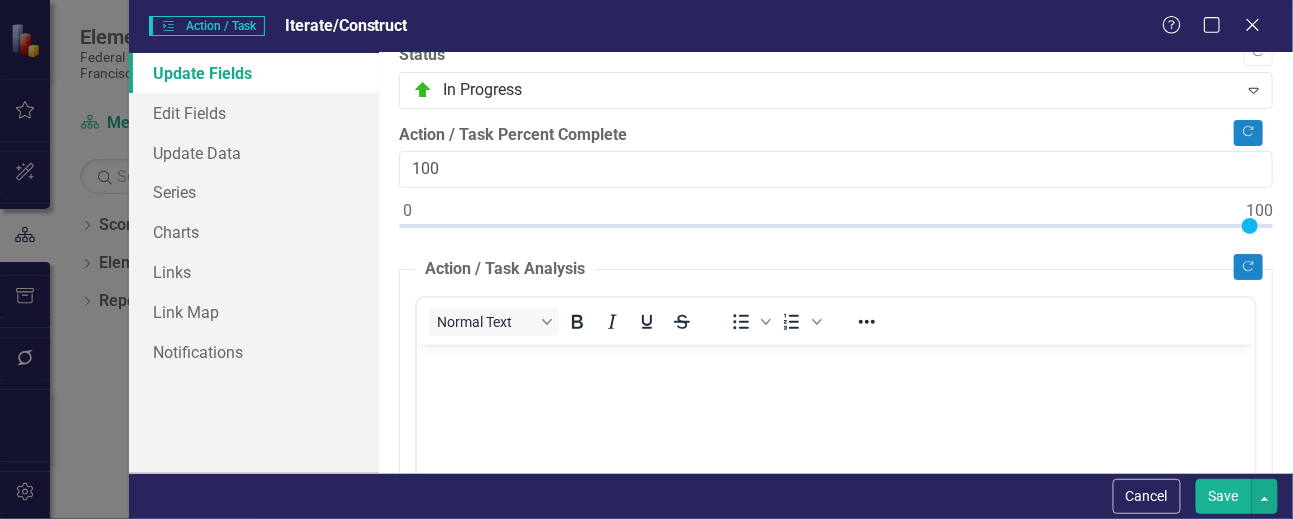scroll, scrollTop: 0, scrollLeft: 0, axis: both 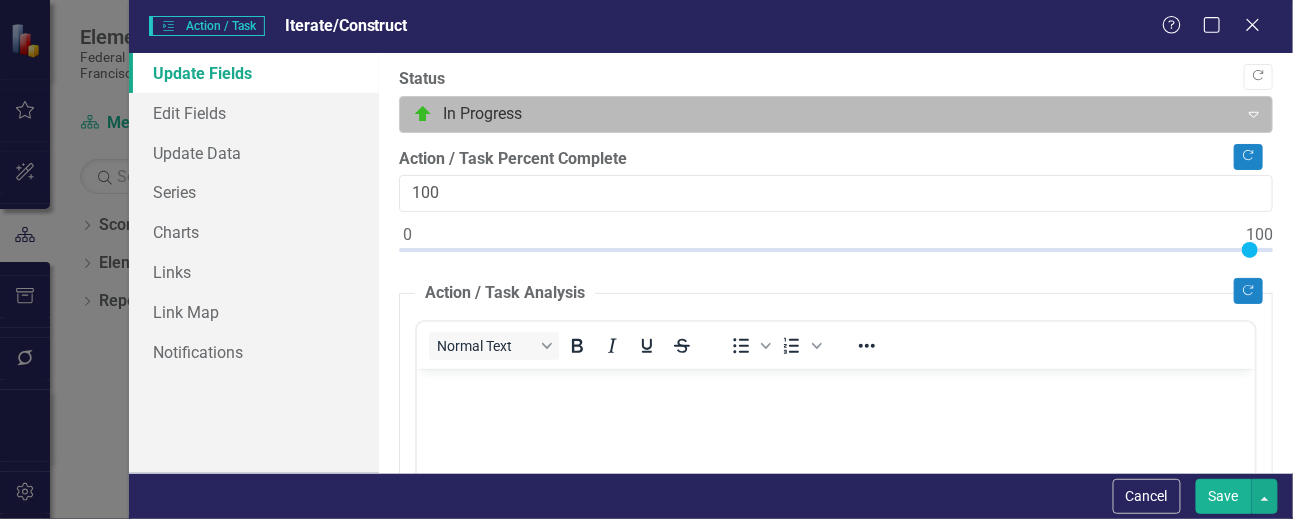 click 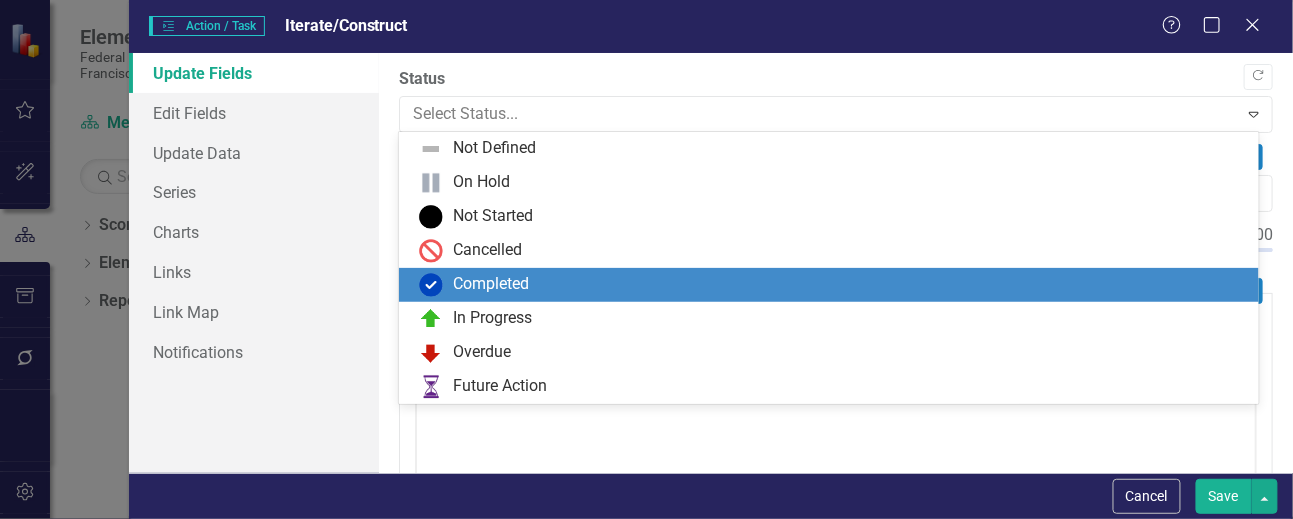 click on "Completed" at bounding box center (832, 285) 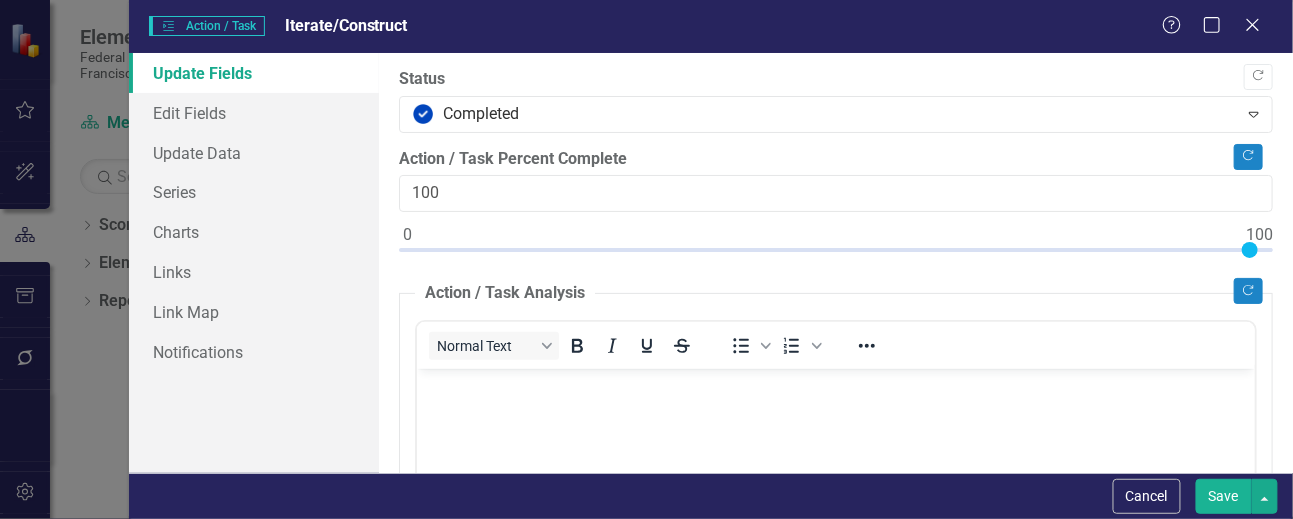 click on "Save" at bounding box center [1224, 496] 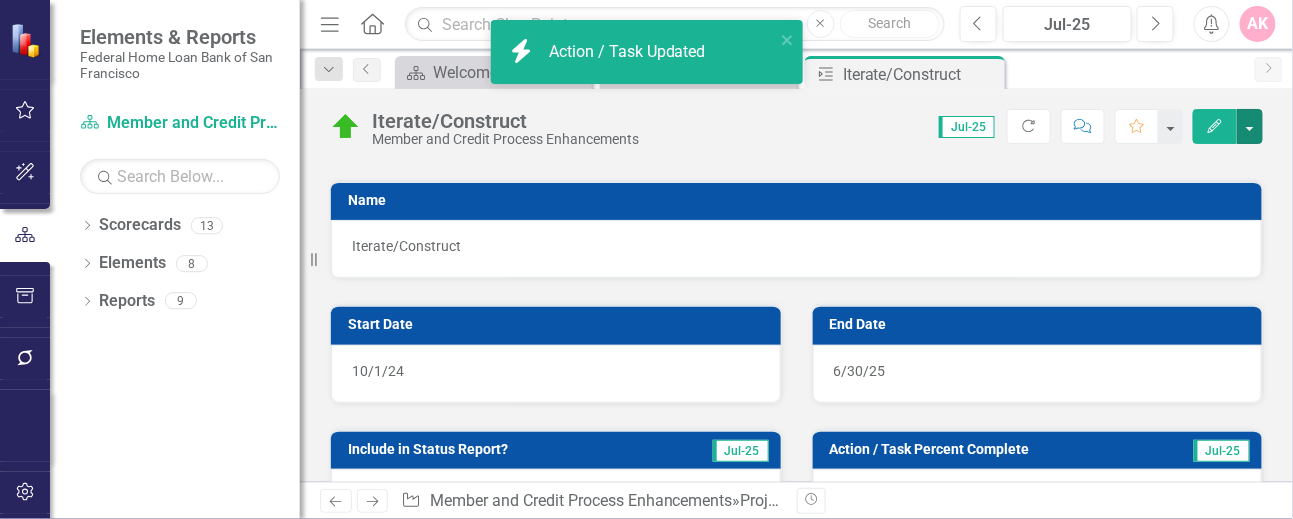 checkbox on "true" 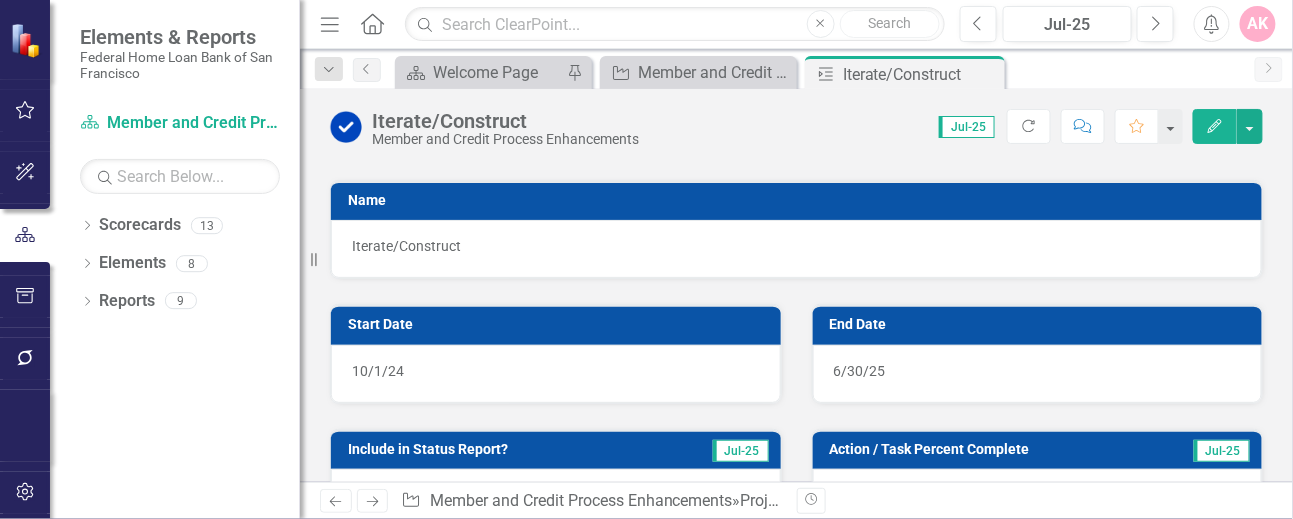 click on "6/30/25" at bounding box center (860, 371) 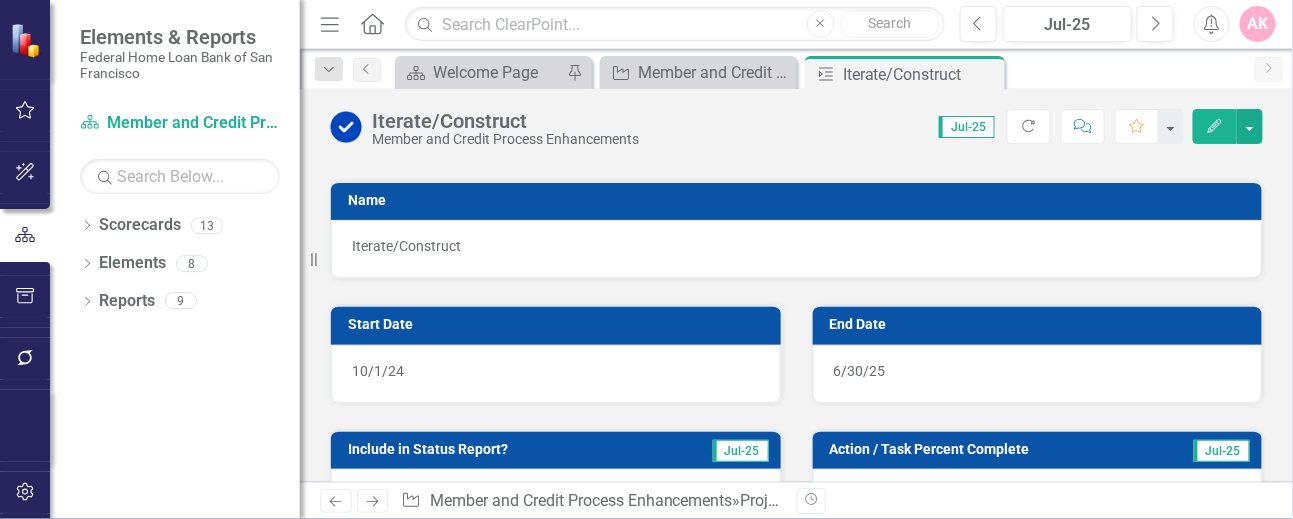 click on "6/30/25" at bounding box center (860, 371) 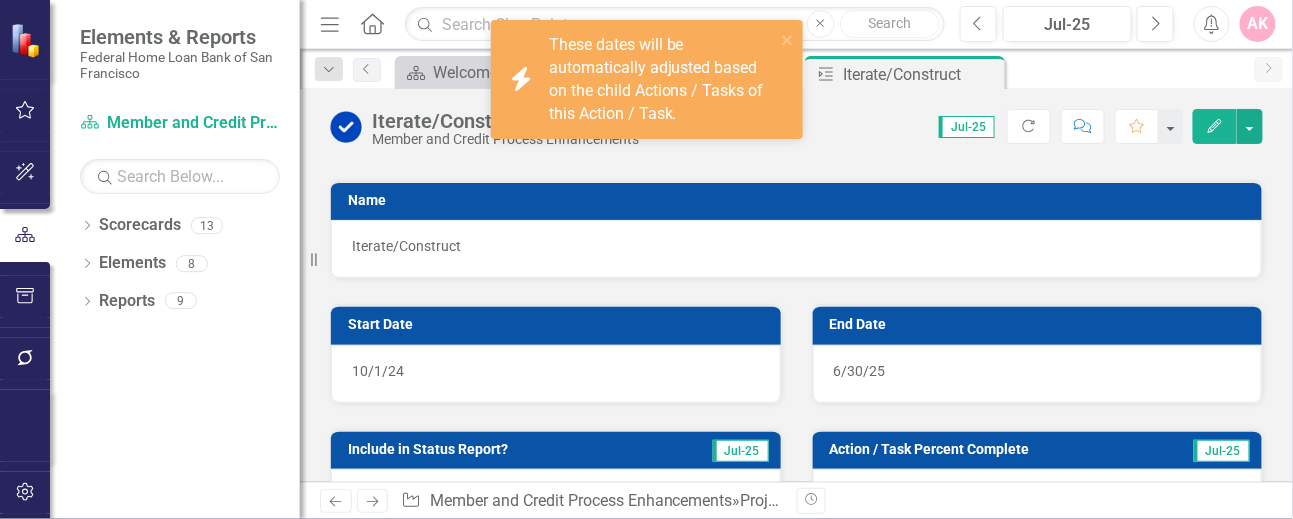click on "6/30/25" at bounding box center (860, 371) 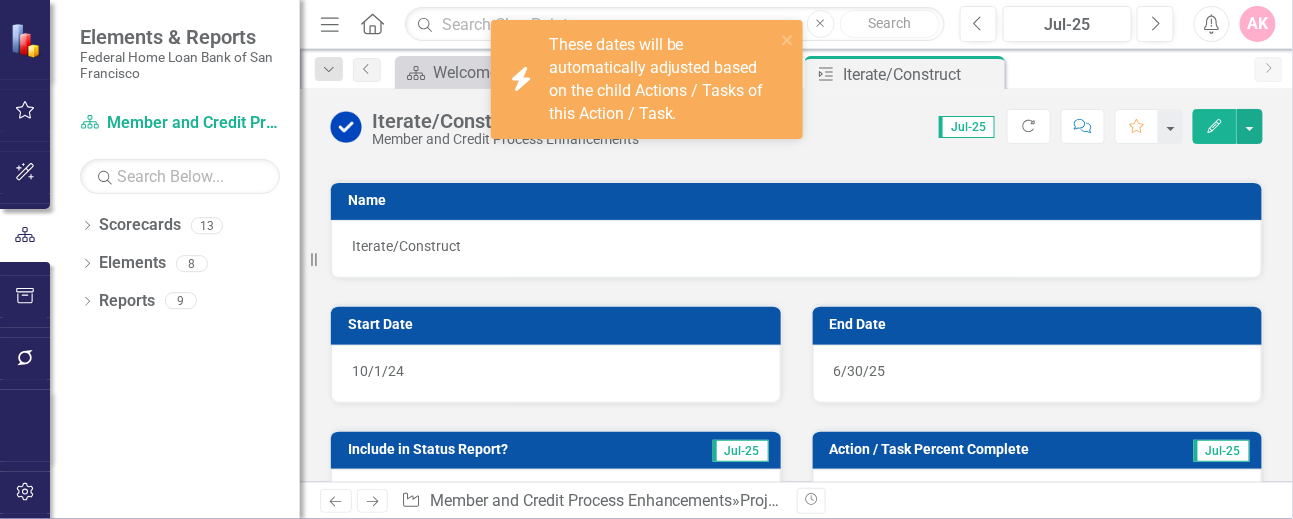 click on "6/30/25" at bounding box center (860, 371) 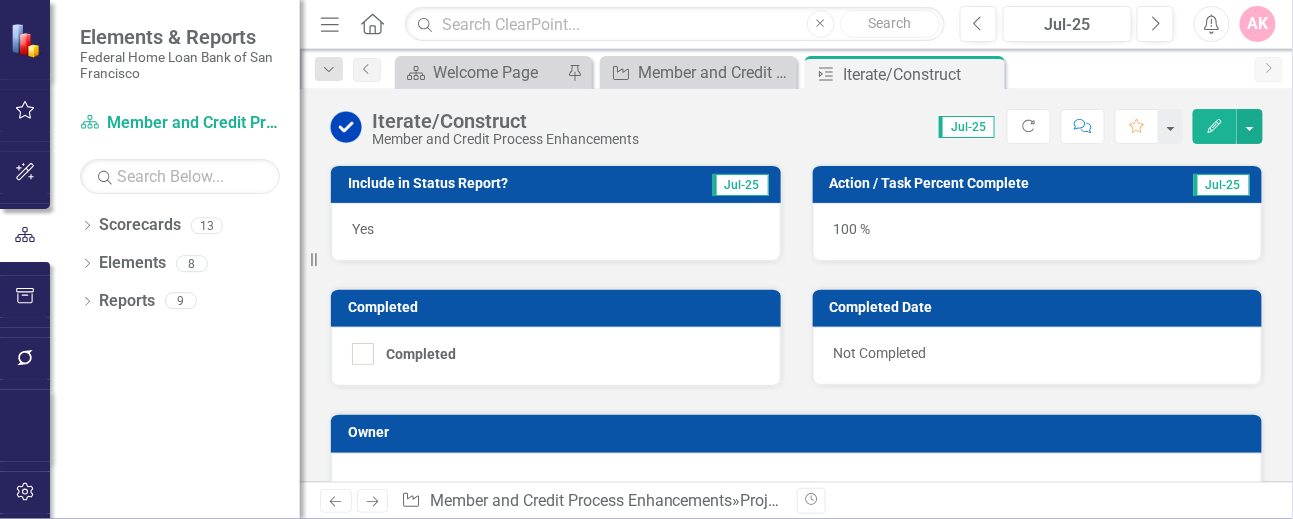 scroll, scrollTop: 533, scrollLeft: 0, axis: vertical 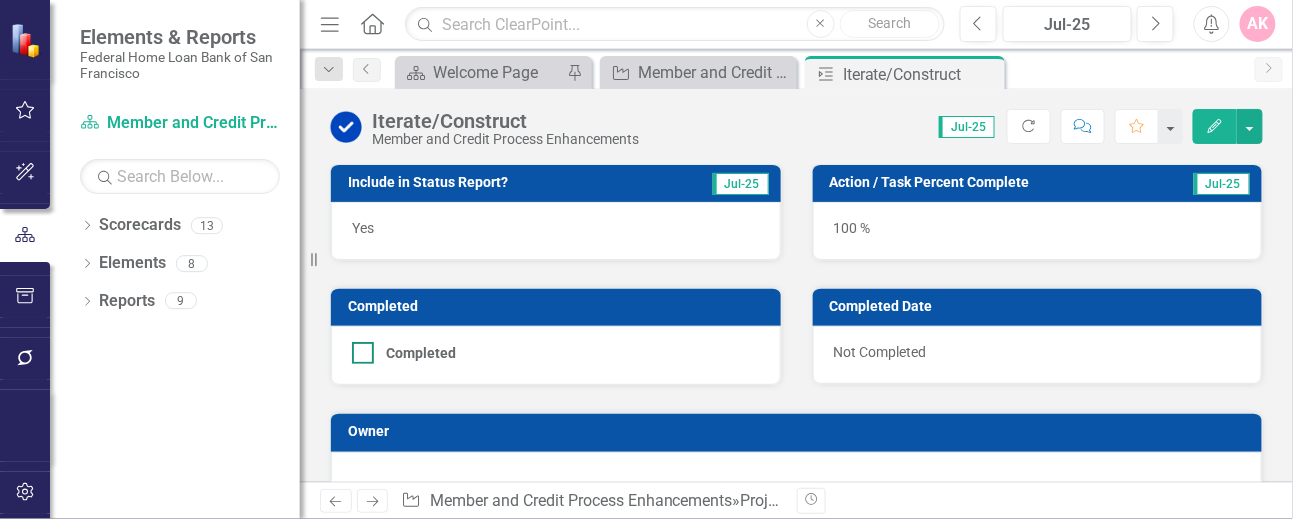 click on "Completed" at bounding box center (358, 348) 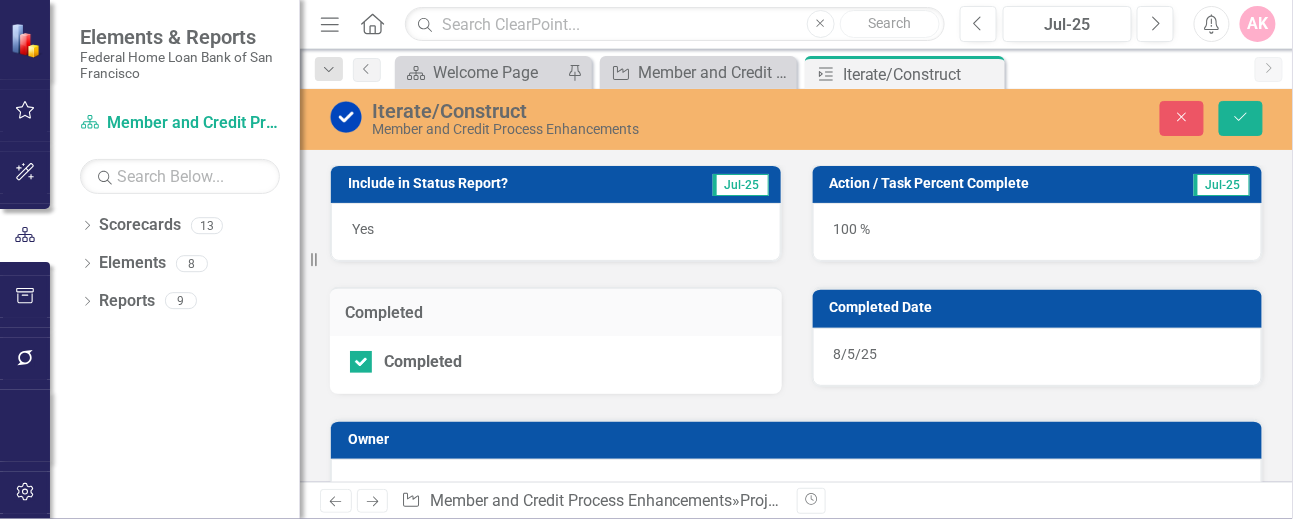 click on "8/5/25" at bounding box center [856, 354] 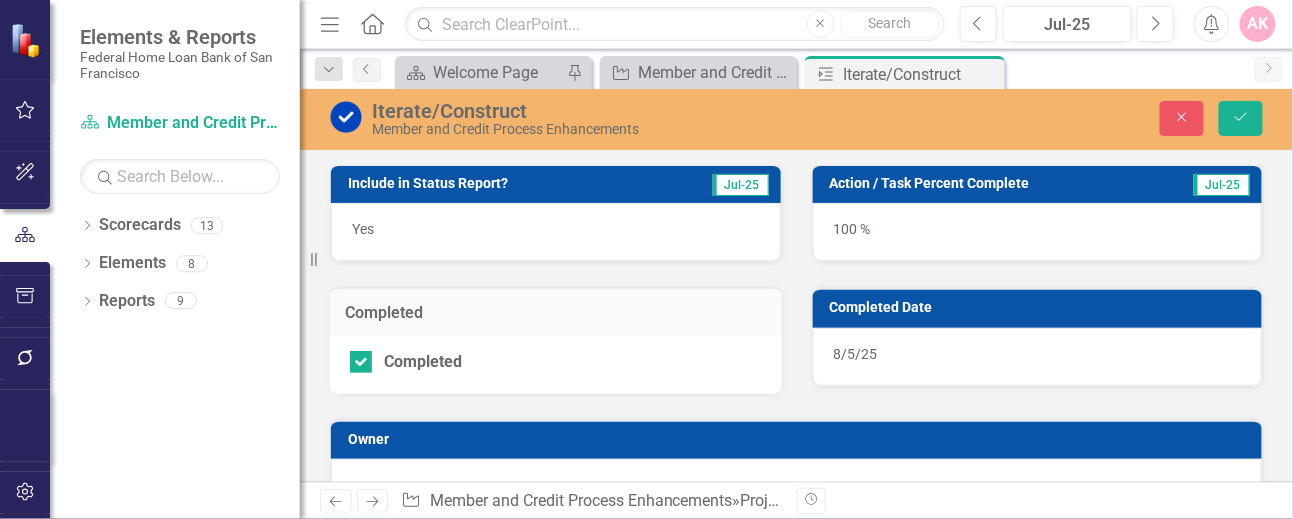 click on "8/5/25" at bounding box center [856, 354] 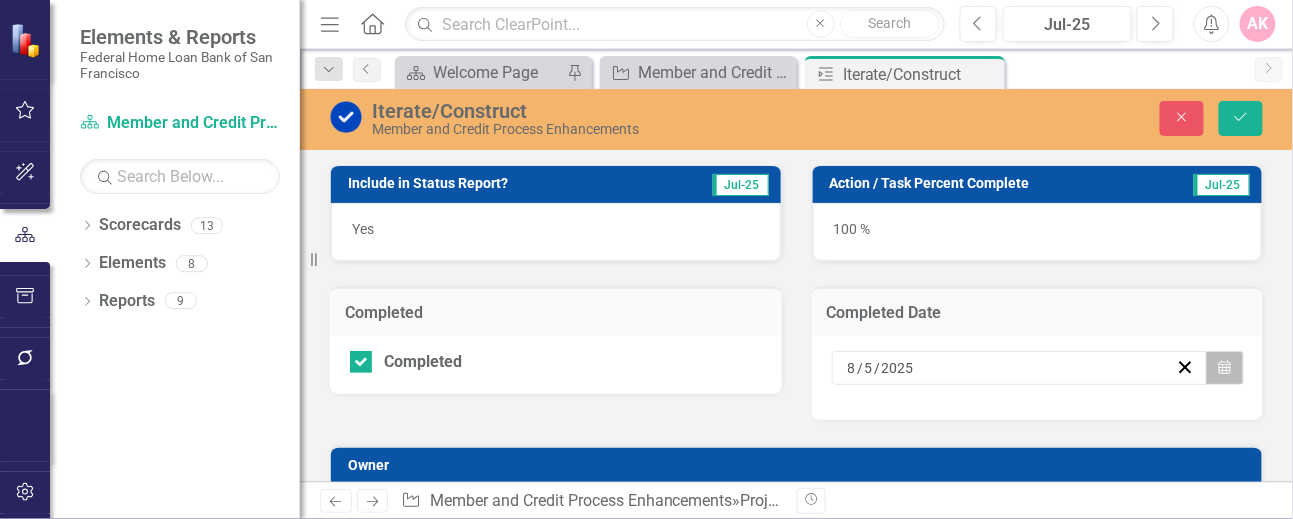 click on "Calendar" 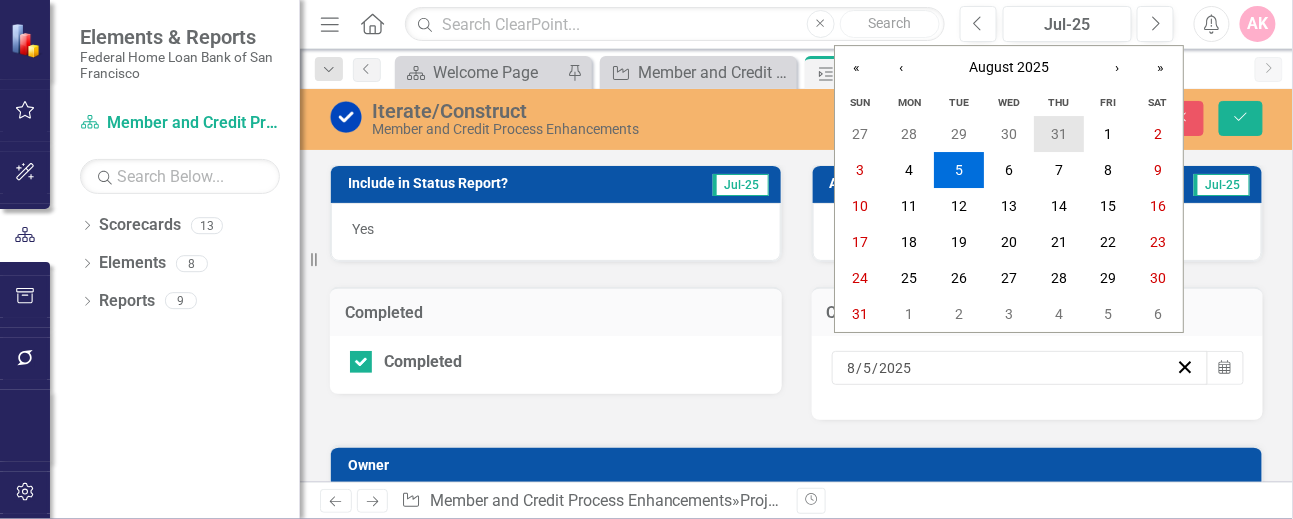 click on "31" at bounding box center [1059, 134] 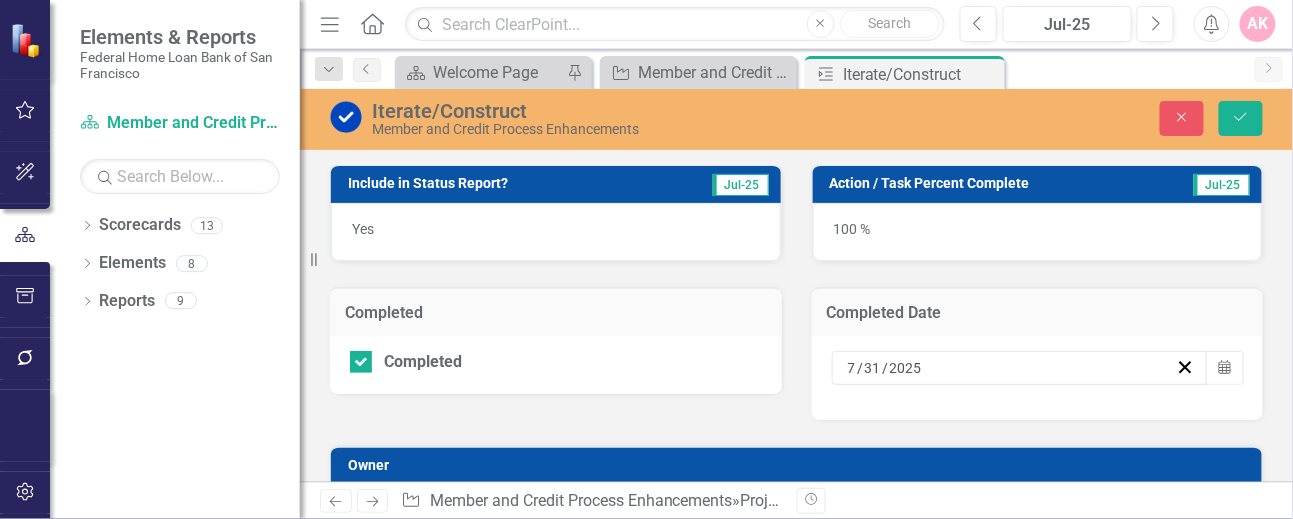 scroll, scrollTop: 400, scrollLeft: 0, axis: vertical 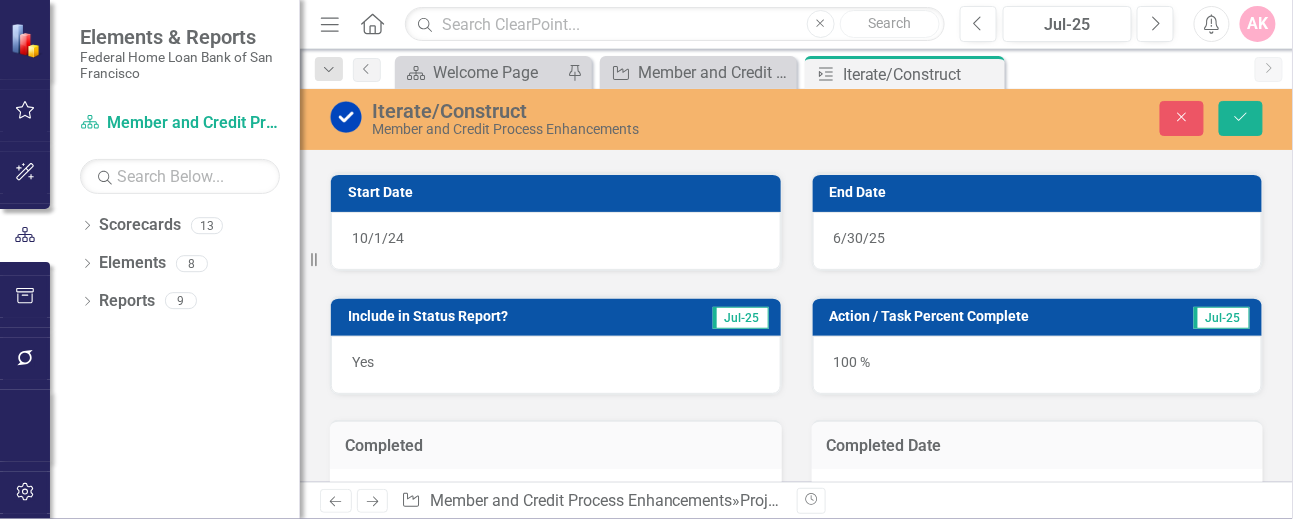 click on "6/30/25" at bounding box center (860, 238) 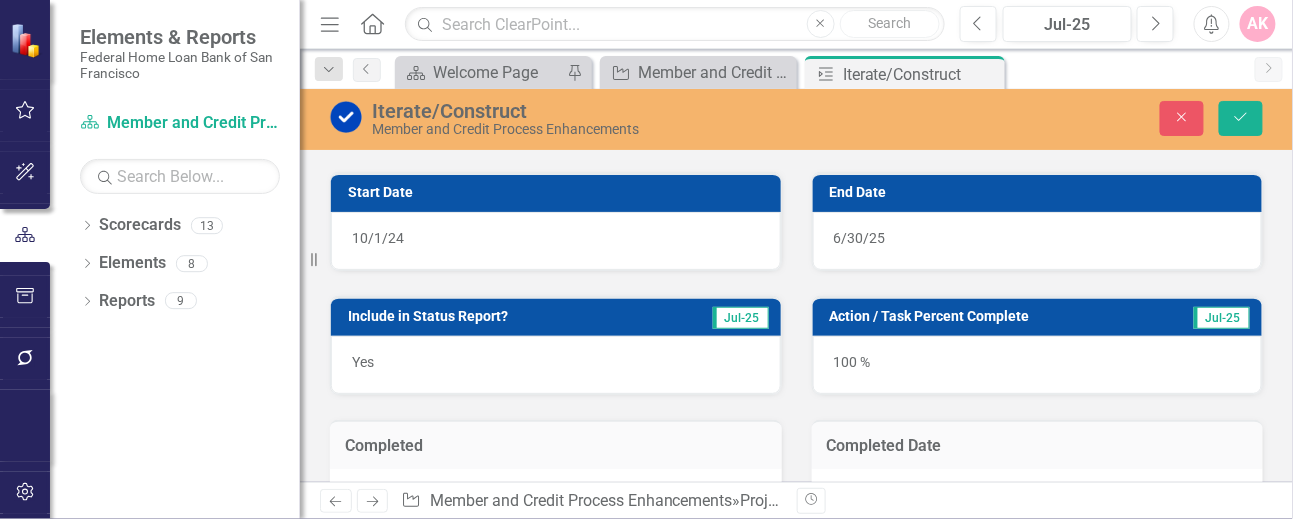 click on "6/30/25" at bounding box center (860, 238) 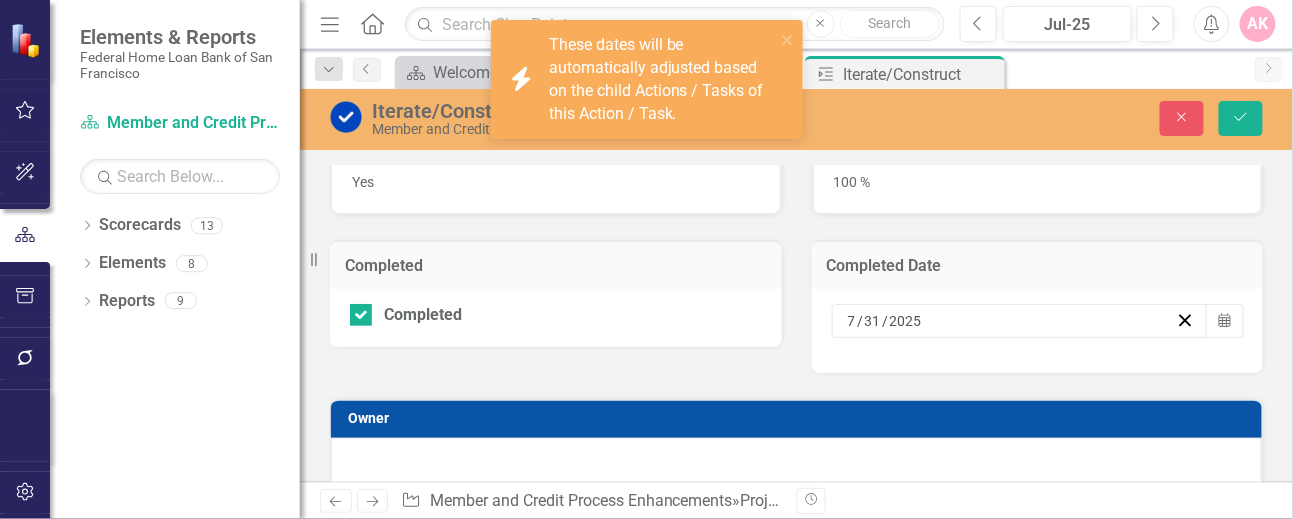 scroll, scrollTop: 606, scrollLeft: 0, axis: vertical 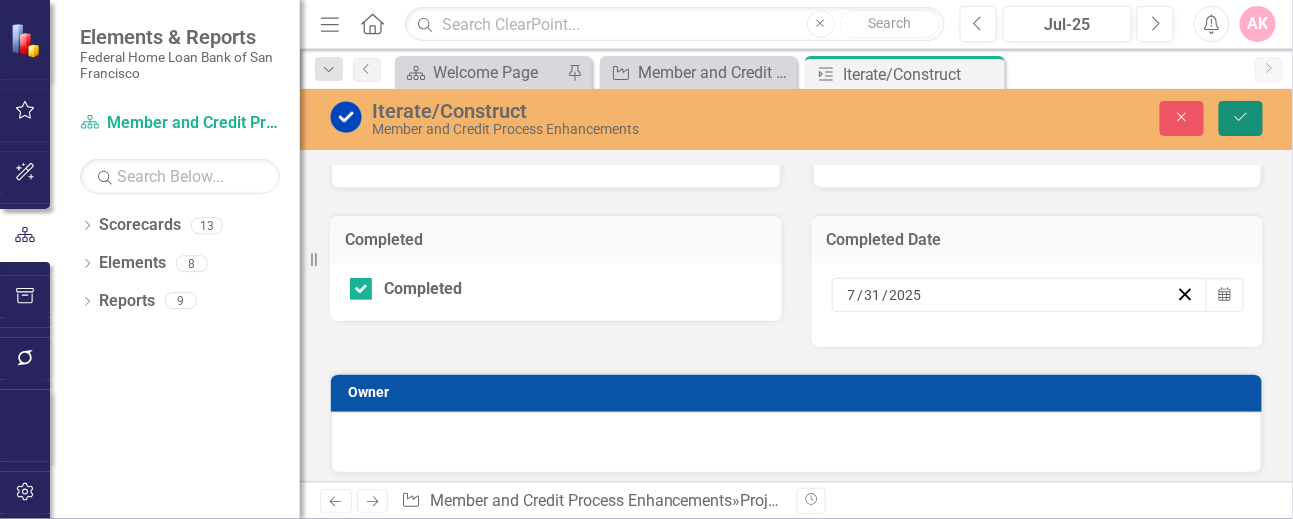 click on "Save" 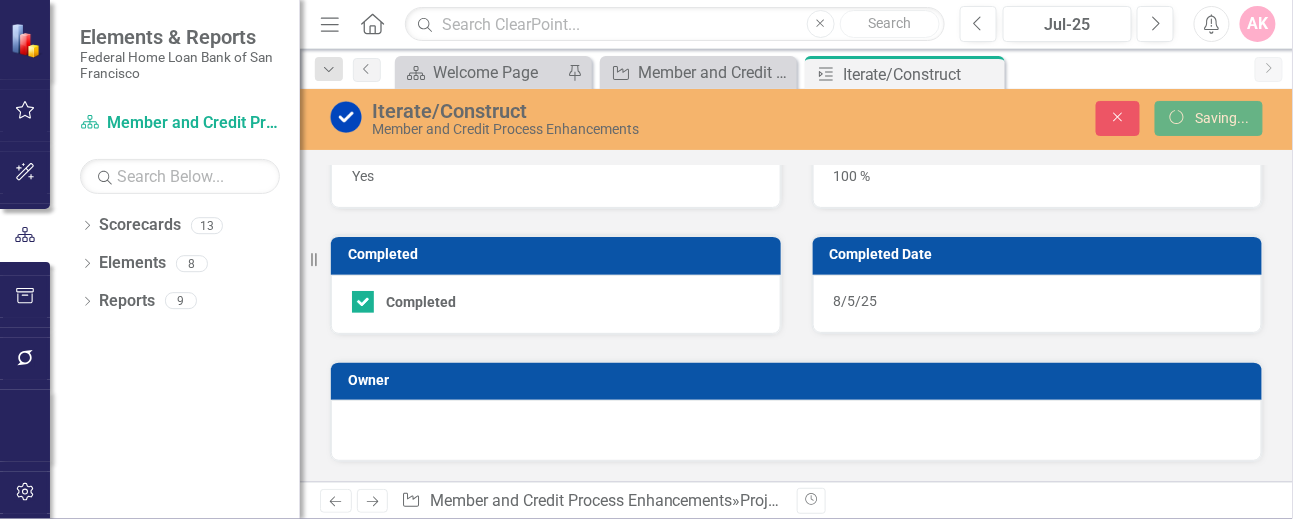 scroll, scrollTop: 573, scrollLeft: 0, axis: vertical 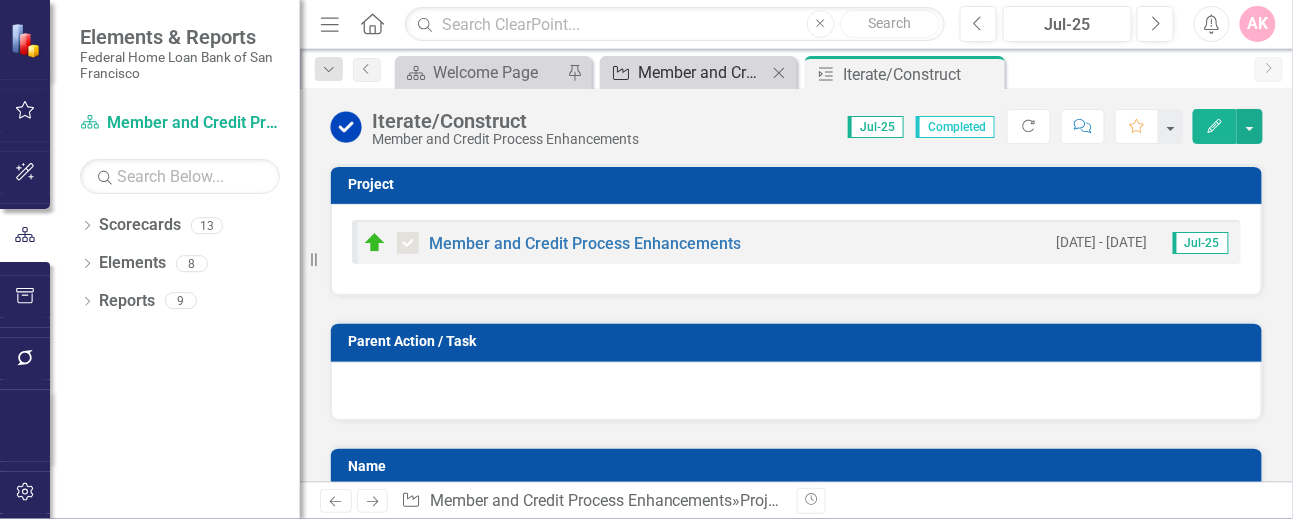 click on "Member and Credit Process Enhancements" at bounding box center (702, 72) 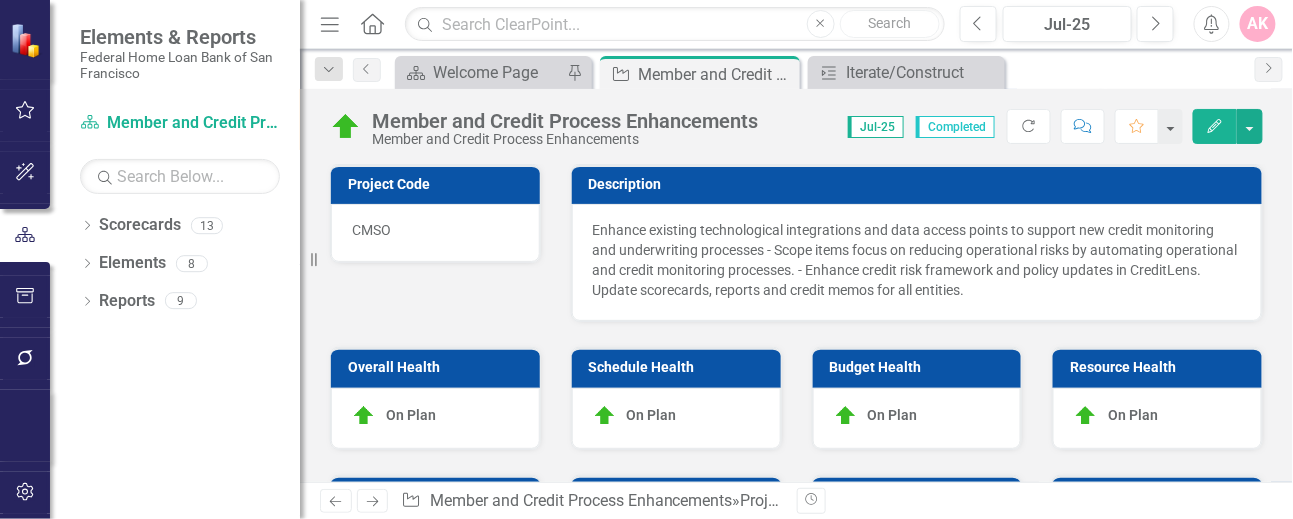 checkbox on "false" 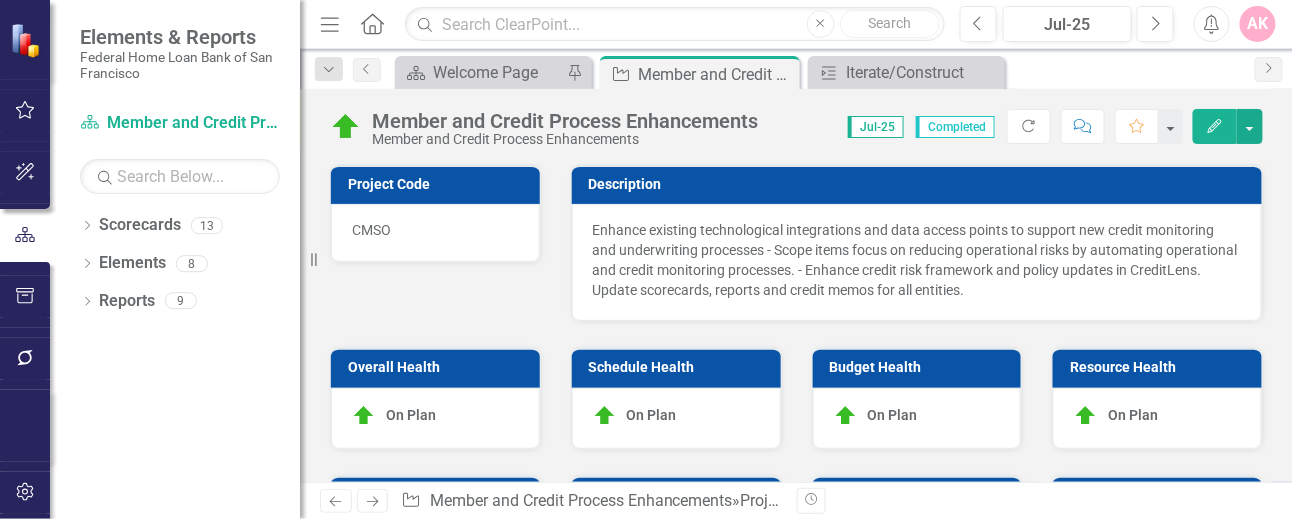 checkbox on "false" 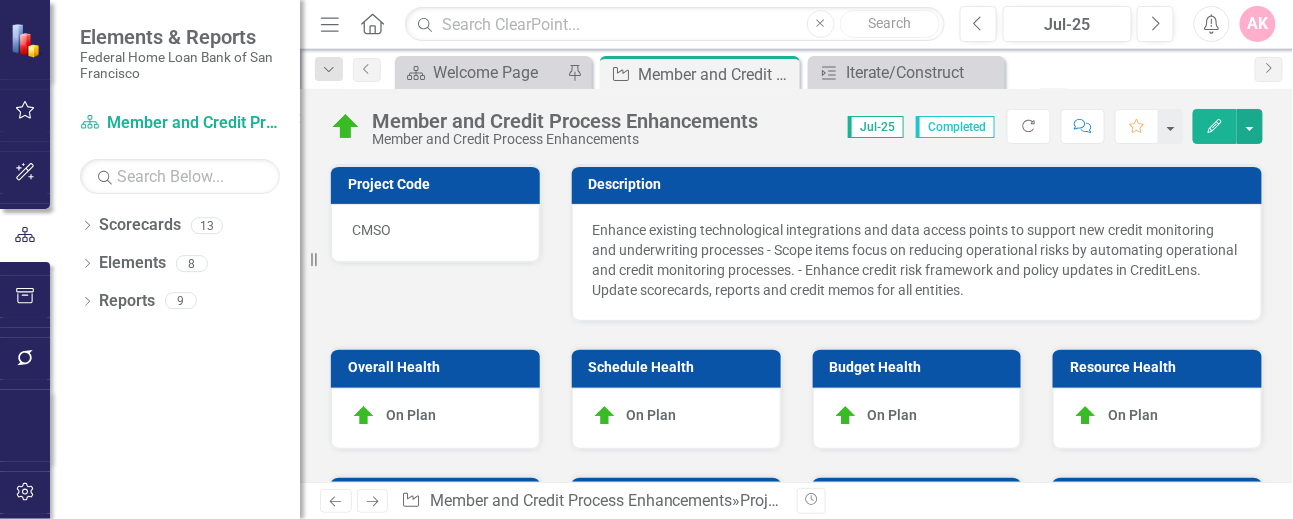 checkbox on "true" 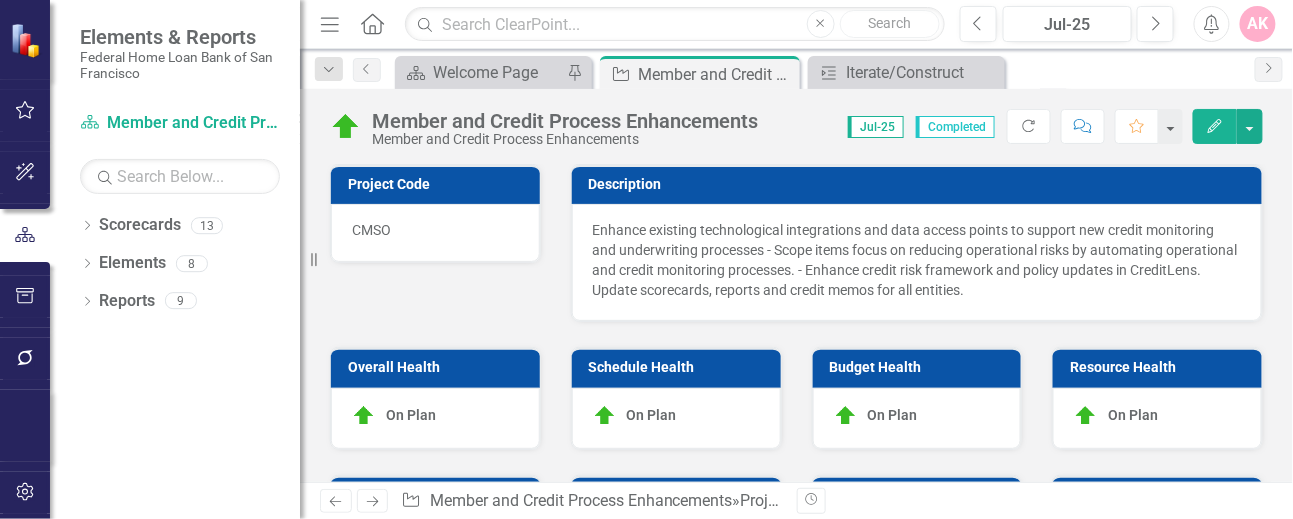 checkbox on "true" 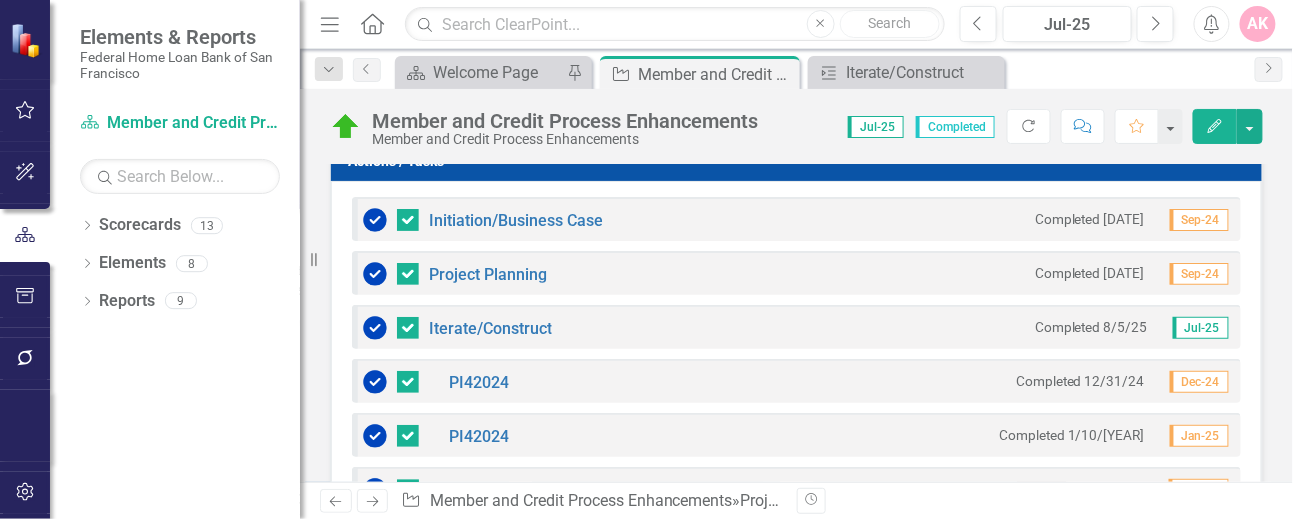 scroll, scrollTop: 1600, scrollLeft: 0, axis: vertical 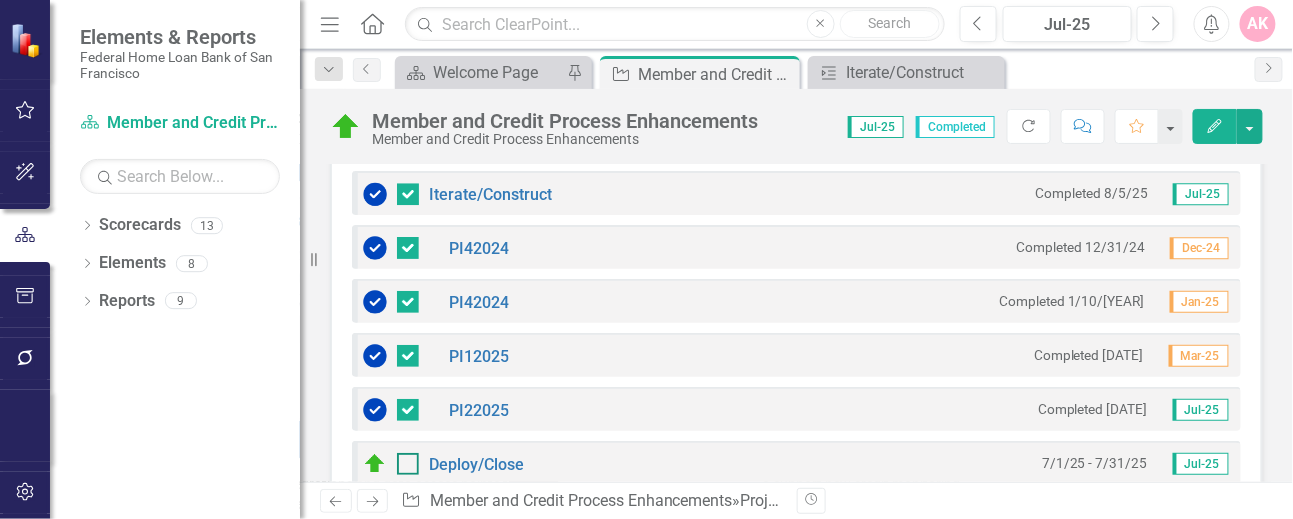 click at bounding box center (403, 459) 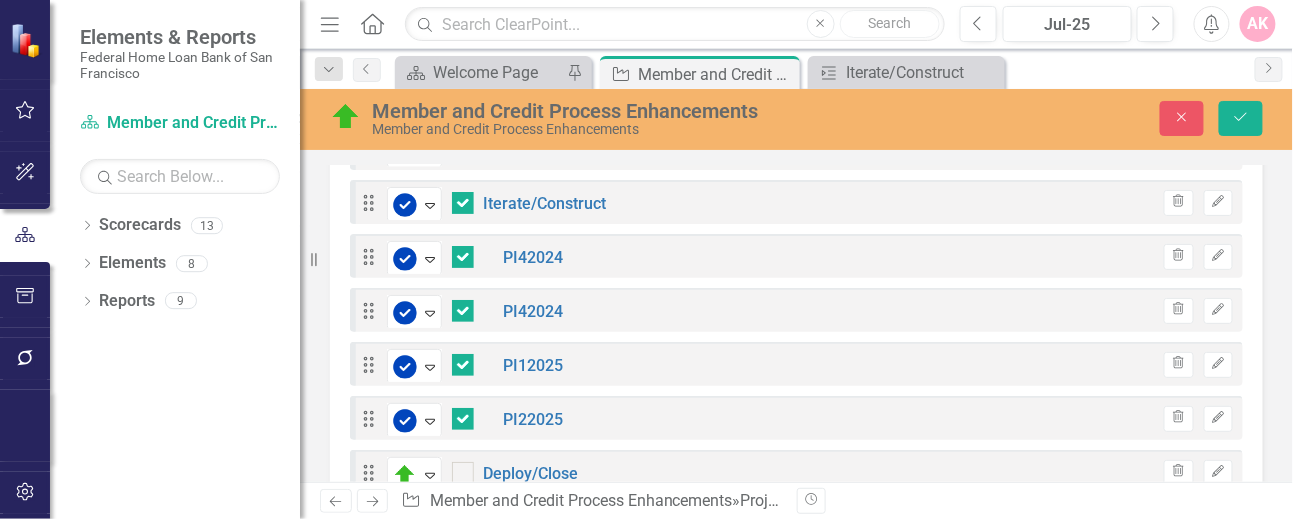 scroll, scrollTop: 1608, scrollLeft: 0, axis: vertical 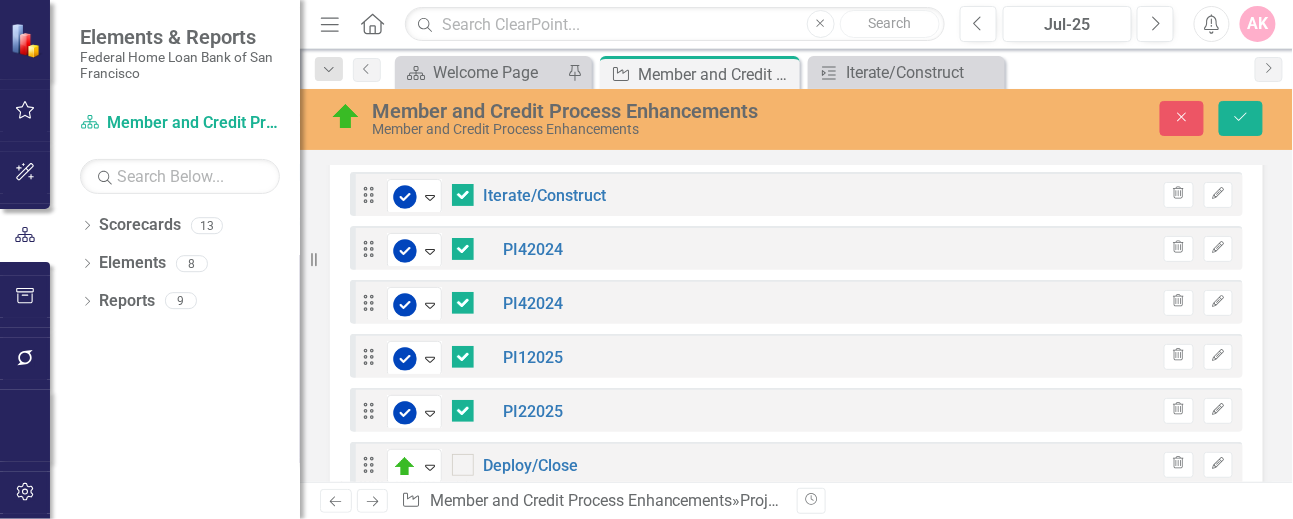 checkbox on "true" 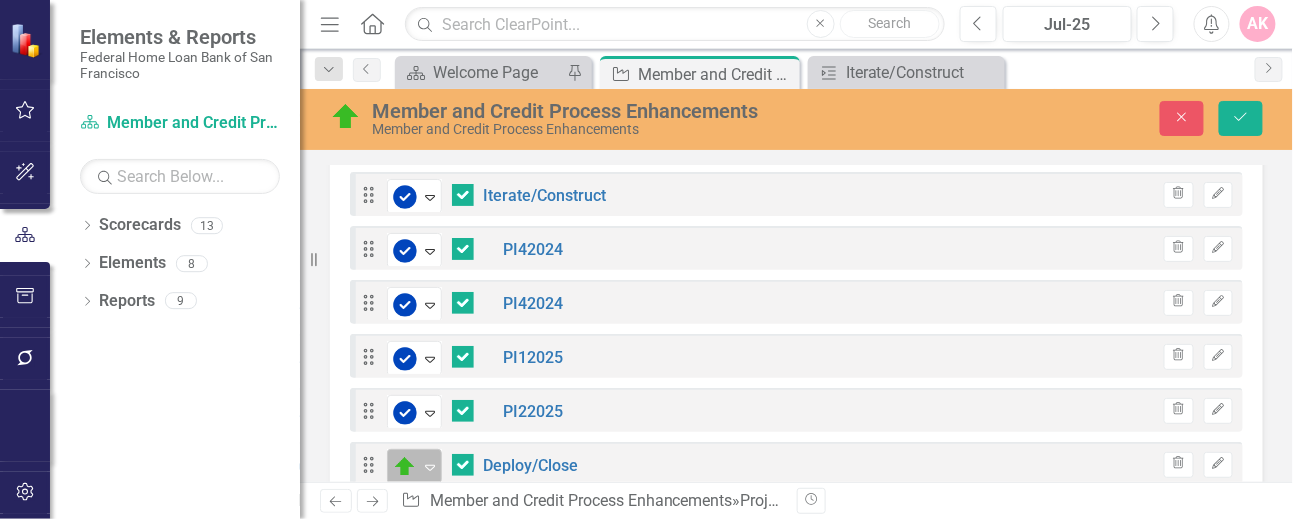 click 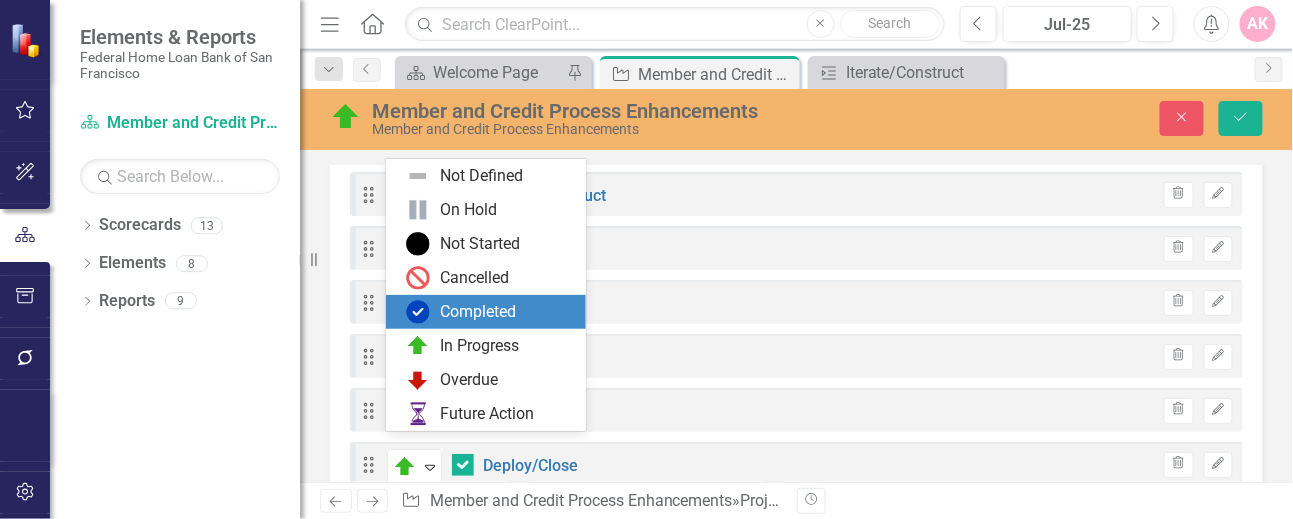 click on "Completed" at bounding box center (478, 312) 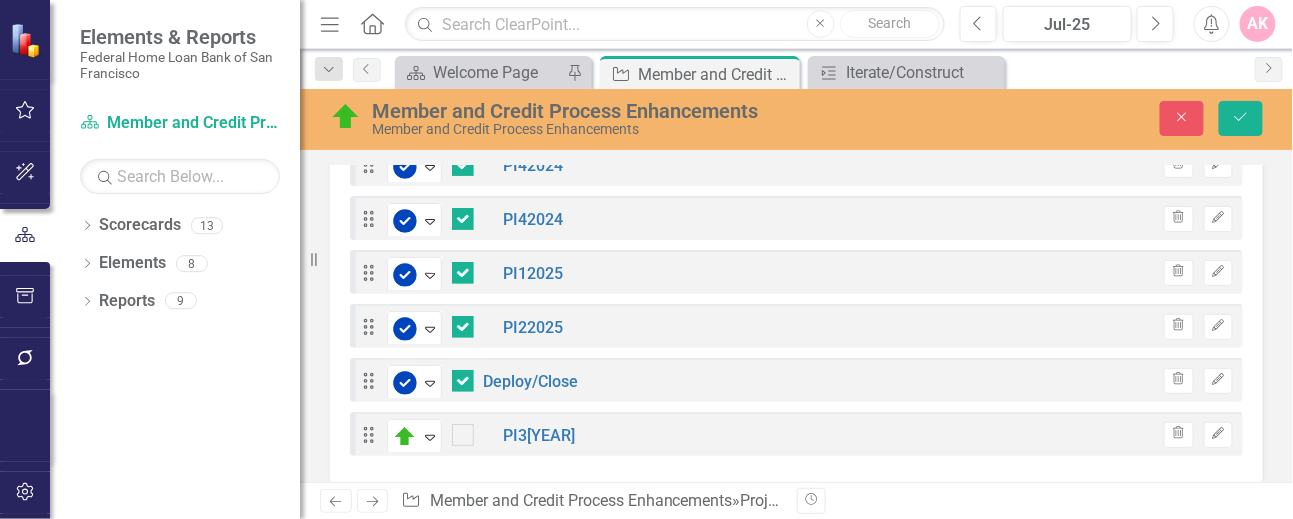 scroll, scrollTop: 1742, scrollLeft: 0, axis: vertical 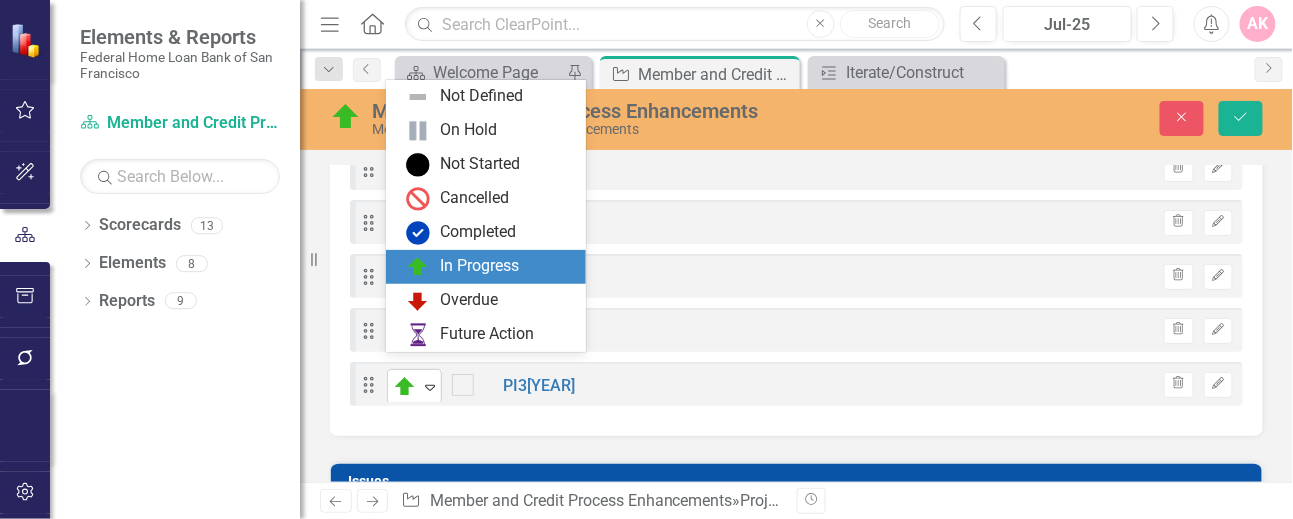 click on "Expand" 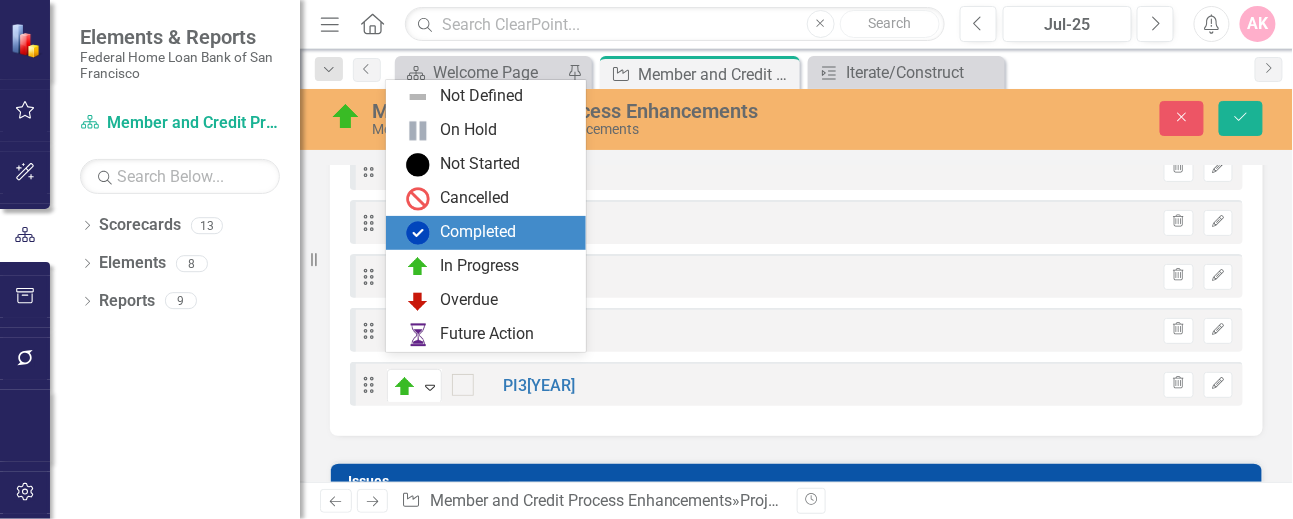 click on "Completed" at bounding box center [478, 232] 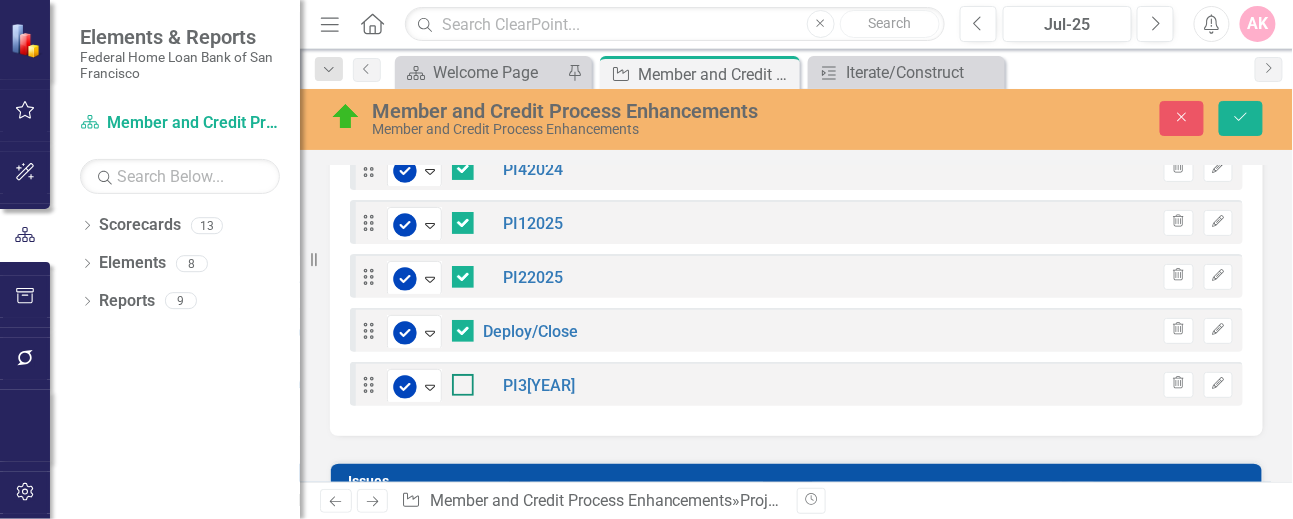 click at bounding box center [463, 385] 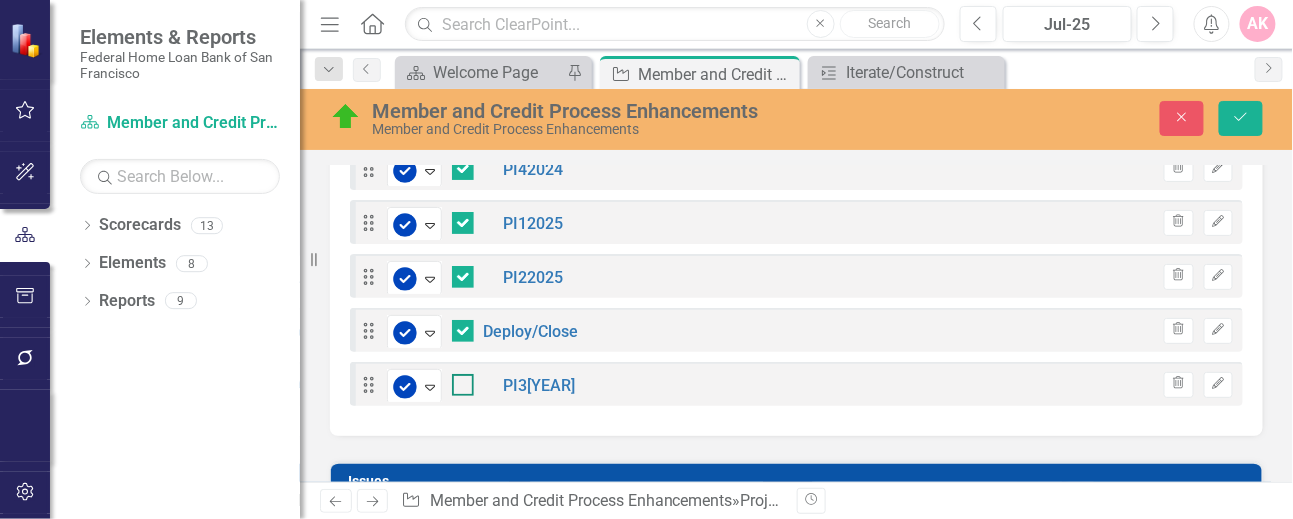 click at bounding box center (458, 380) 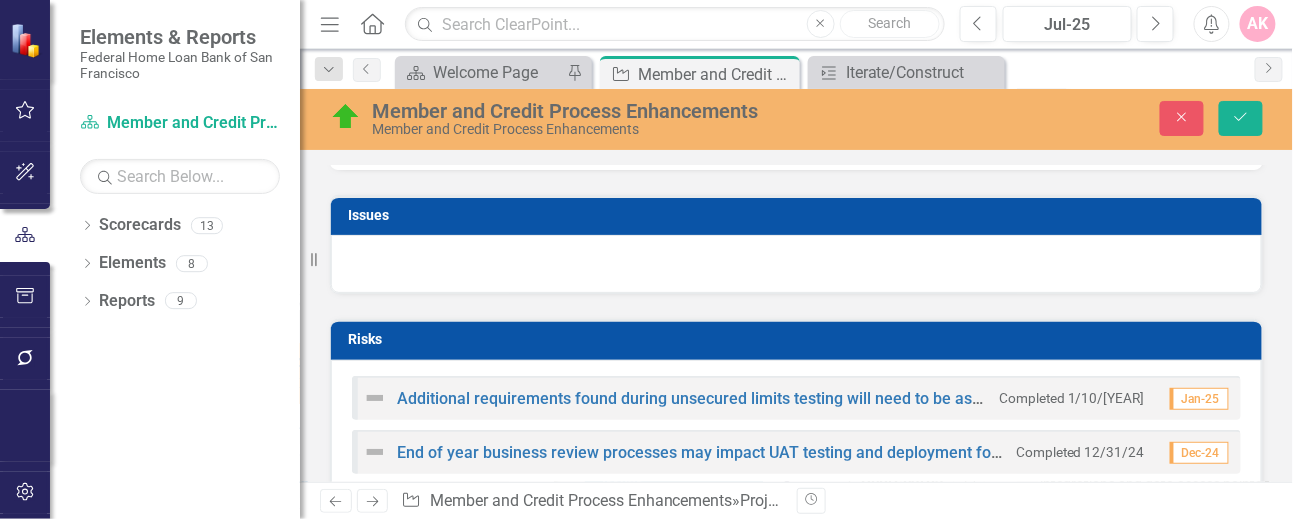 scroll, scrollTop: 2142, scrollLeft: 0, axis: vertical 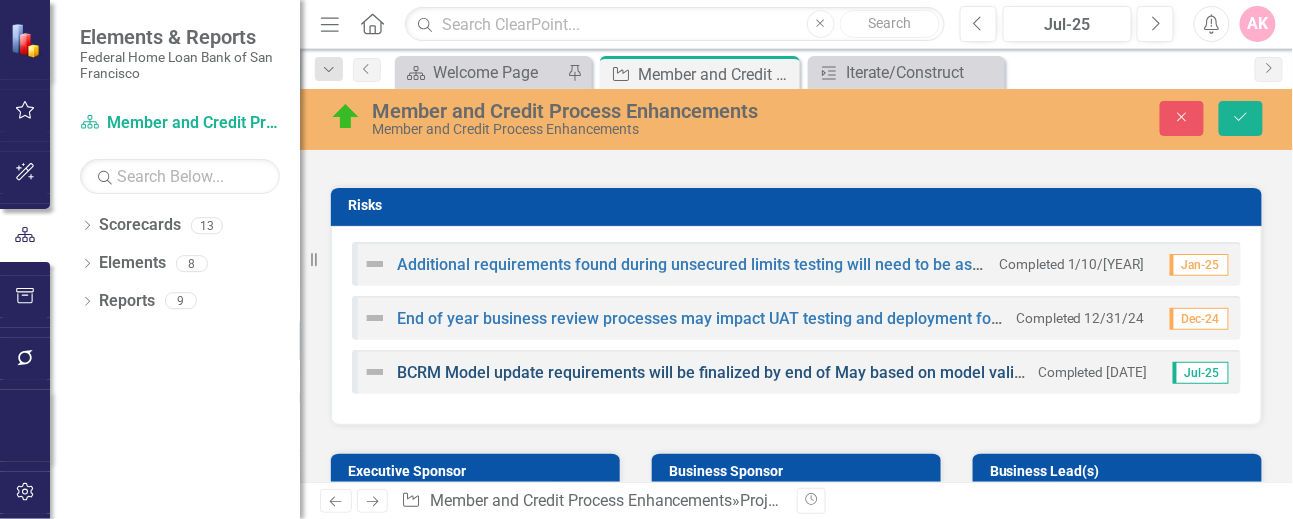 click on "BCRM Model update requirements will be finalized by end of May based on model validation feedback. This timeline and unknown changes present a potential risk to the project budget." at bounding box center (1059, 372) 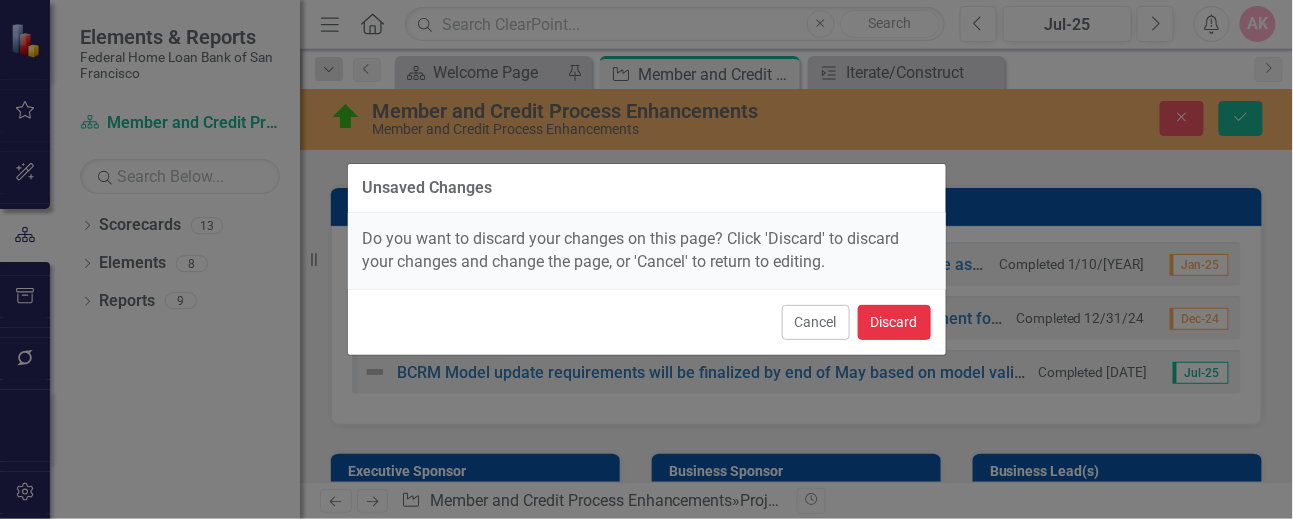 click on "Discard" at bounding box center [894, 322] 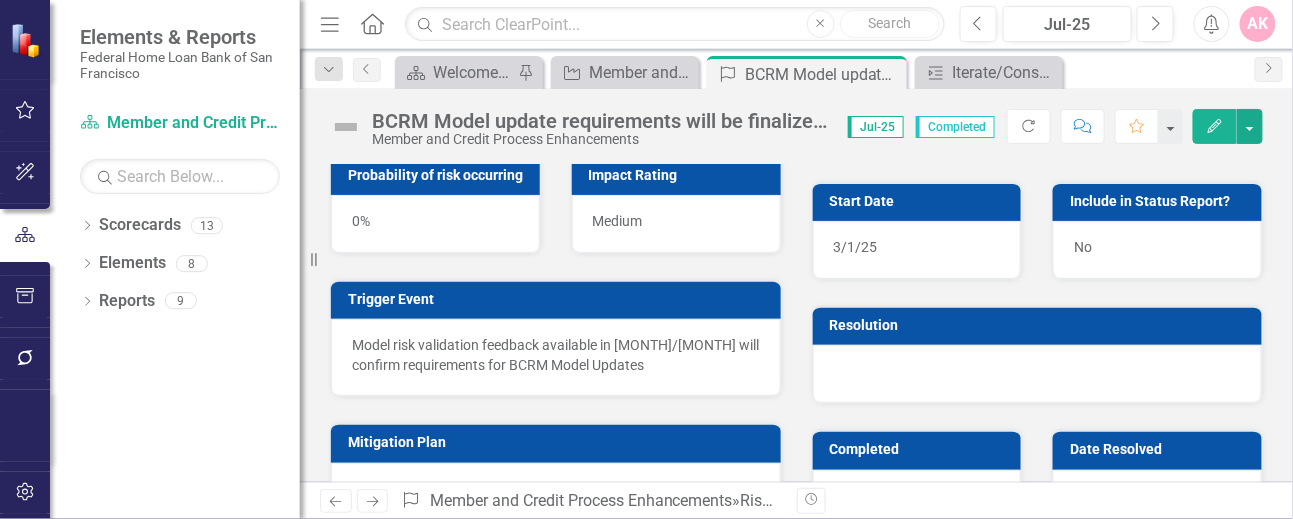 scroll, scrollTop: 760, scrollLeft: 0, axis: vertical 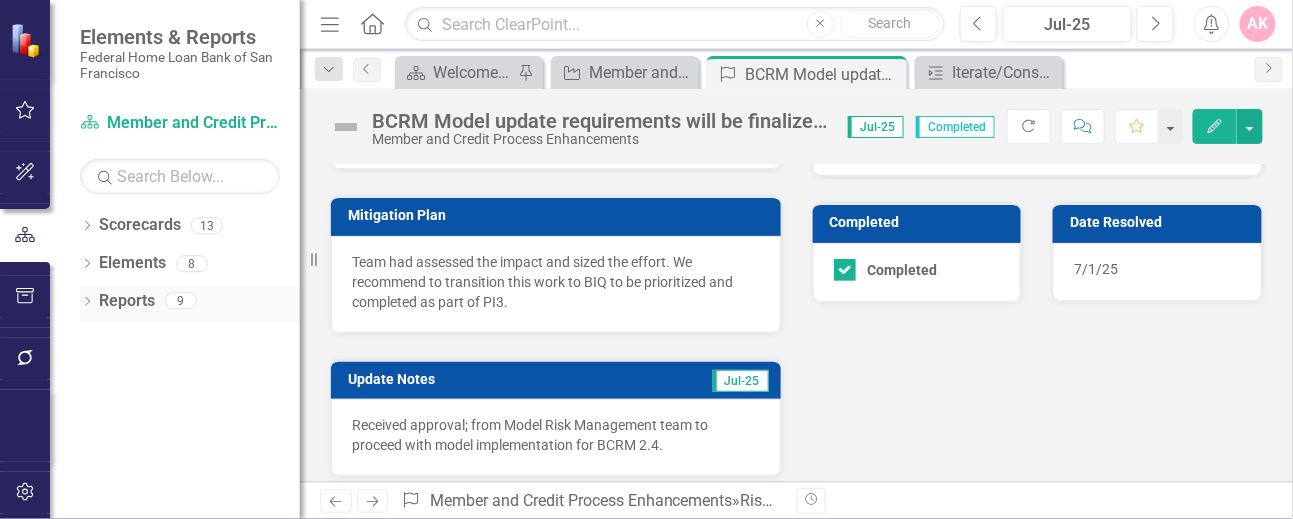 click on "Dropdown" 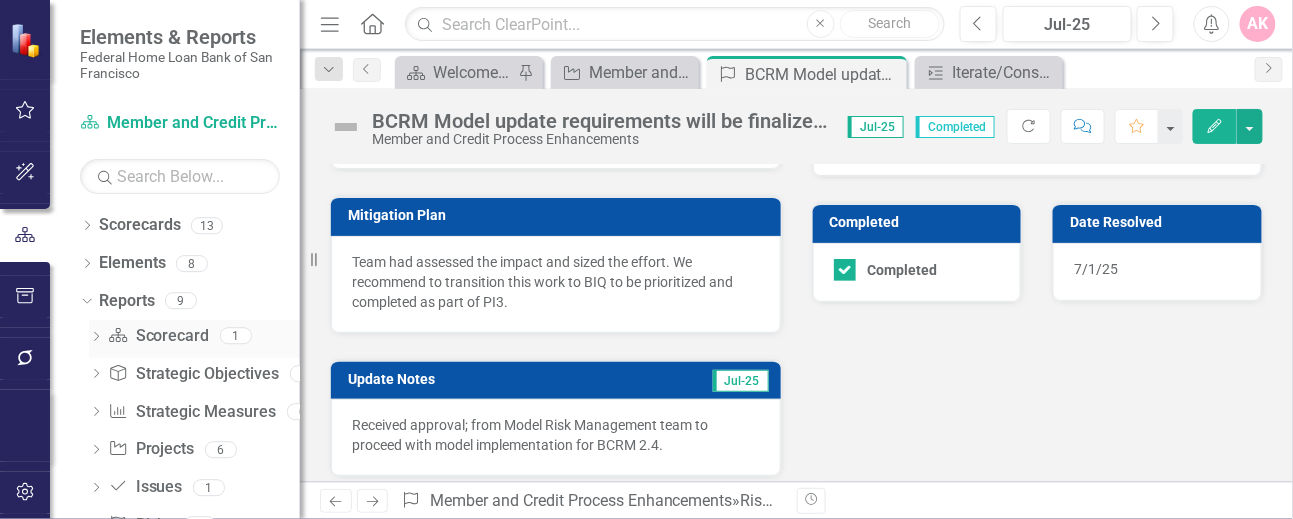 click on "Scorecard Scorecard" at bounding box center (158, 336) 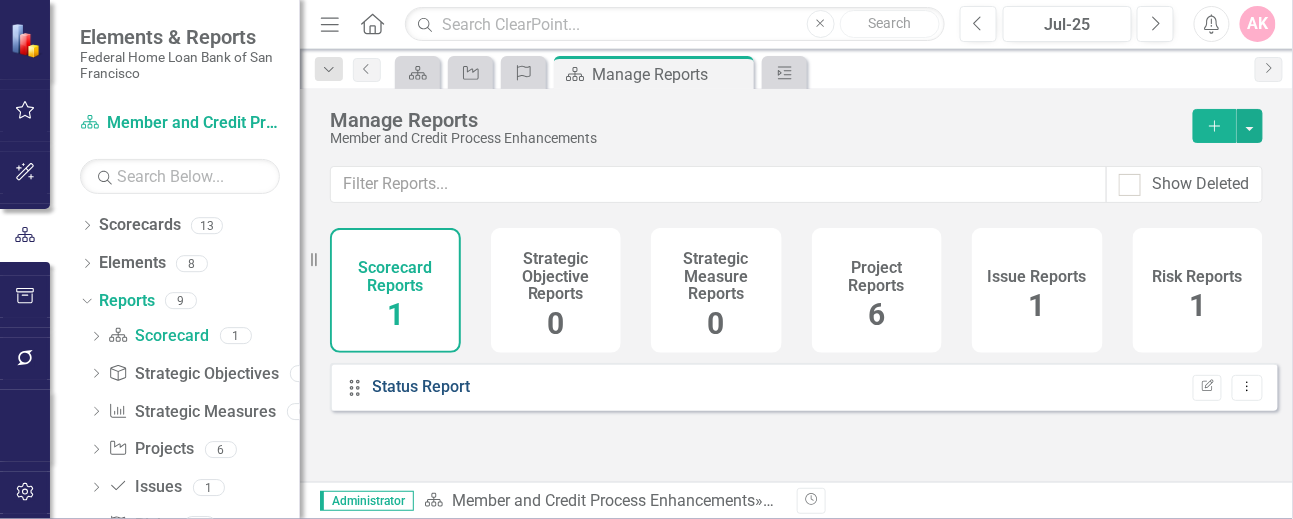 click on "Status Report" at bounding box center (422, 386) 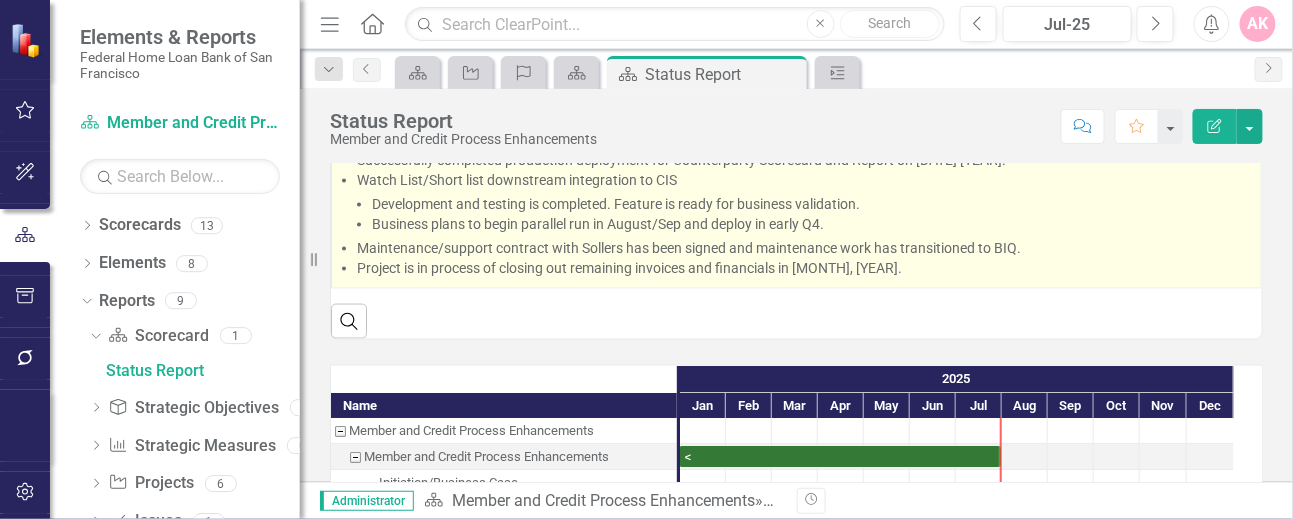 scroll, scrollTop: 1066, scrollLeft: 0, axis: vertical 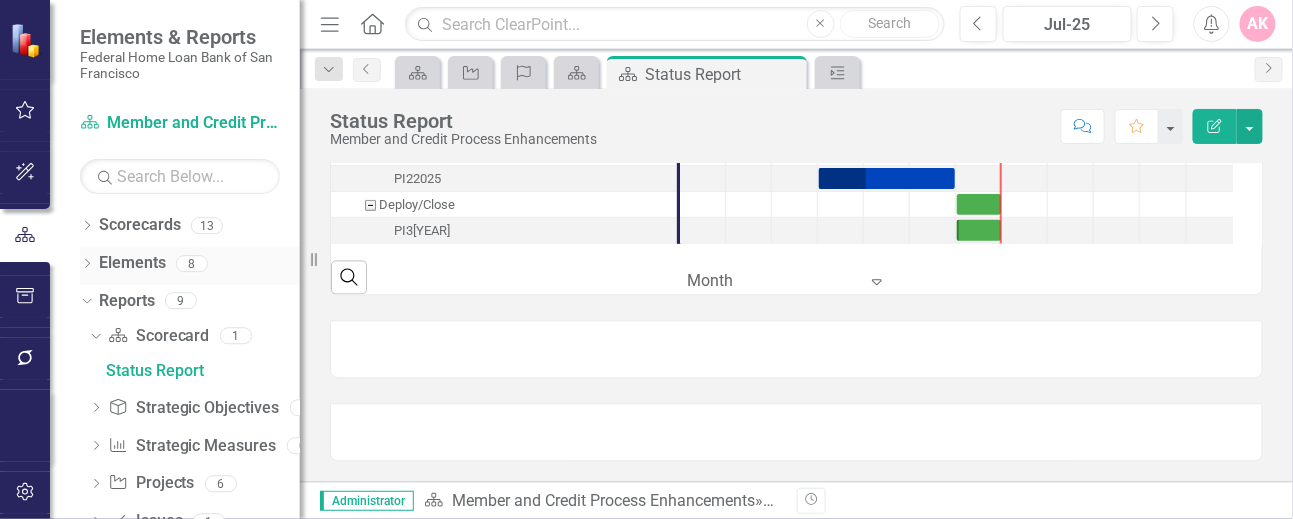 click 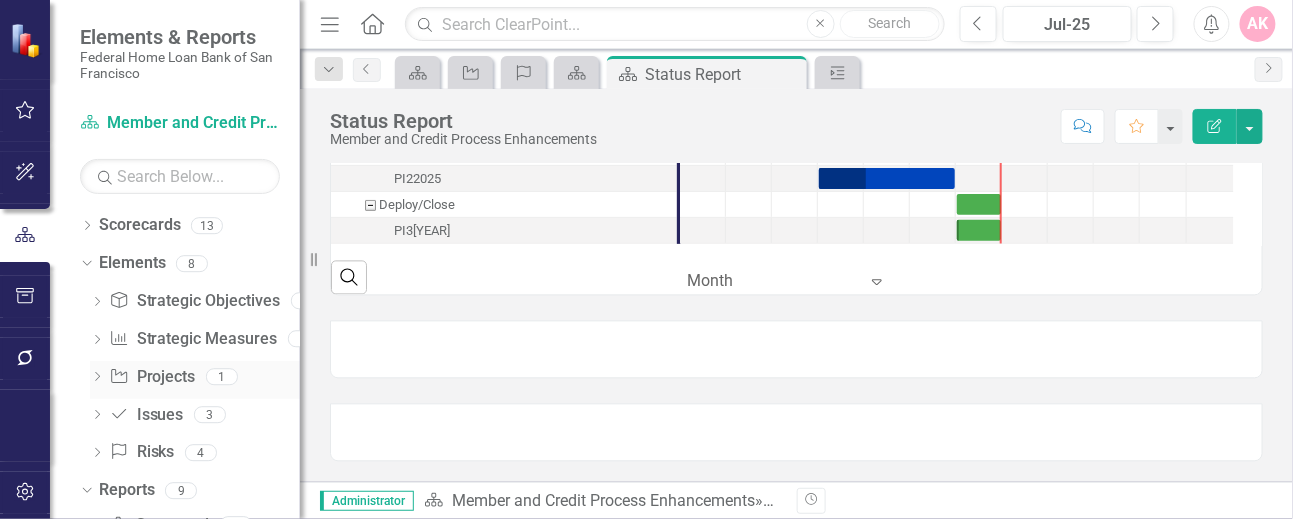 click on "Dropdown" 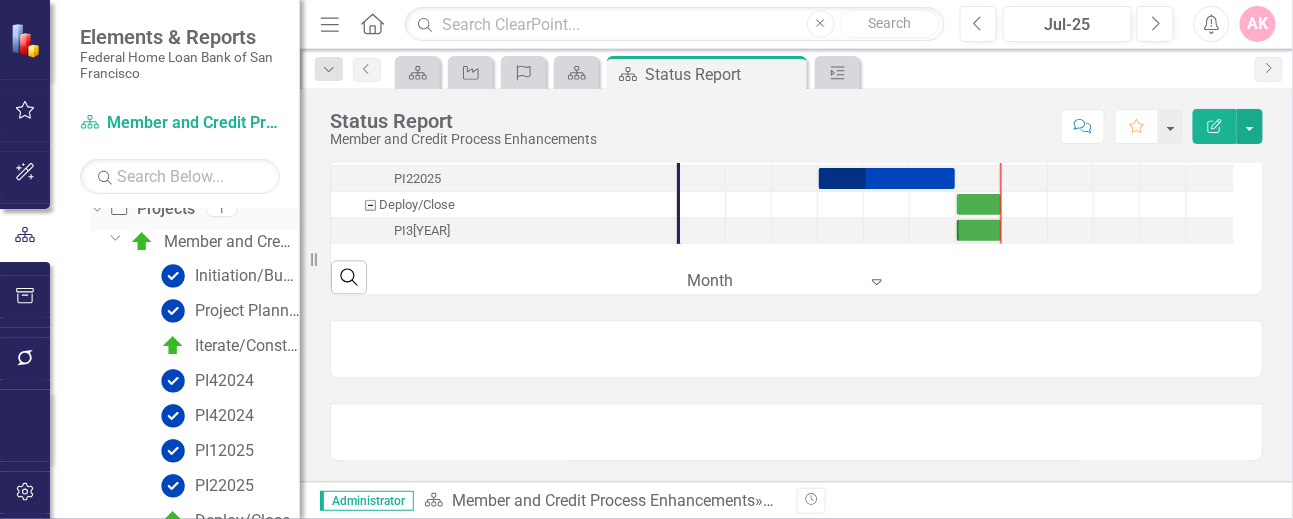scroll, scrollTop: 266, scrollLeft: 0, axis: vertical 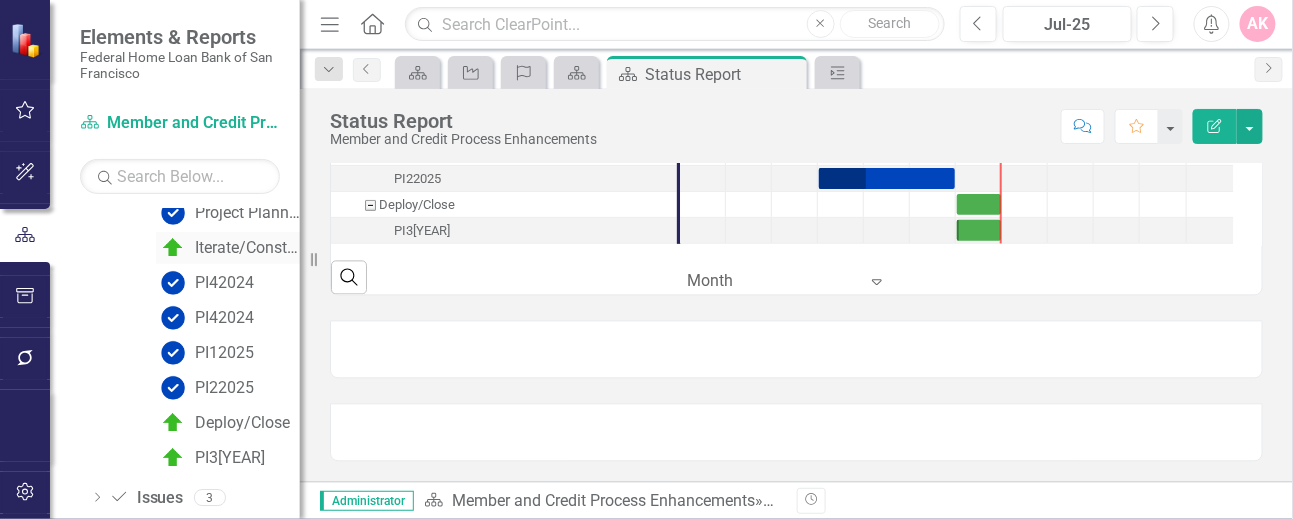 click on "Iterate/Construct" at bounding box center (247, 248) 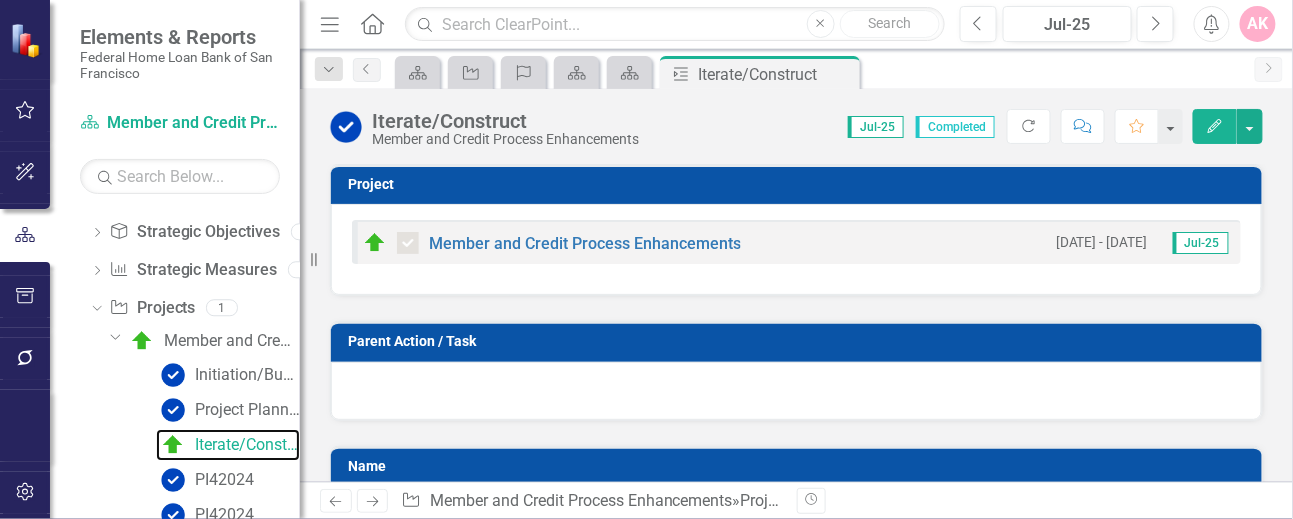 scroll, scrollTop: 9, scrollLeft: 0, axis: vertical 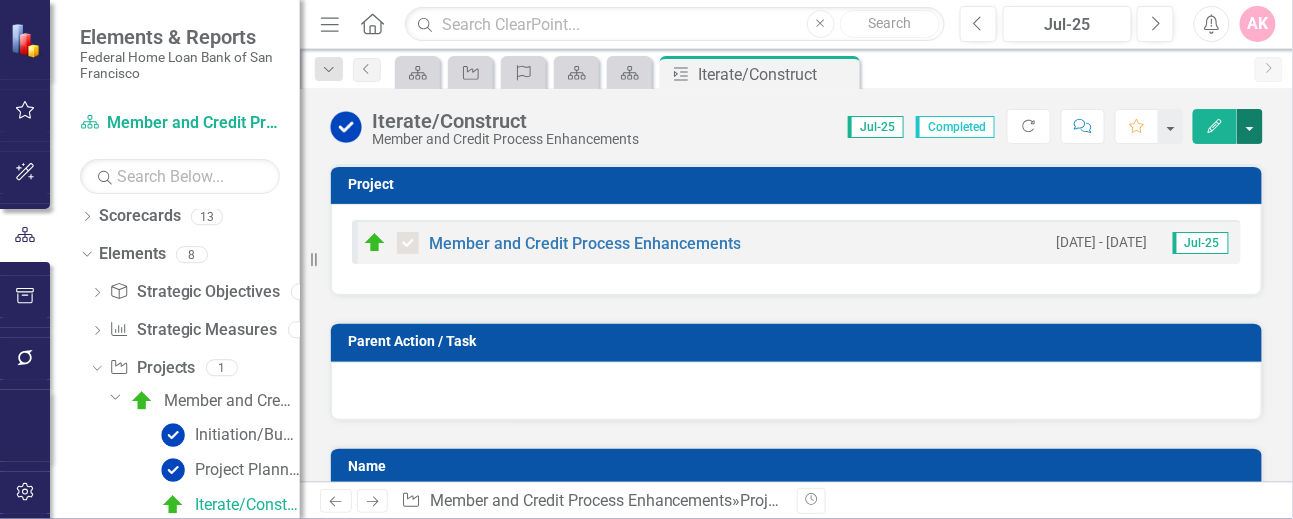 click at bounding box center (1250, 126) 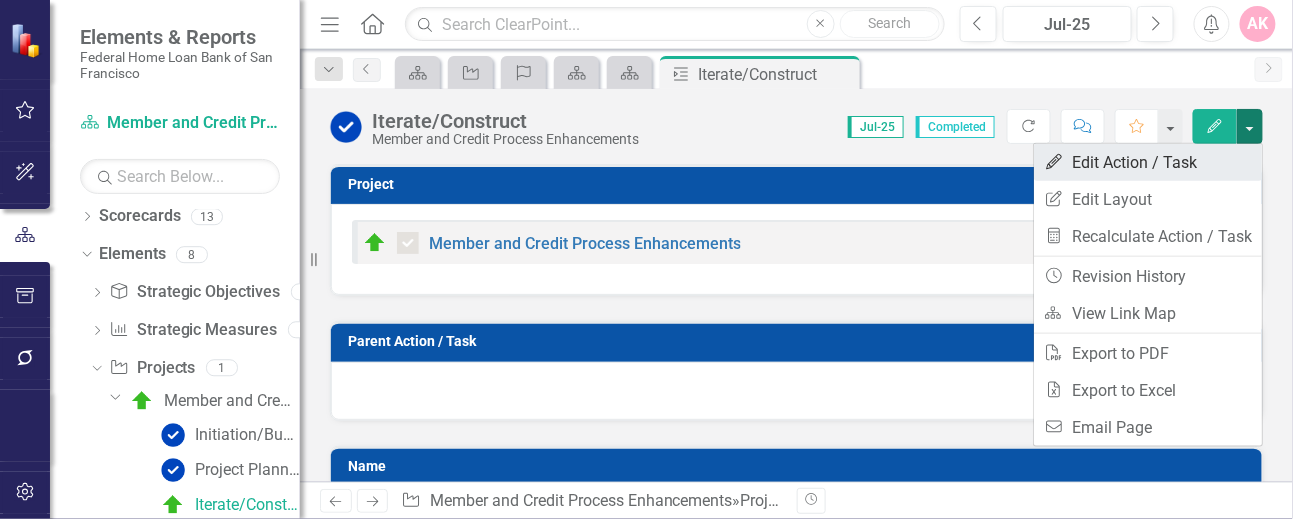 click on "Edit Edit Action / Task" at bounding box center [1148, 162] 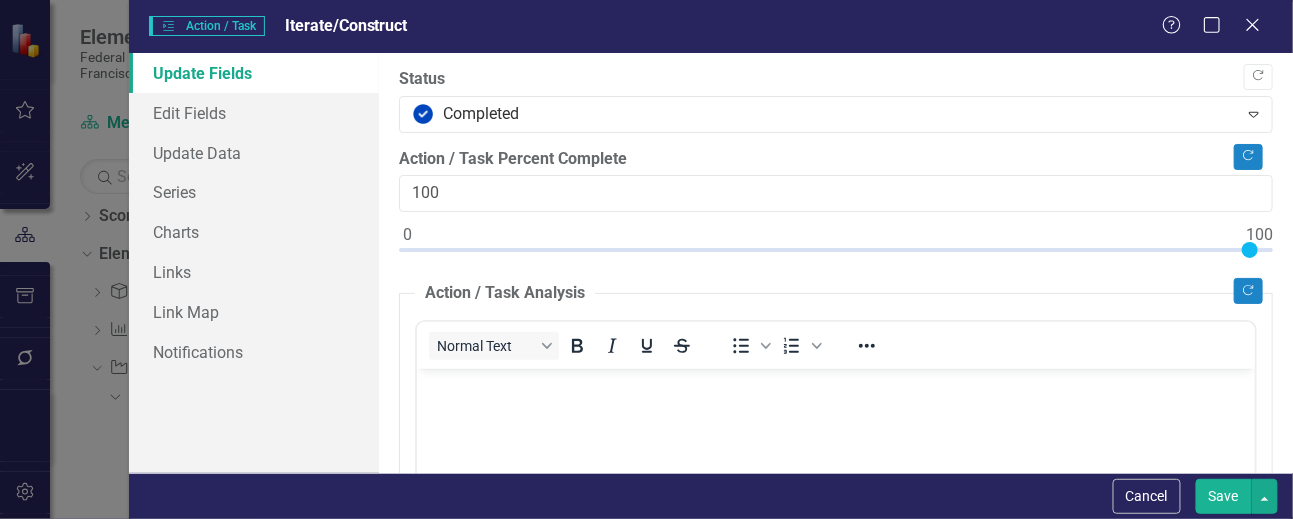 scroll, scrollTop: 0, scrollLeft: 0, axis: both 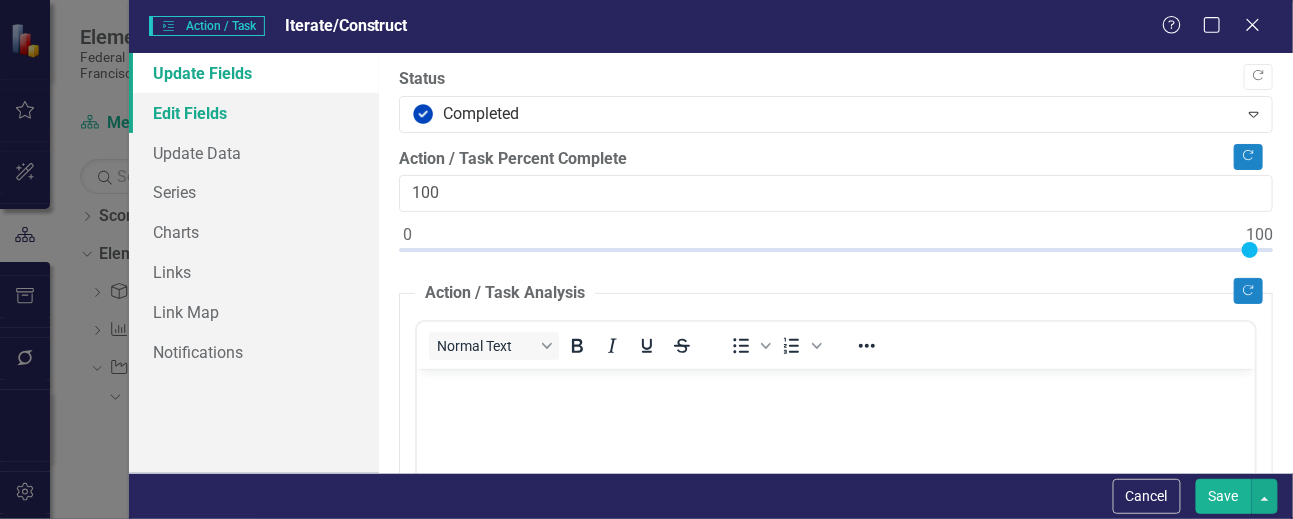 click on "Edit Fields" at bounding box center [254, 113] 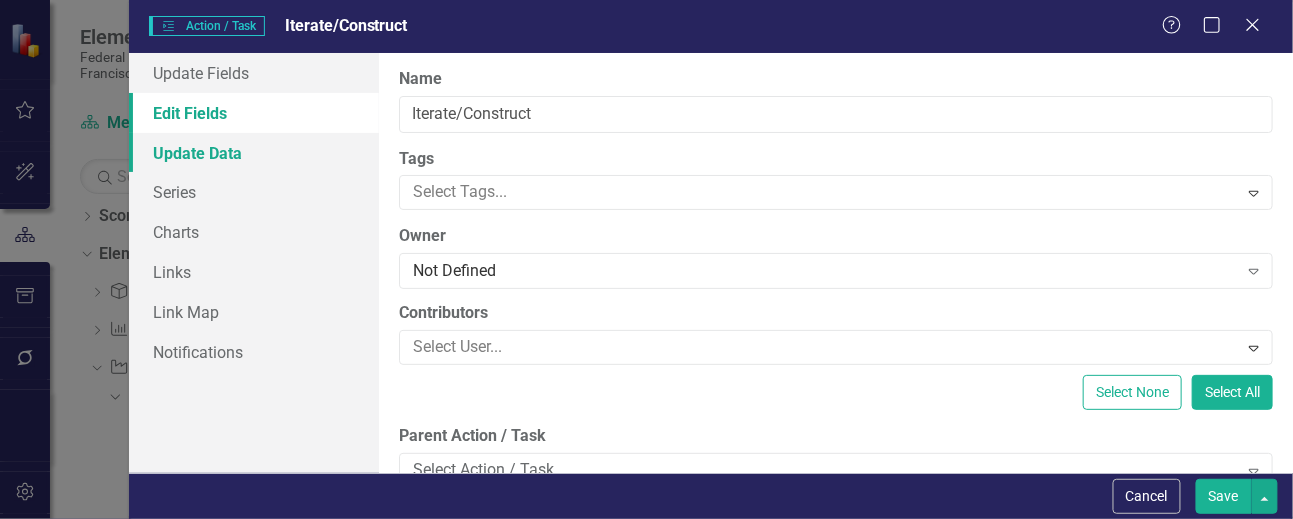 click on "Update  Data" at bounding box center (254, 153) 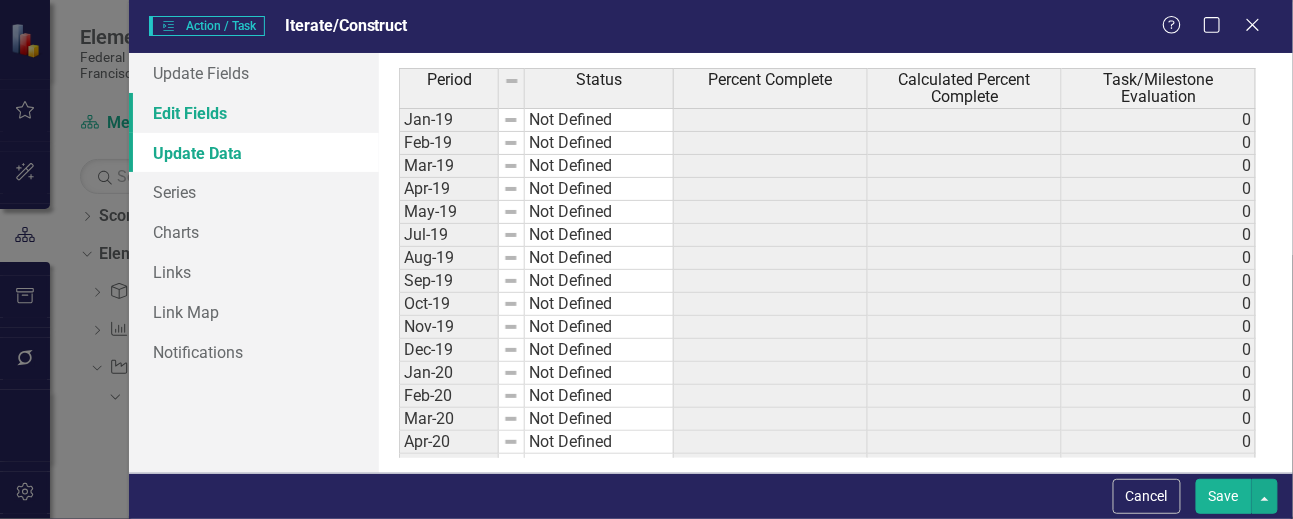 click on "Edit Fields" at bounding box center [254, 113] 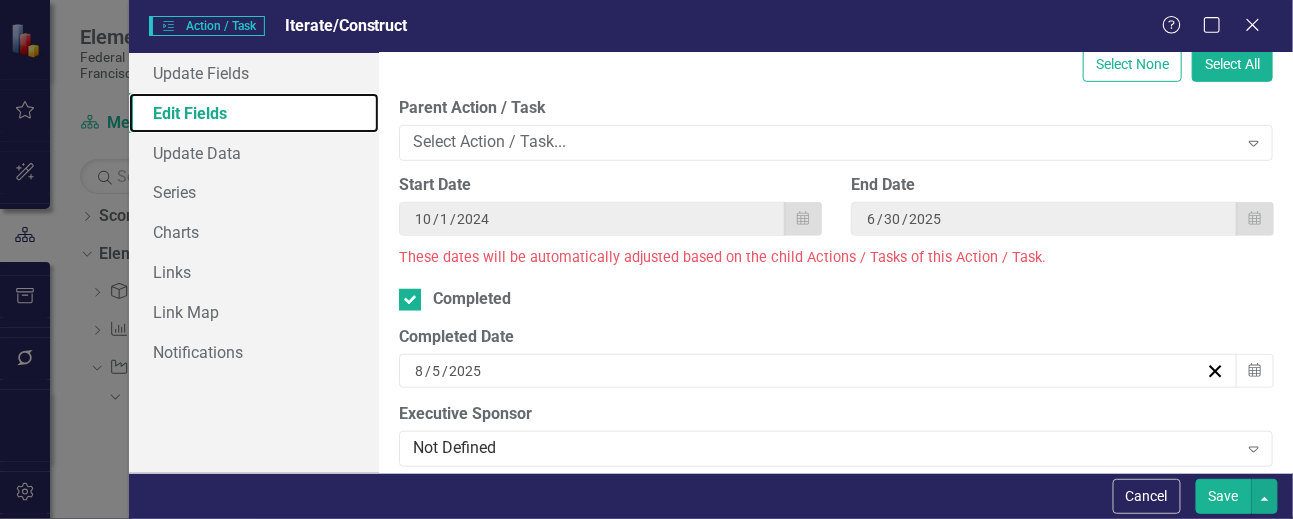 scroll, scrollTop: 400, scrollLeft: 0, axis: vertical 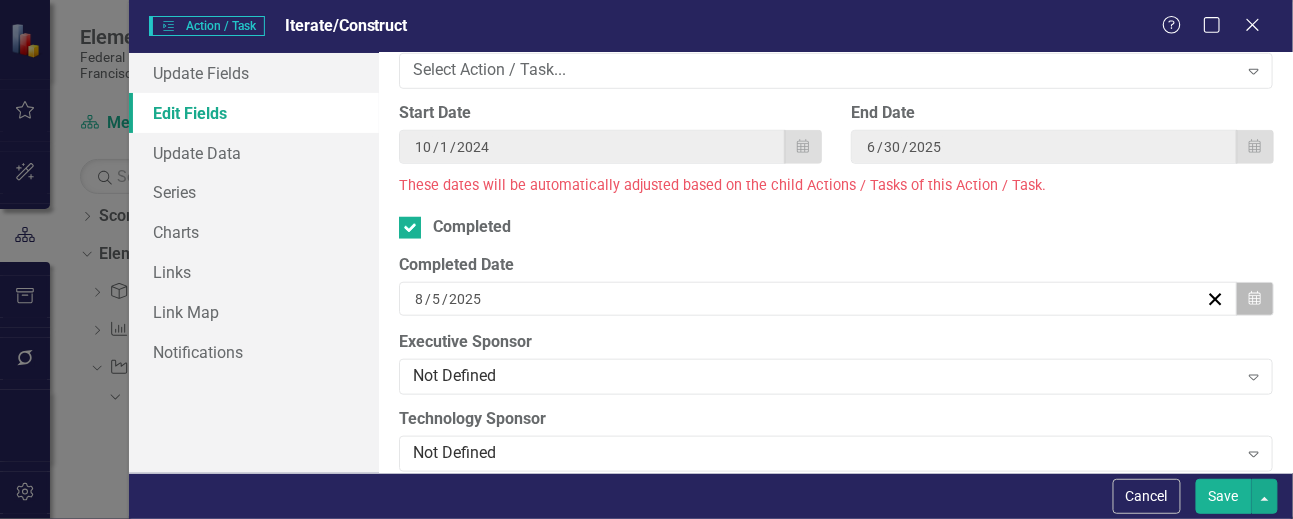 click 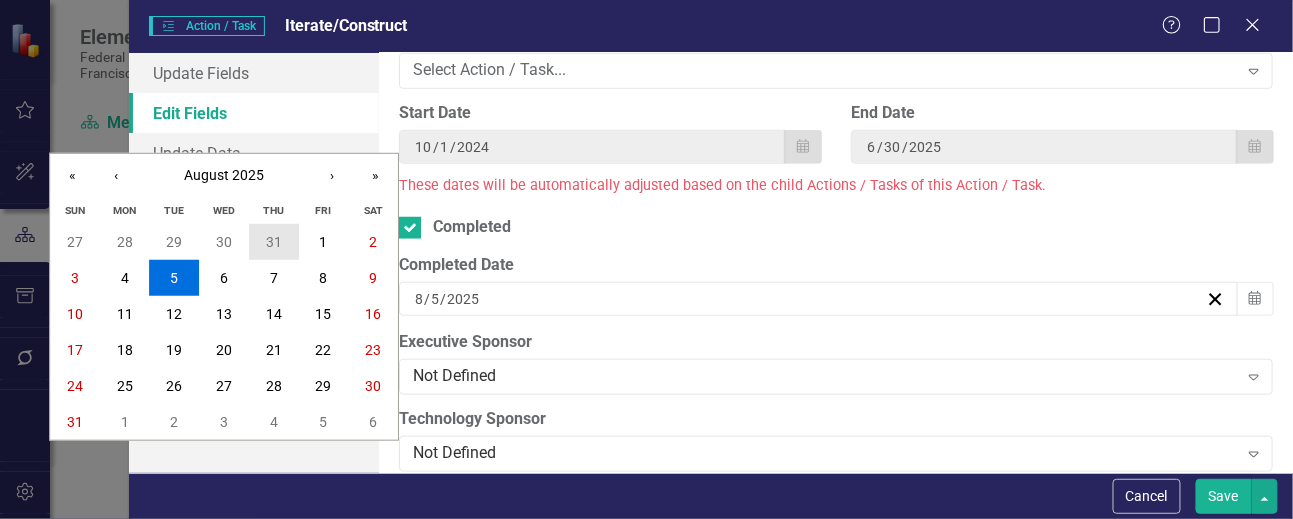 click on "31" at bounding box center (274, 242) 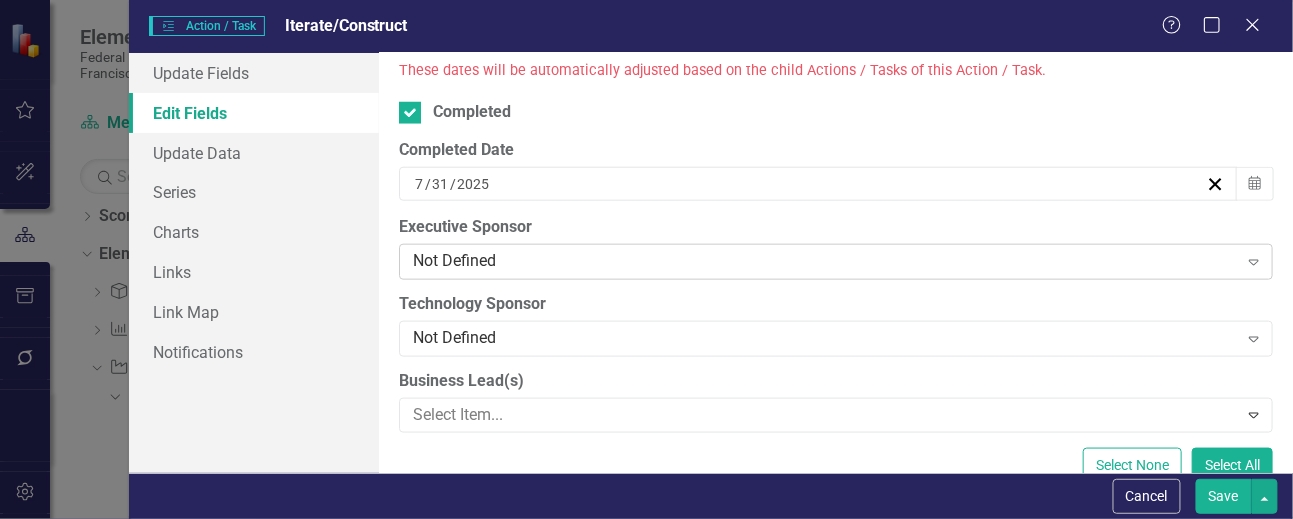 scroll, scrollTop: 666, scrollLeft: 0, axis: vertical 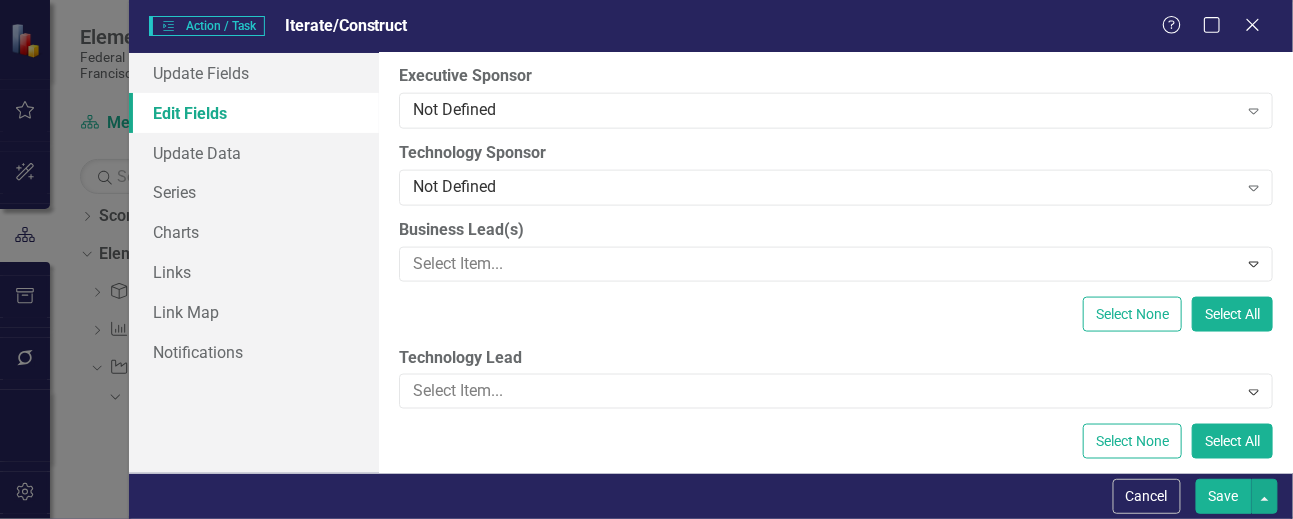 click on "Save" at bounding box center (1224, 496) 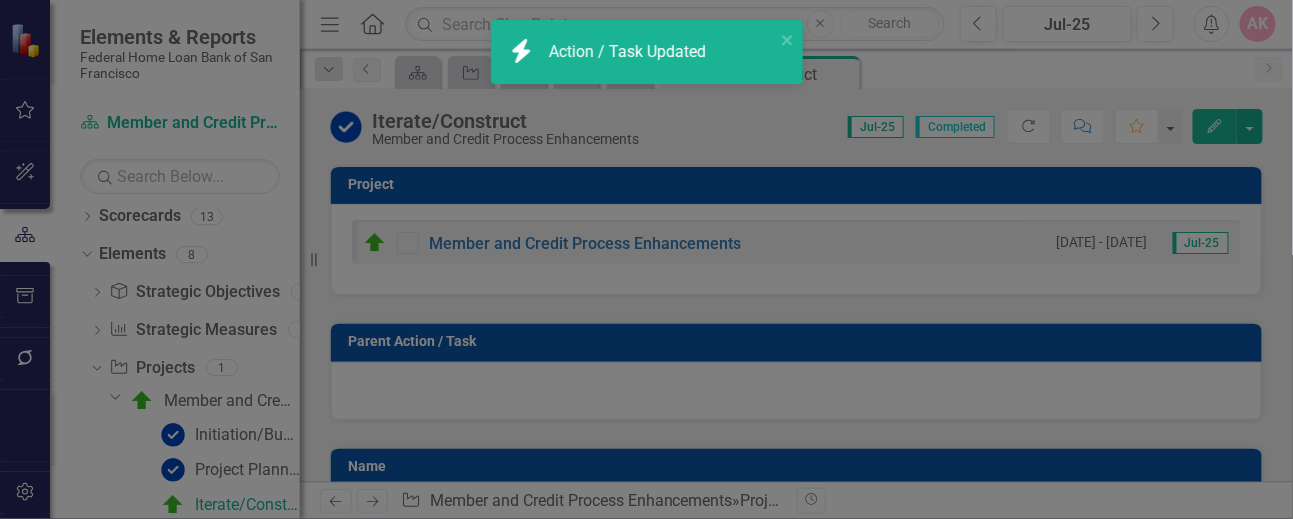 checkbox on "true" 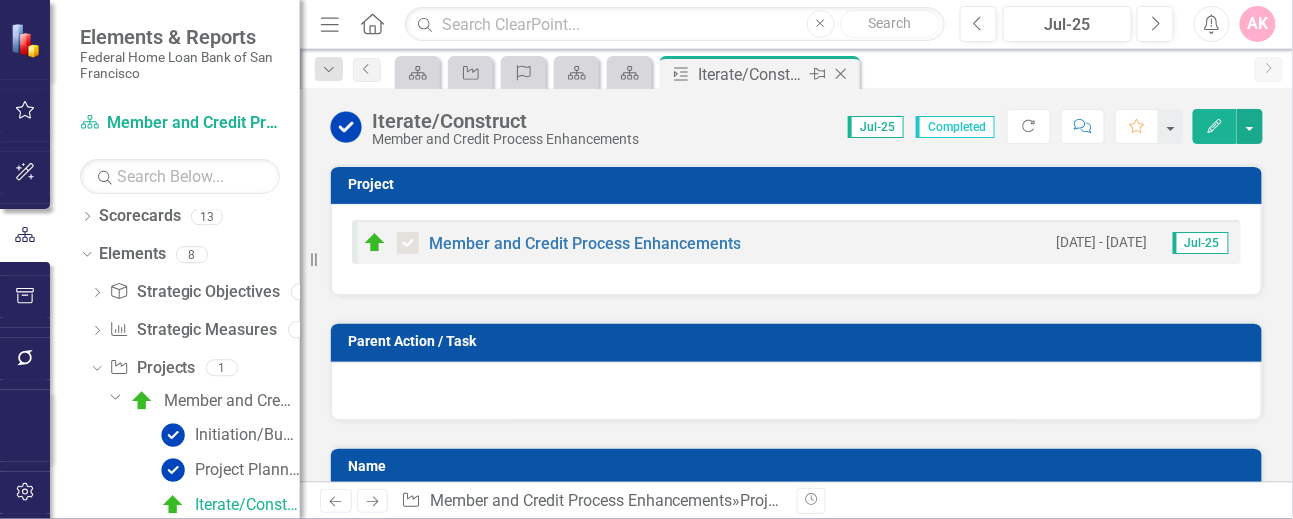 click on "Close" 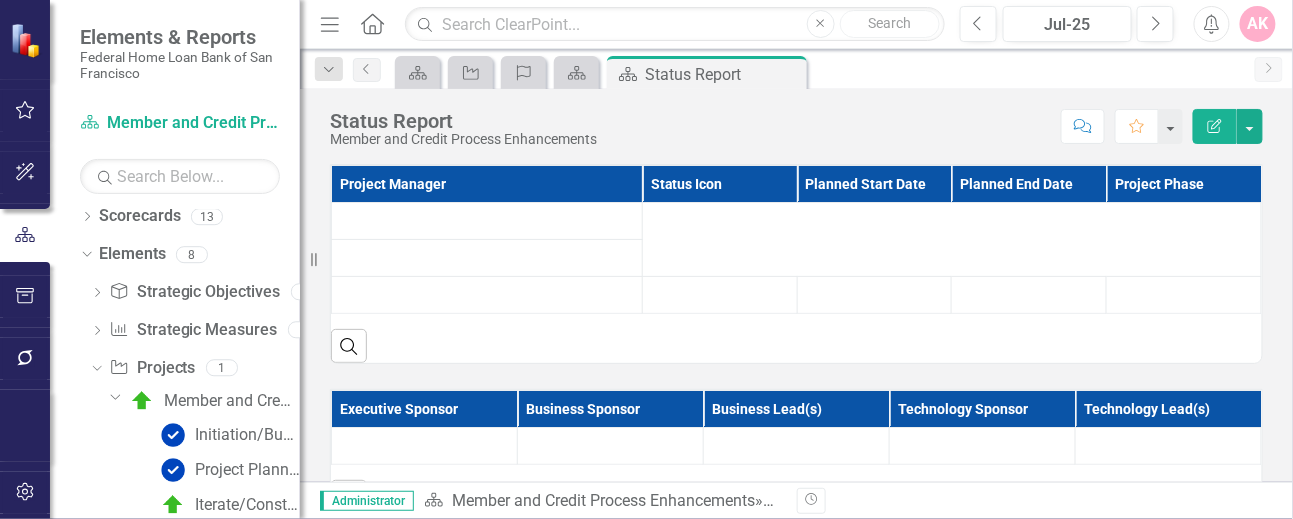 scroll, scrollTop: 405, scrollLeft: 0, axis: vertical 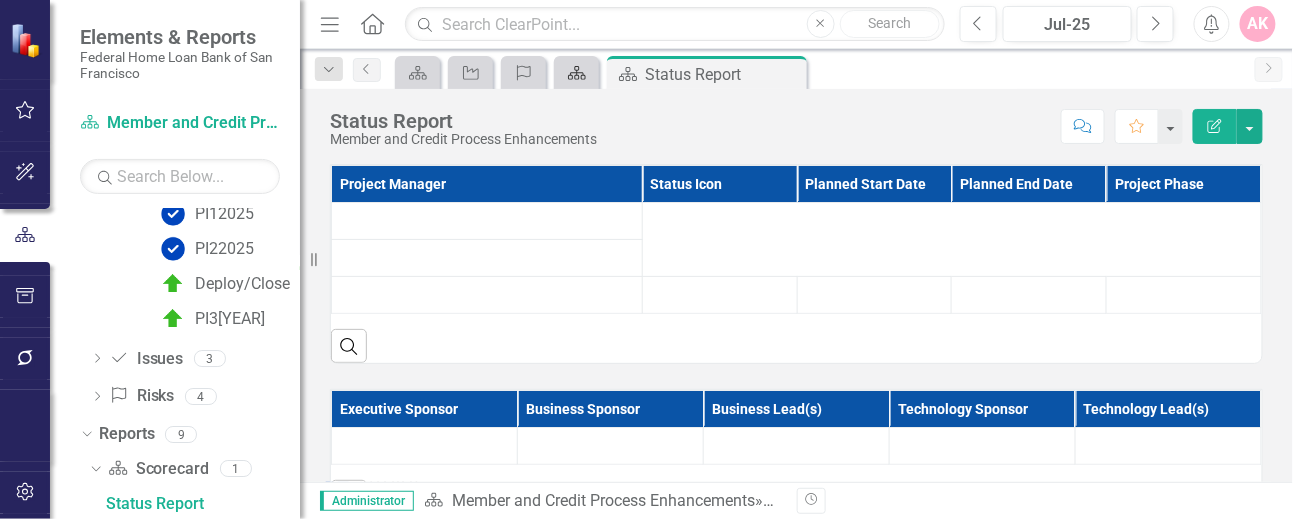 click on "Scorecard" 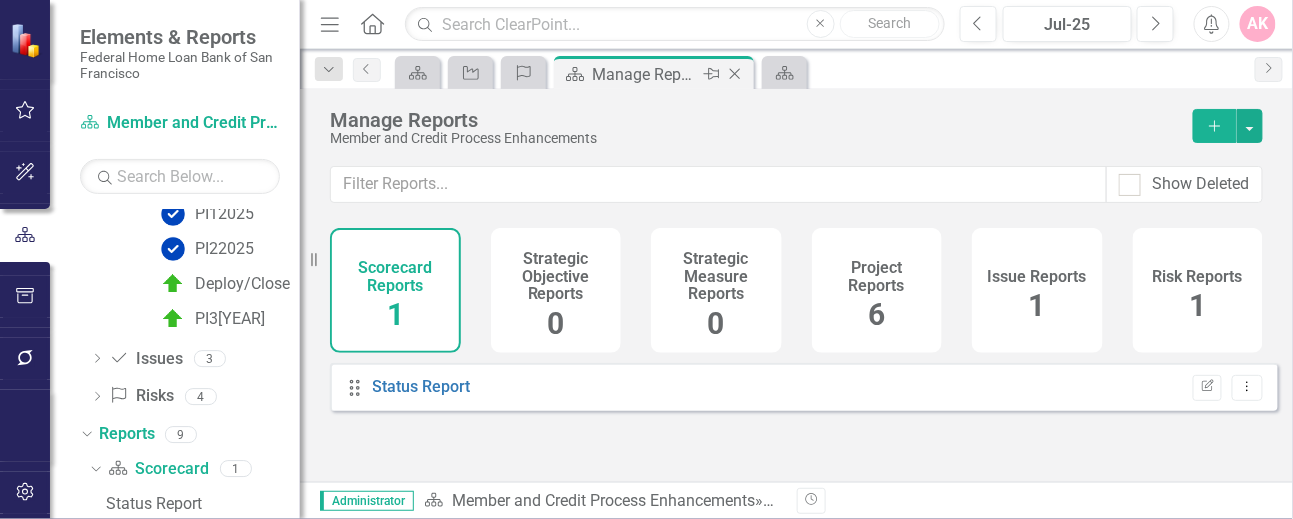 click on "Close" 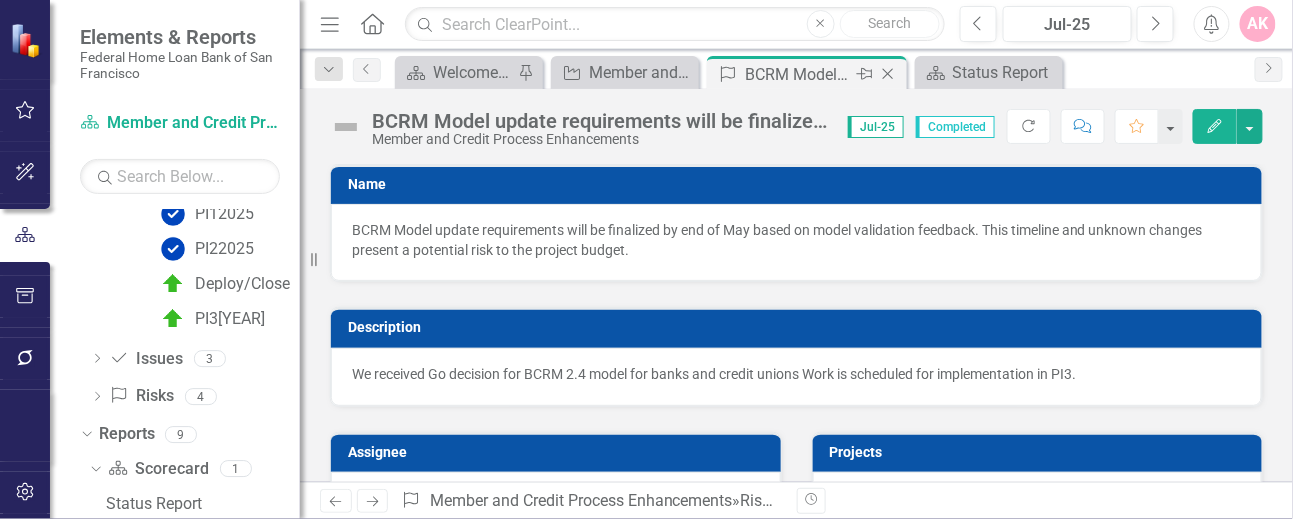 click 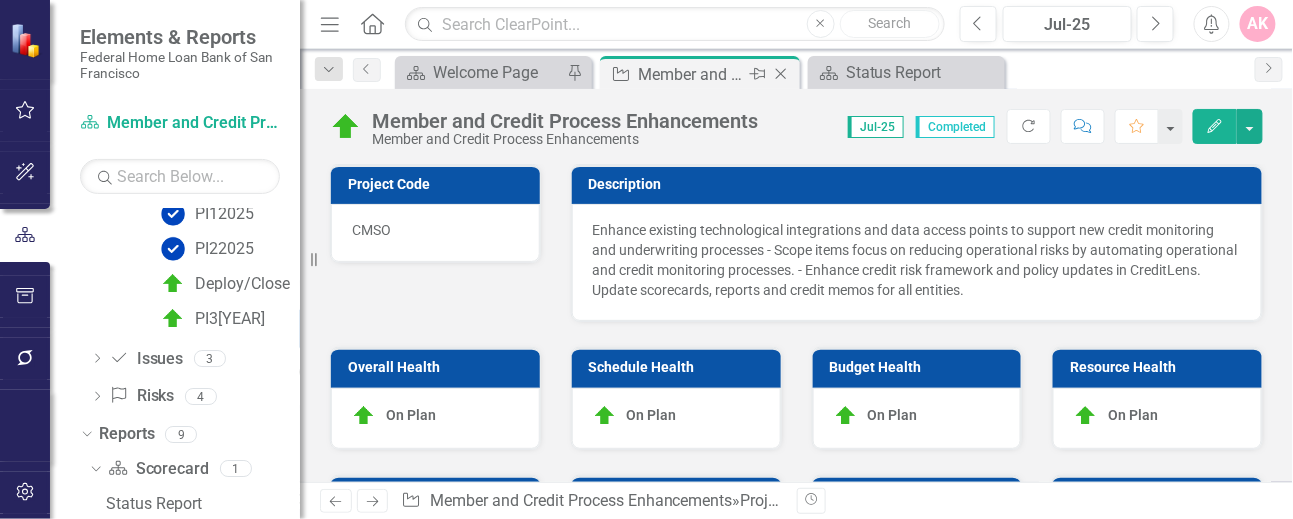 scroll, scrollTop: 0, scrollLeft: 0, axis: both 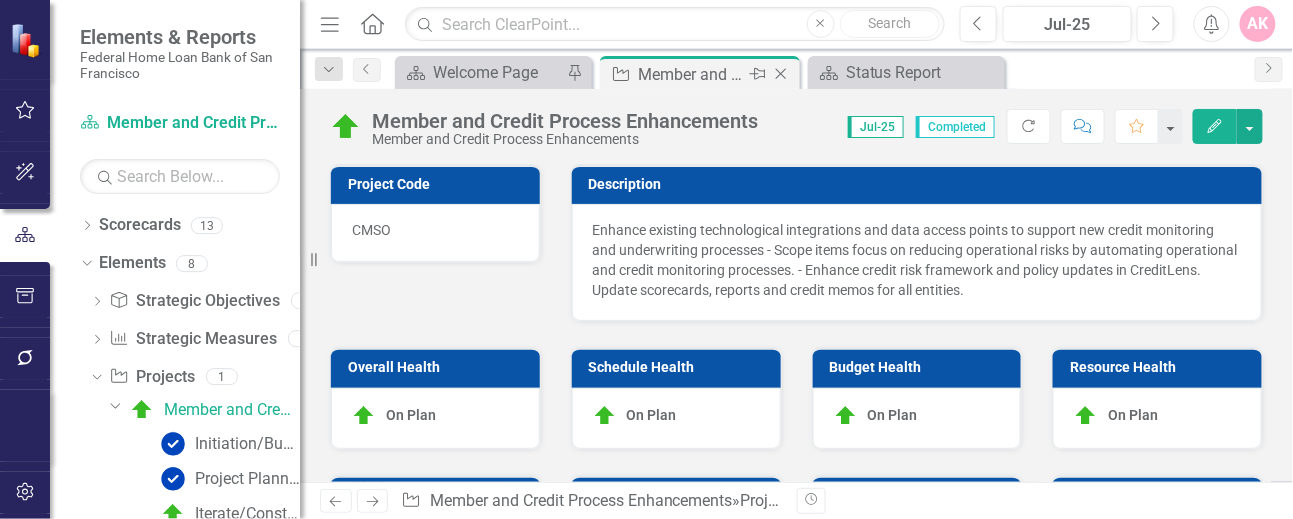 checkbox on "false" 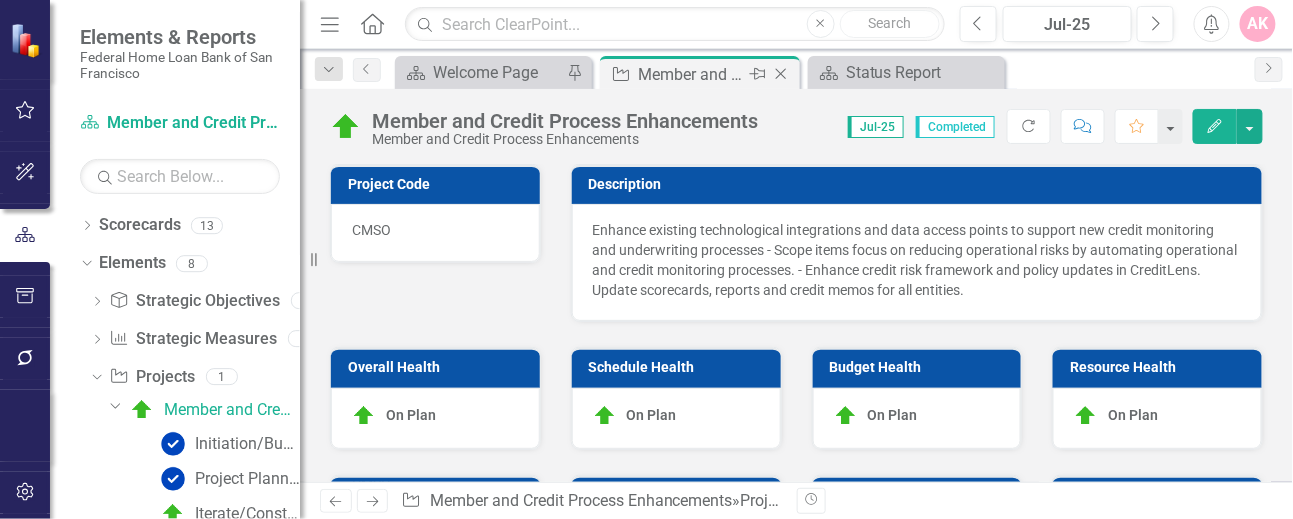 checkbox on "false" 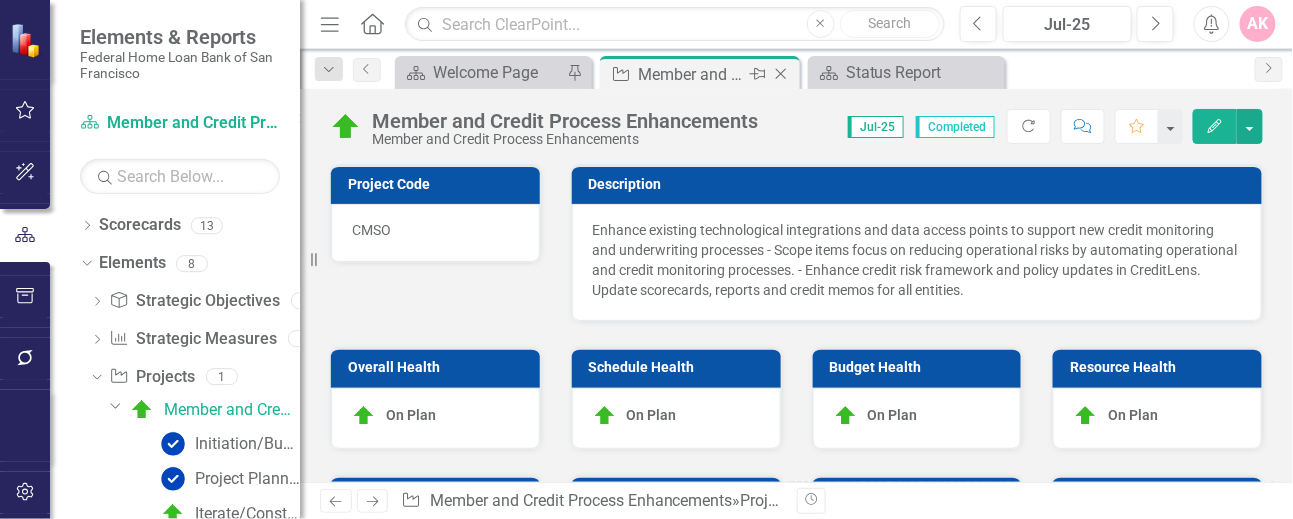 checkbox on "true" 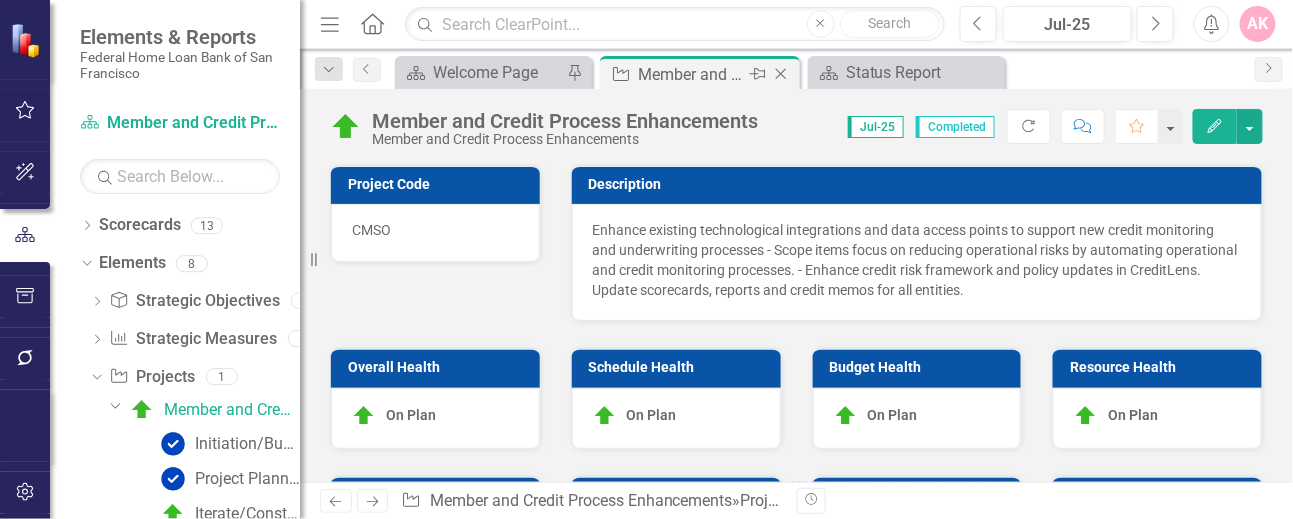 checkbox on "true" 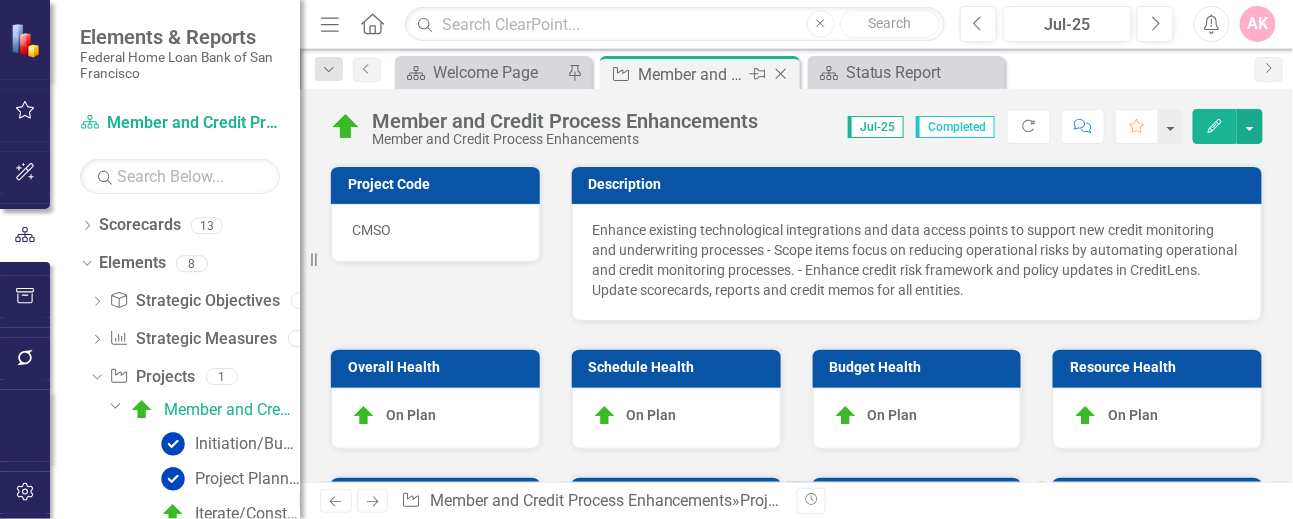 click on "Member and Credit Process Enhancements" at bounding box center [691, 74] 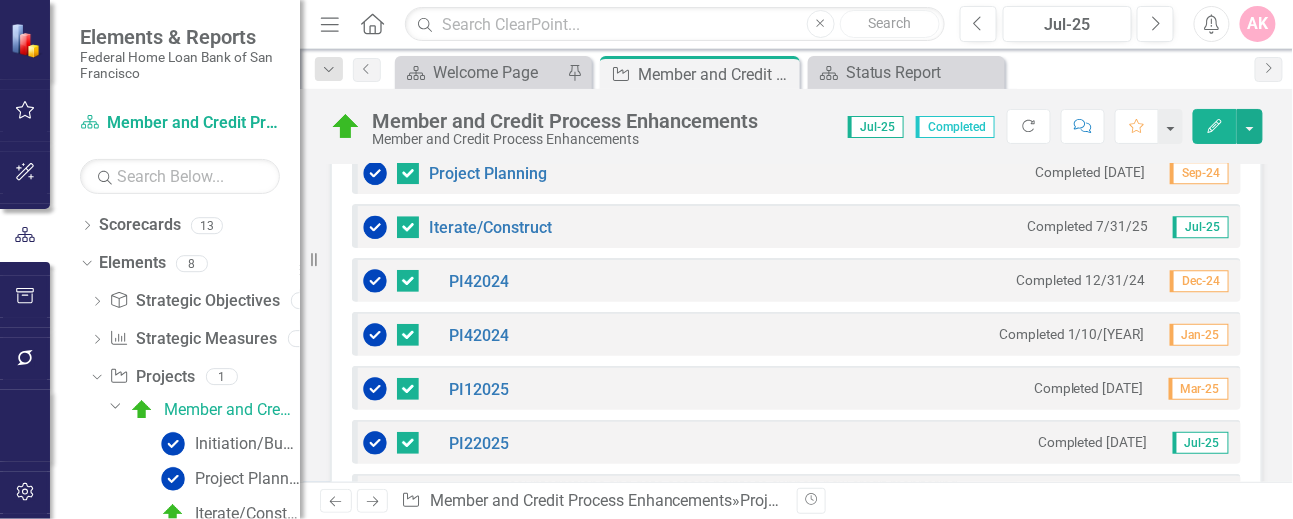 scroll, scrollTop: 1600, scrollLeft: 0, axis: vertical 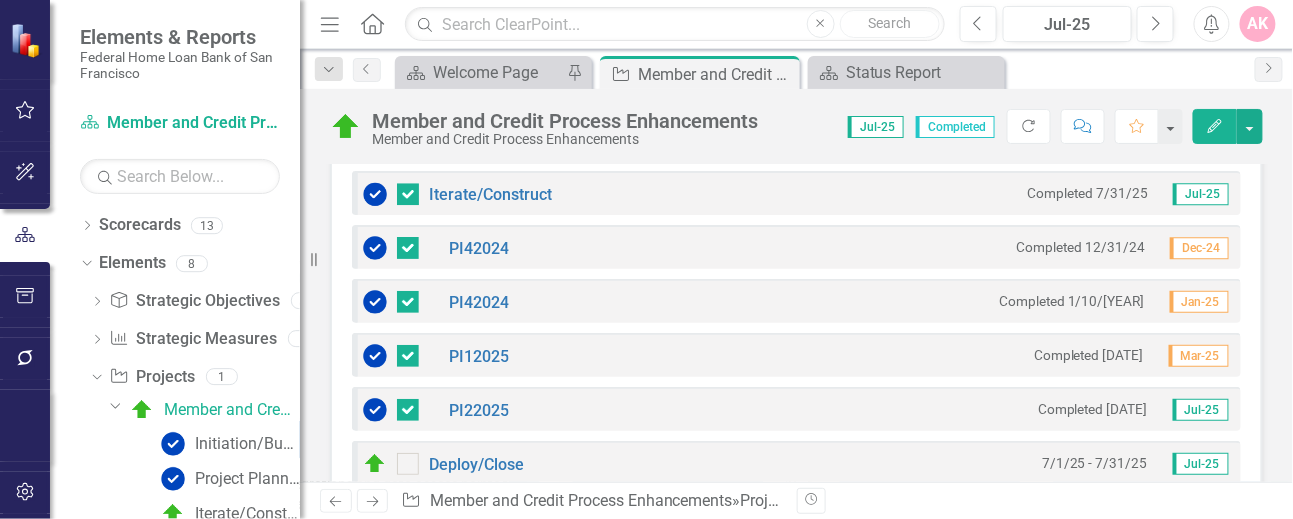click at bounding box center [375, 464] 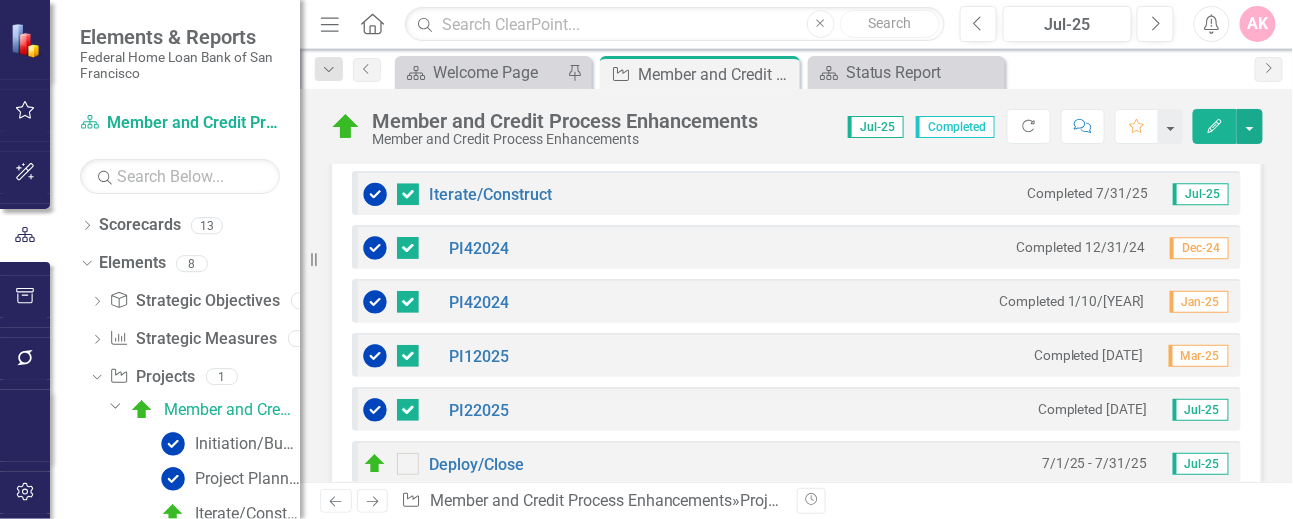 click at bounding box center (375, 464) 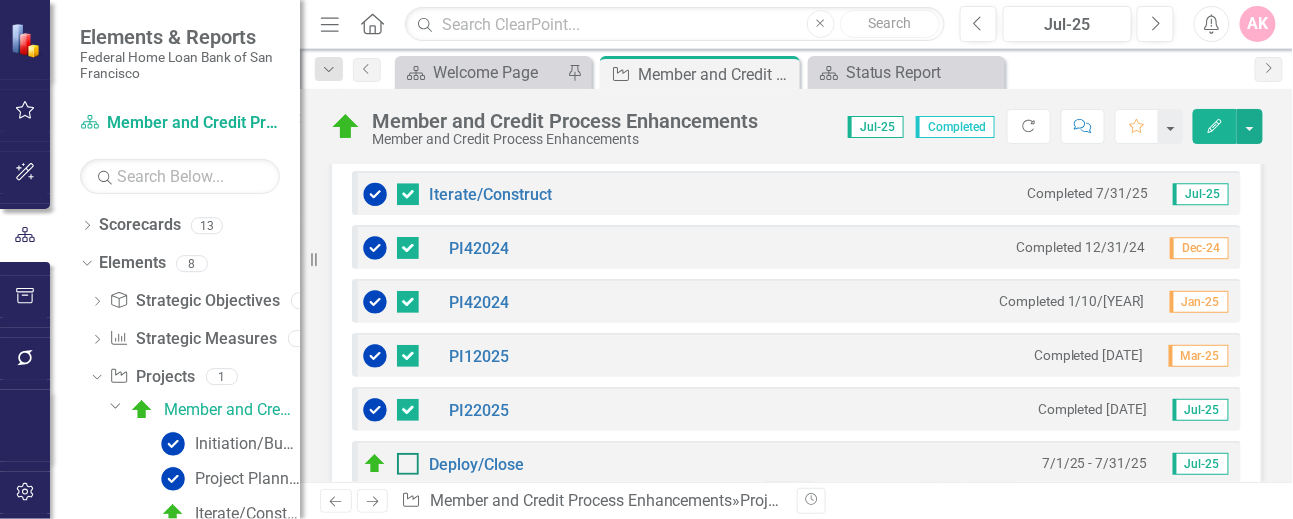click at bounding box center (408, 464) 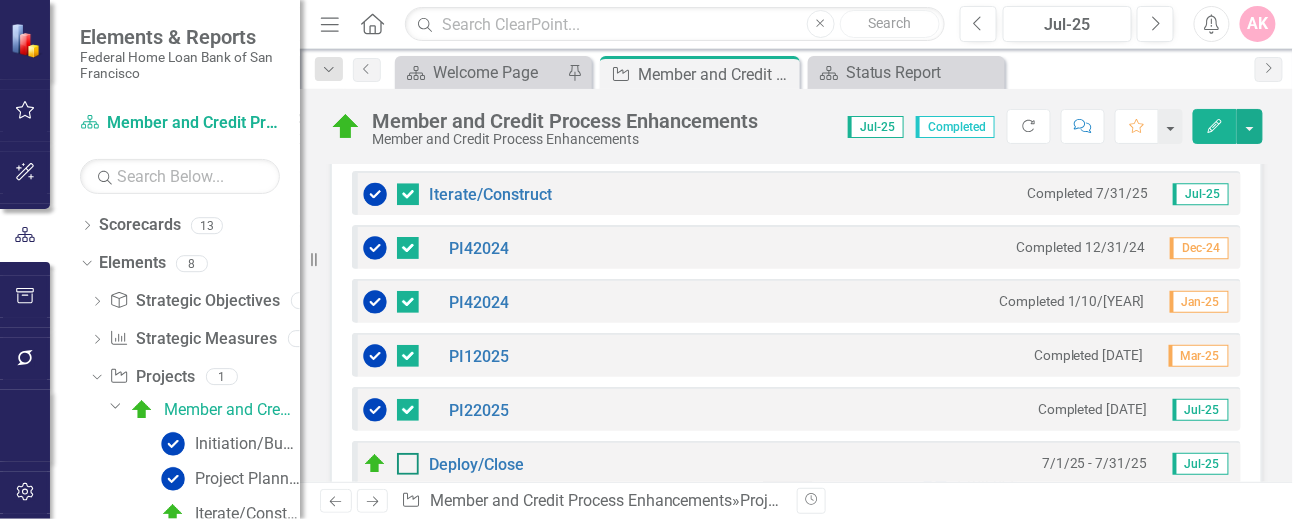 click at bounding box center (403, 459) 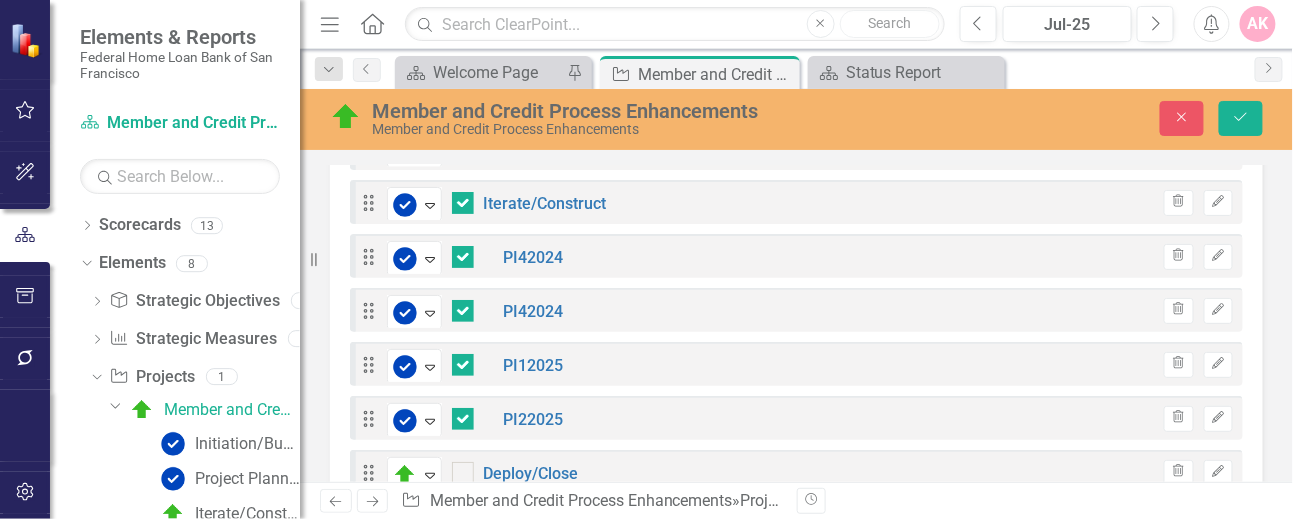 scroll, scrollTop: 1608, scrollLeft: 0, axis: vertical 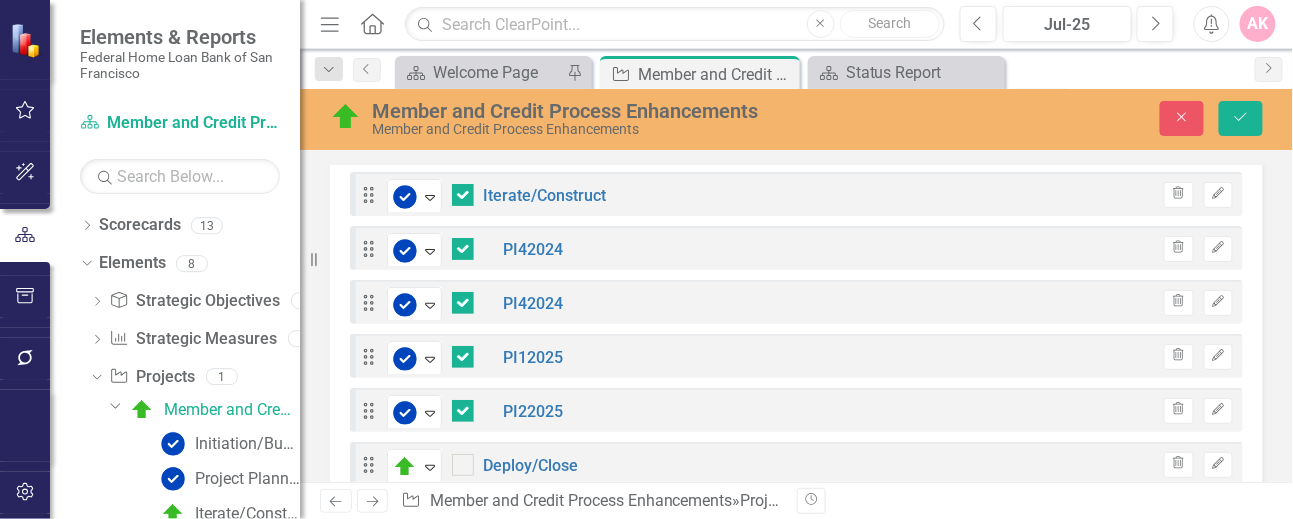 checkbox on "true" 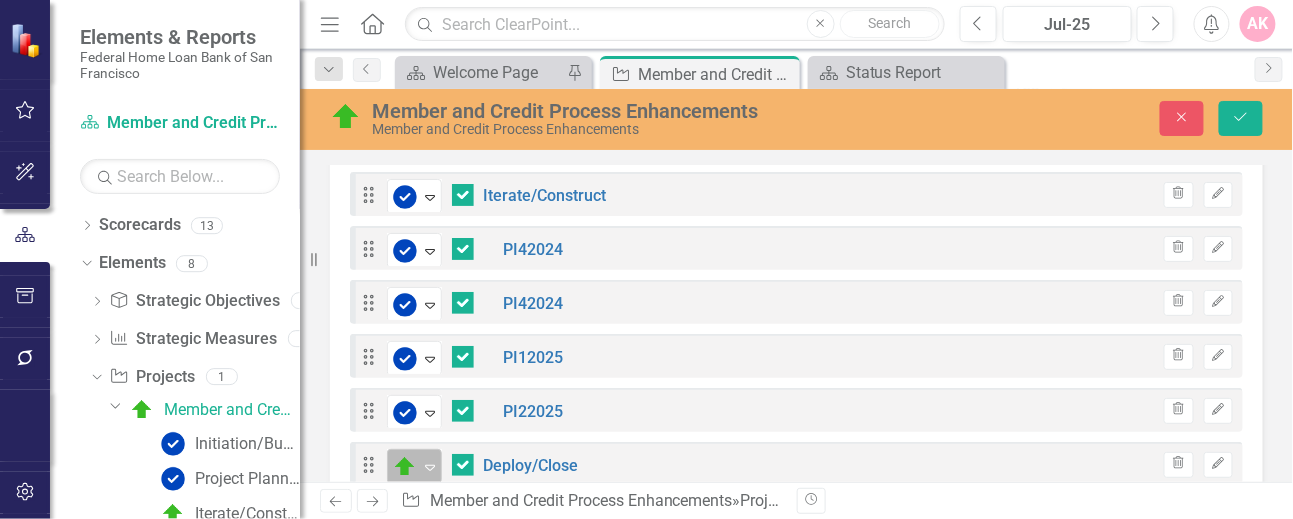 click on "Expand" at bounding box center (430, 466) 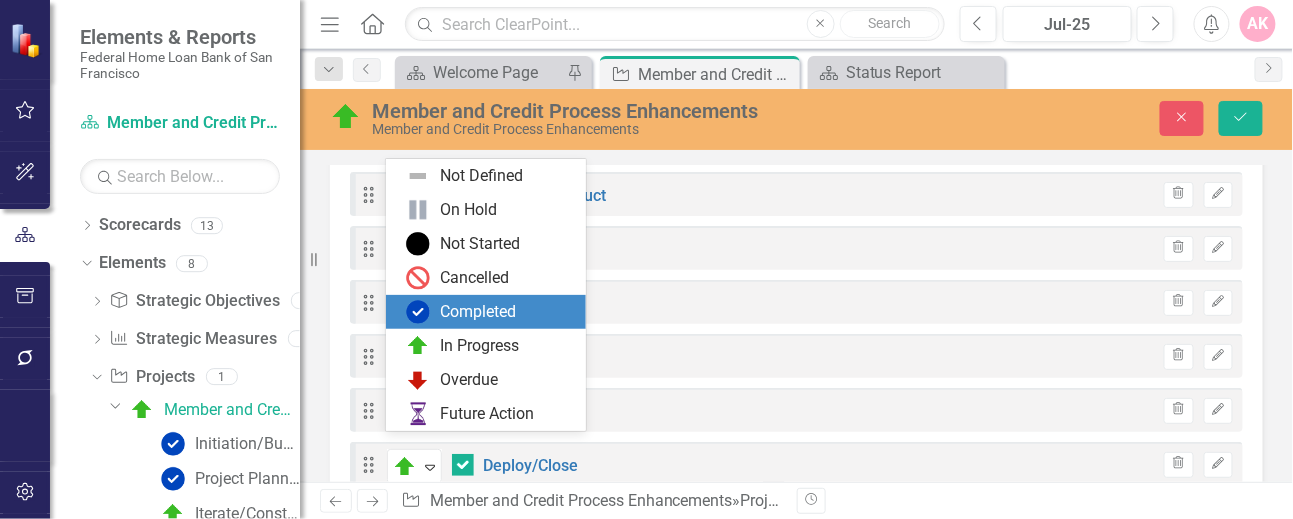 click on "Completed" at bounding box center (478, 312) 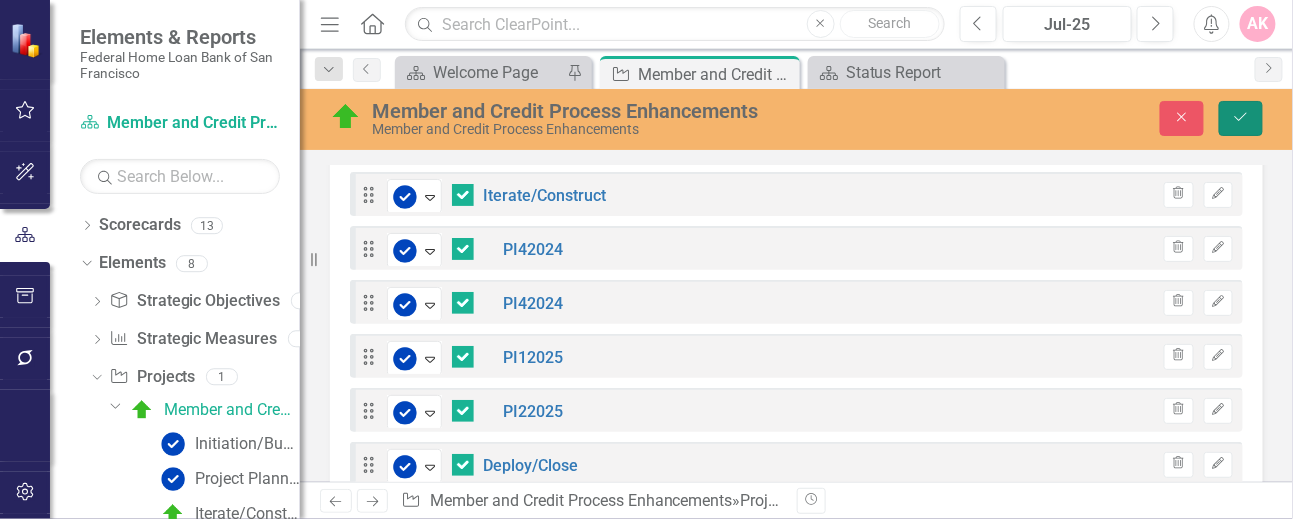 click on "Save" 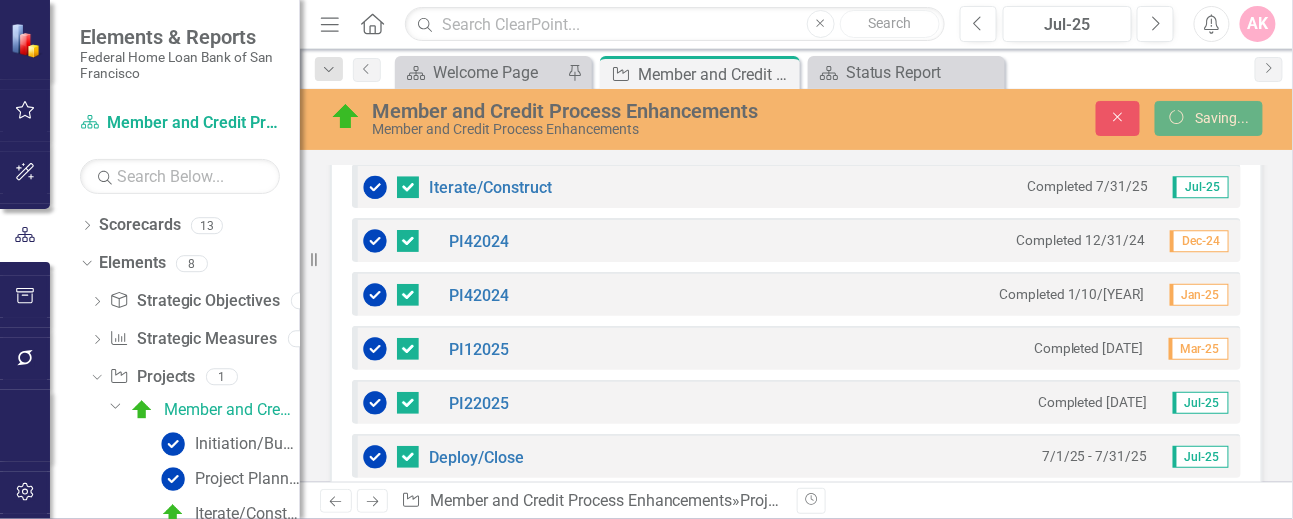 checkbox on "false" 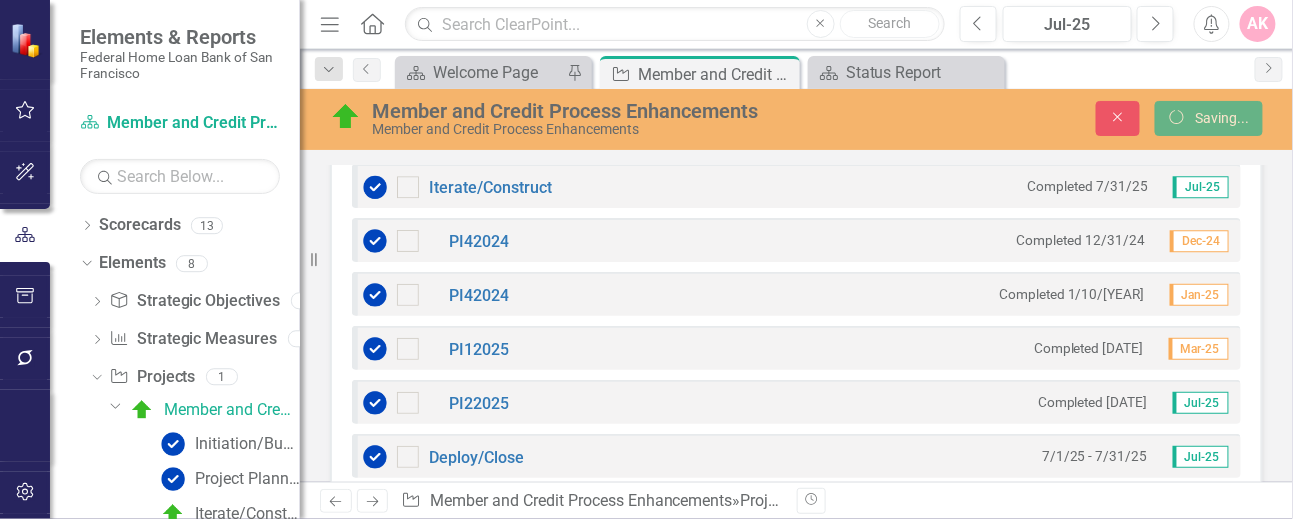 scroll, scrollTop: 1600, scrollLeft: 0, axis: vertical 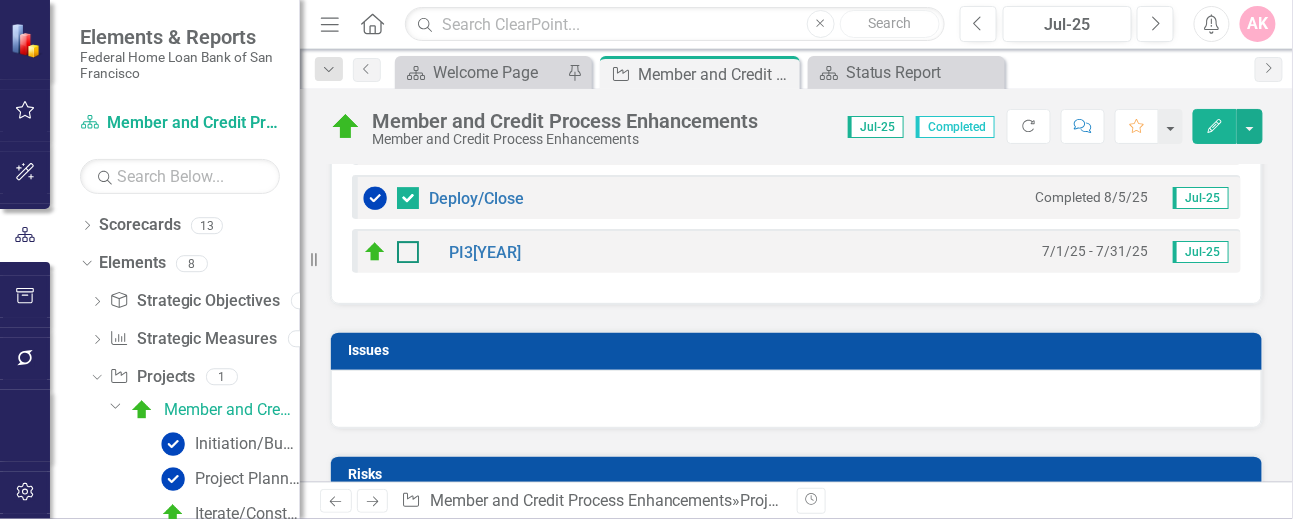 click at bounding box center (408, 252) 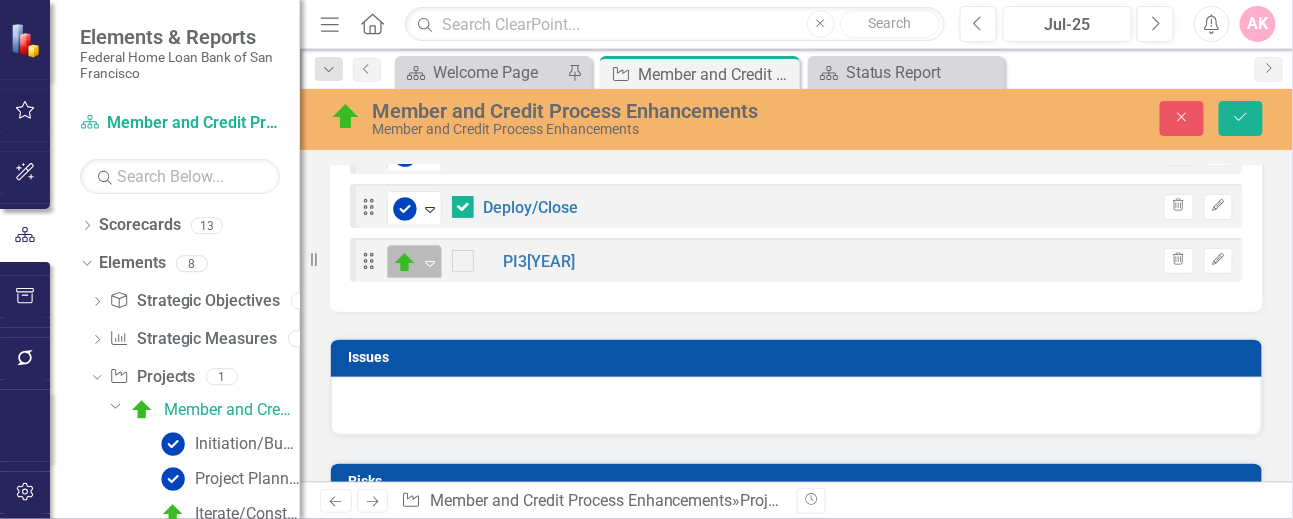 scroll, scrollTop: 1875, scrollLeft: 0, axis: vertical 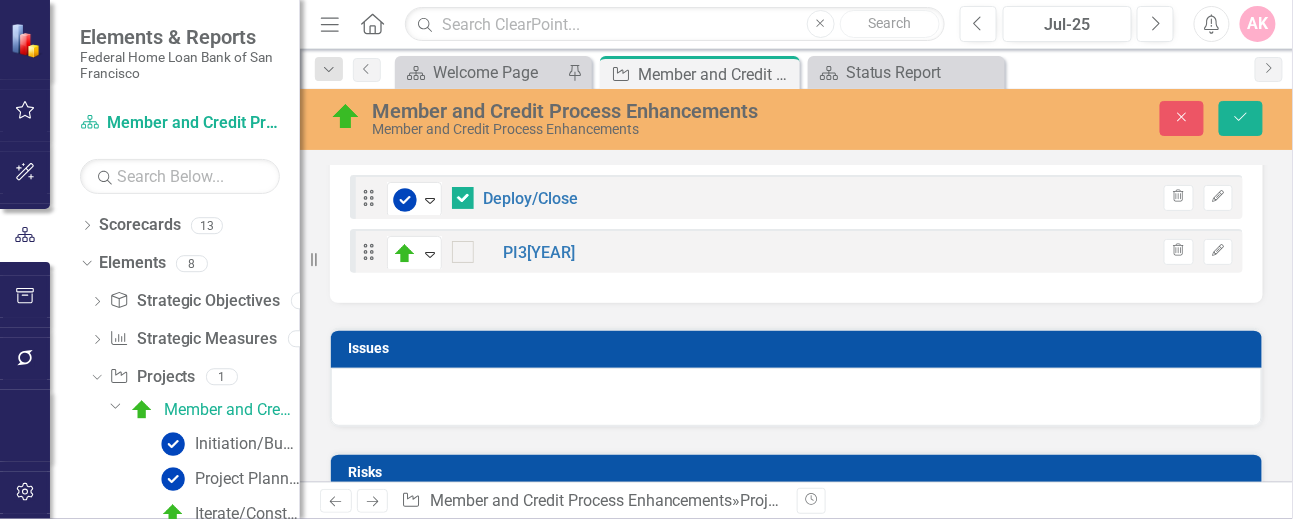 checkbox on "true" 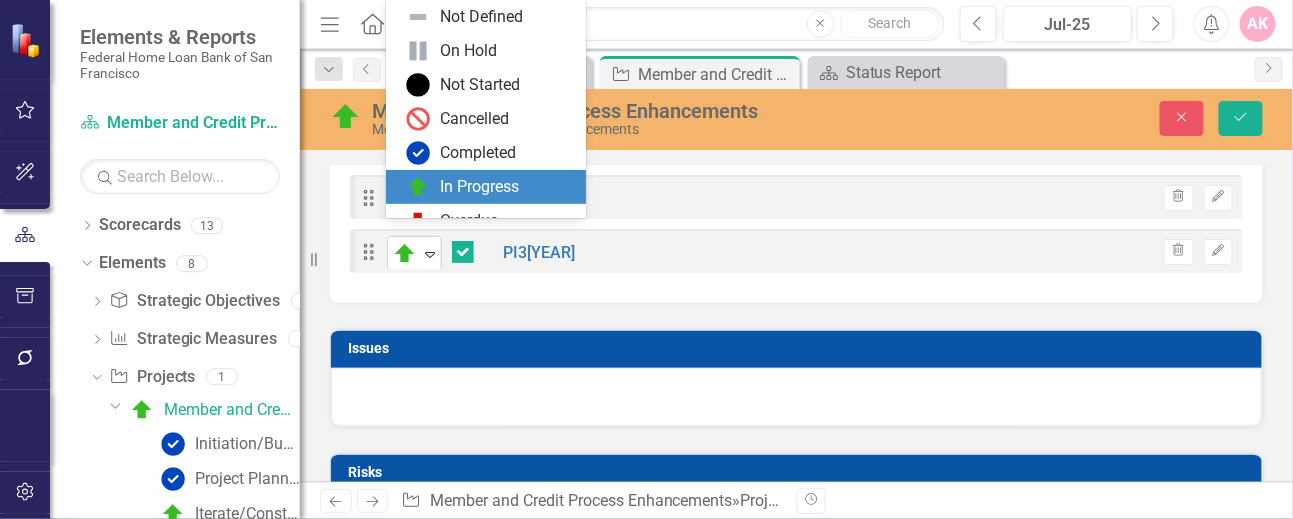 click on "Expand" 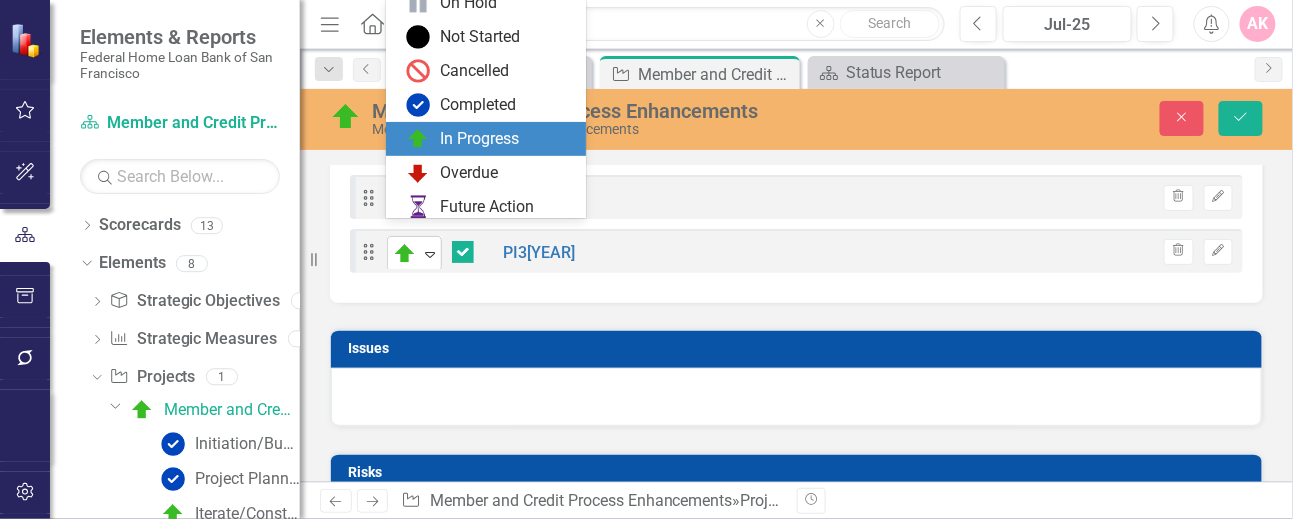 scroll, scrollTop: 53, scrollLeft: 0, axis: vertical 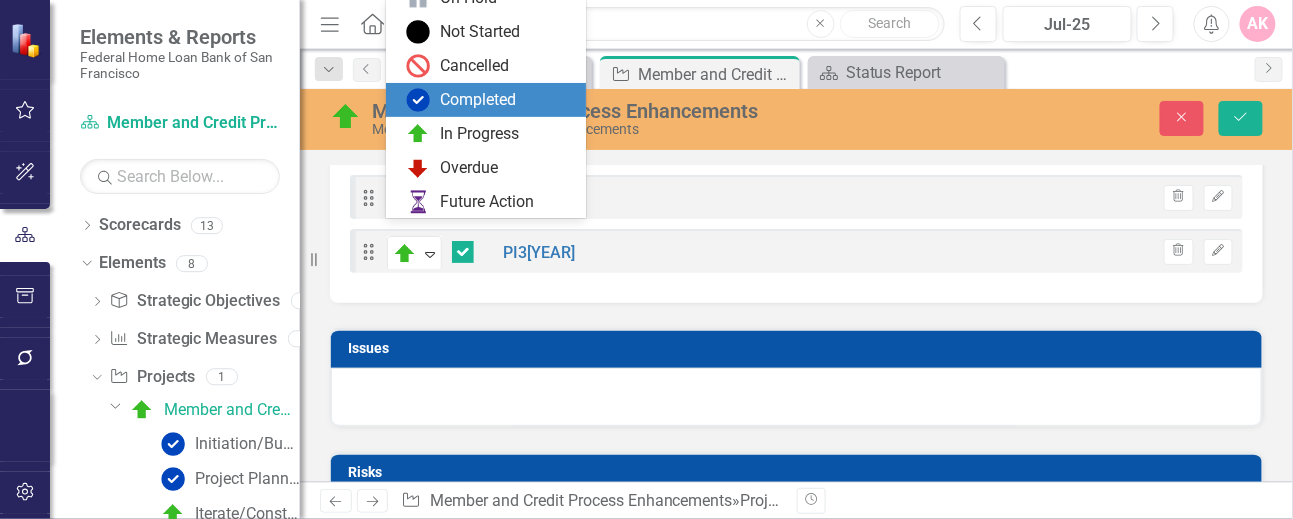 click on "Completed" at bounding box center (478, 100) 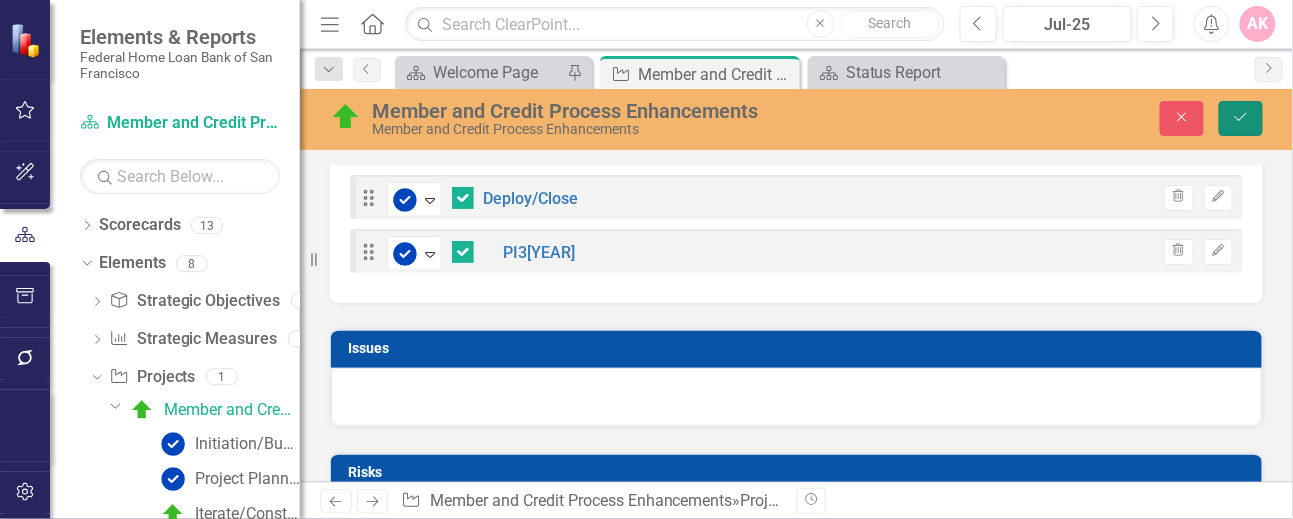 click on "Save" 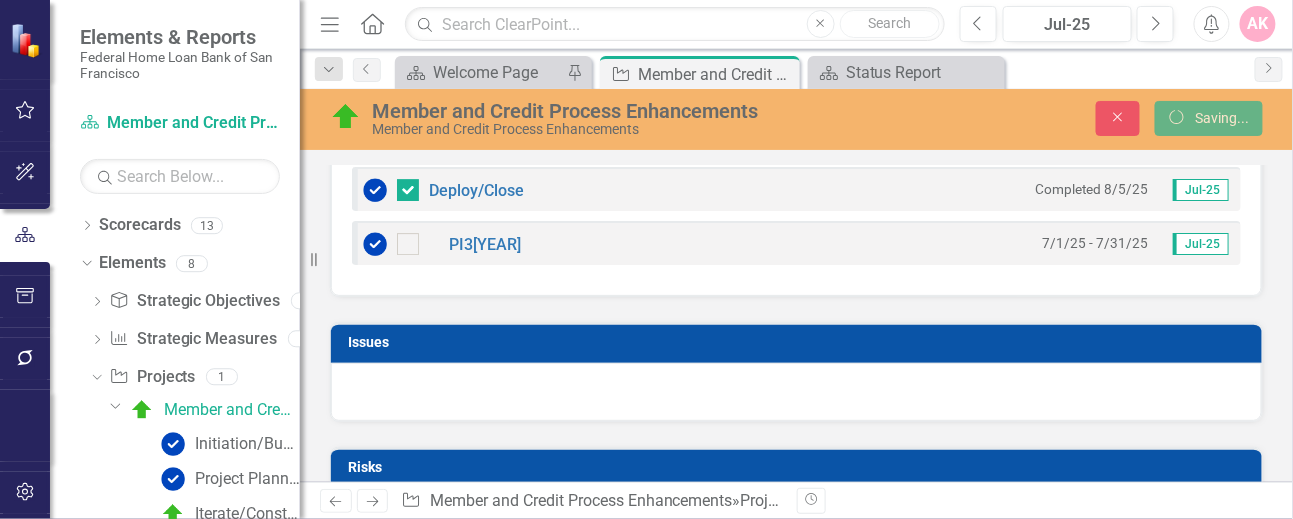 checkbox on "false" 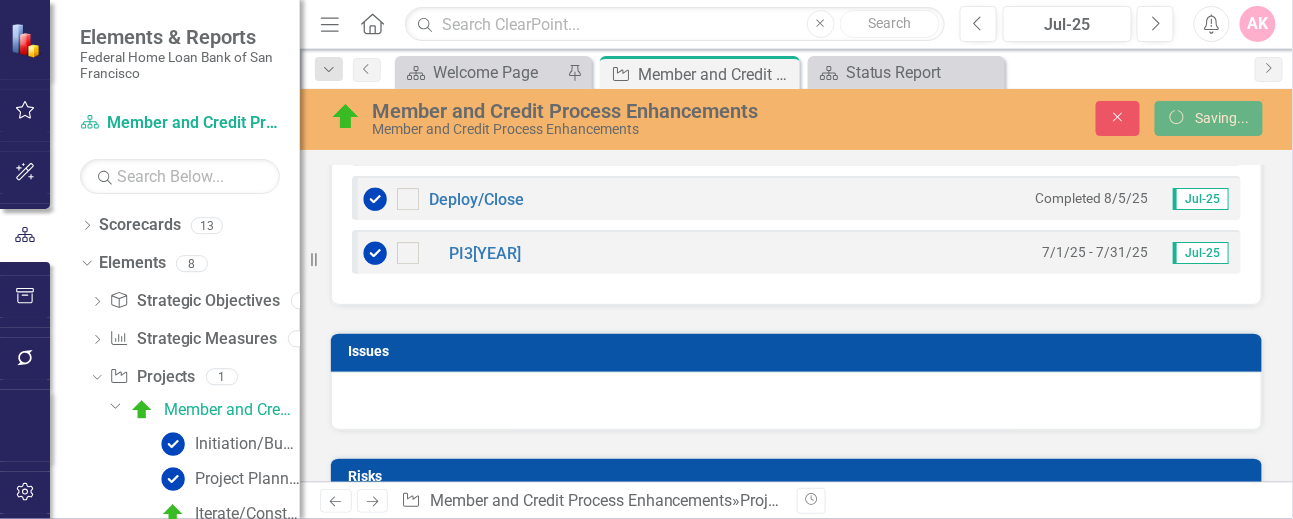 checkbox on "false" 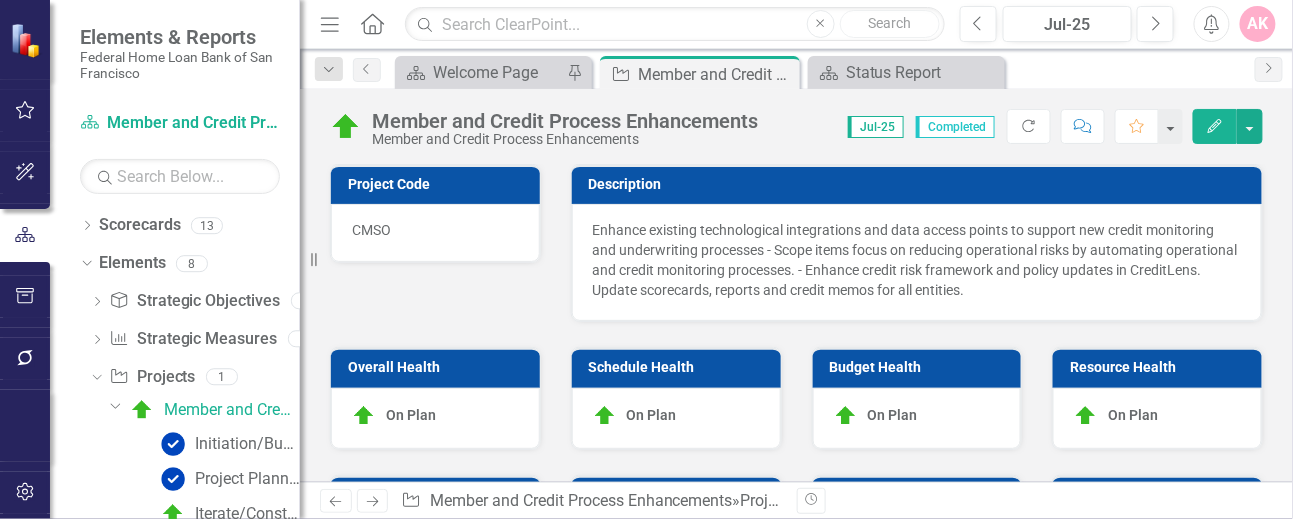 checkbox on "false" 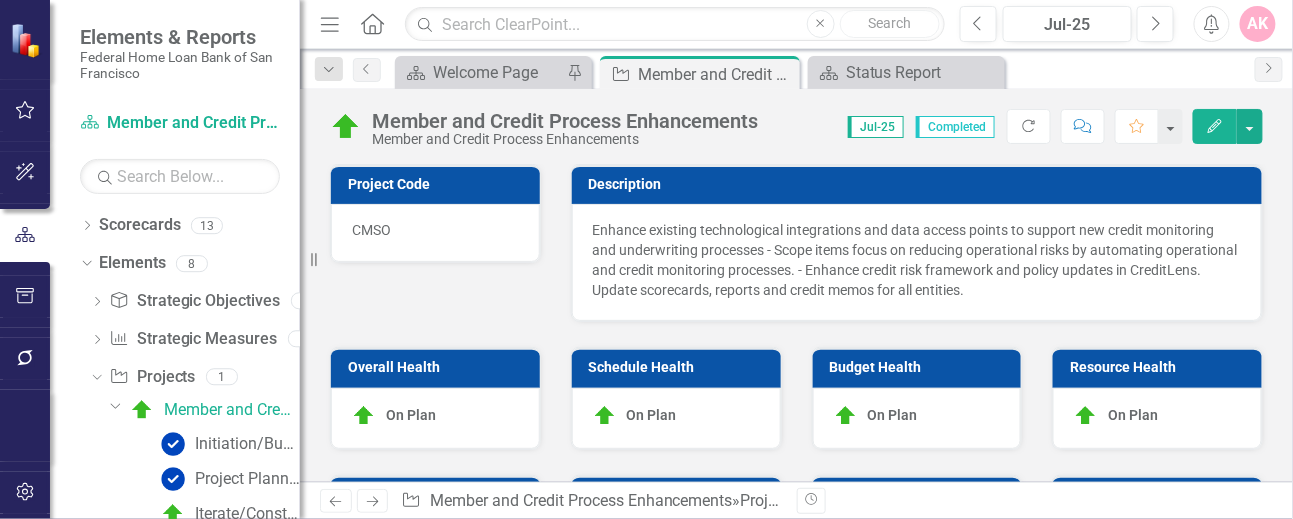 checkbox on "false" 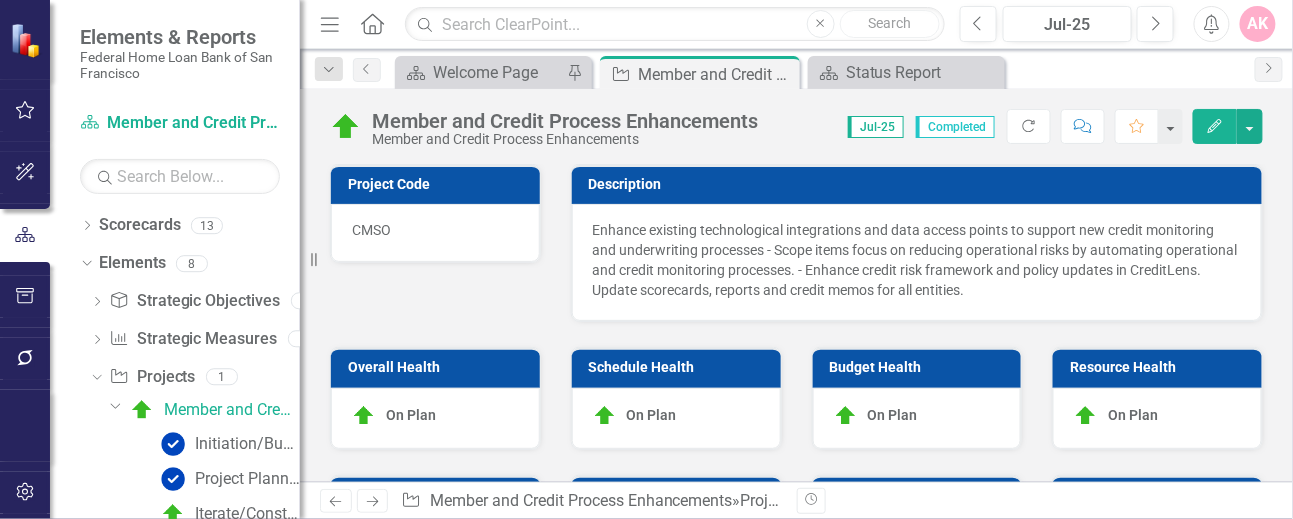 checkbox on "true" 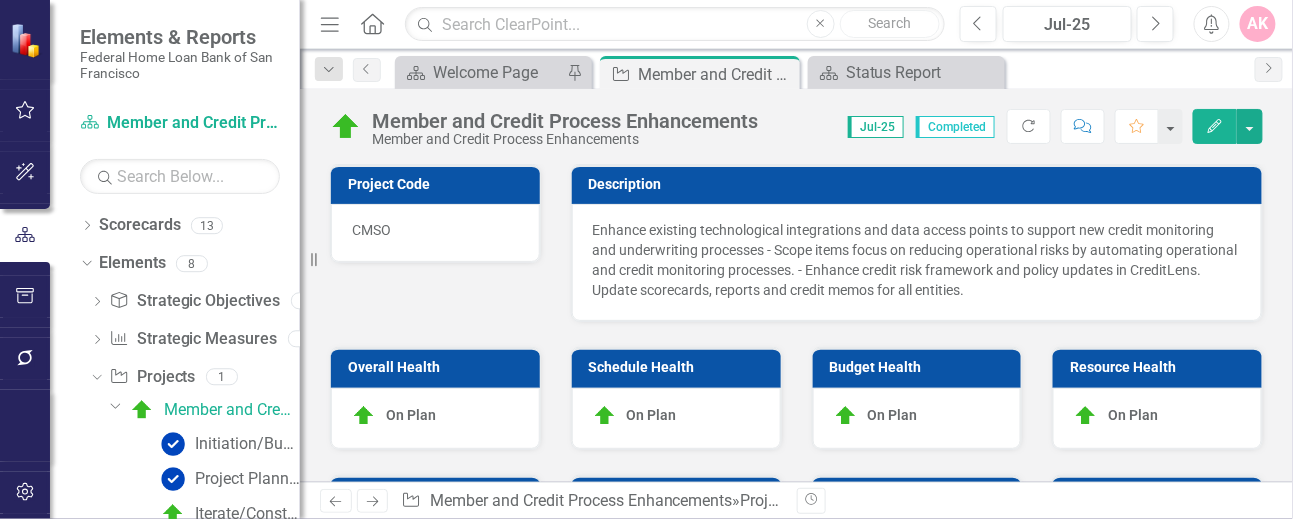 checkbox on "true" 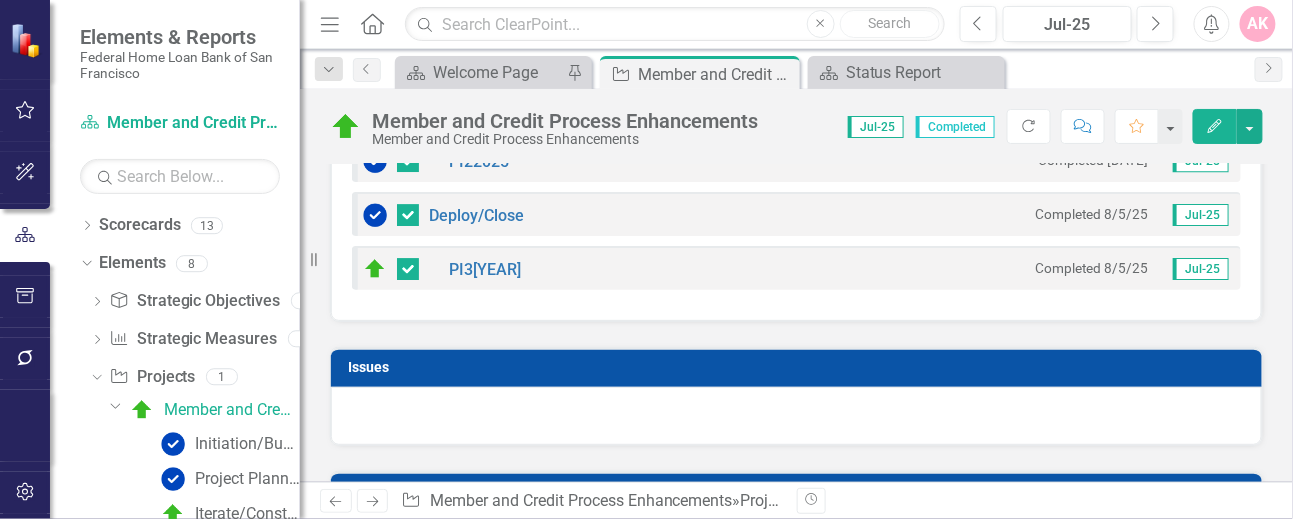 scroll, scrollTop: 1866, scrollLeft: 0, axis: vertical 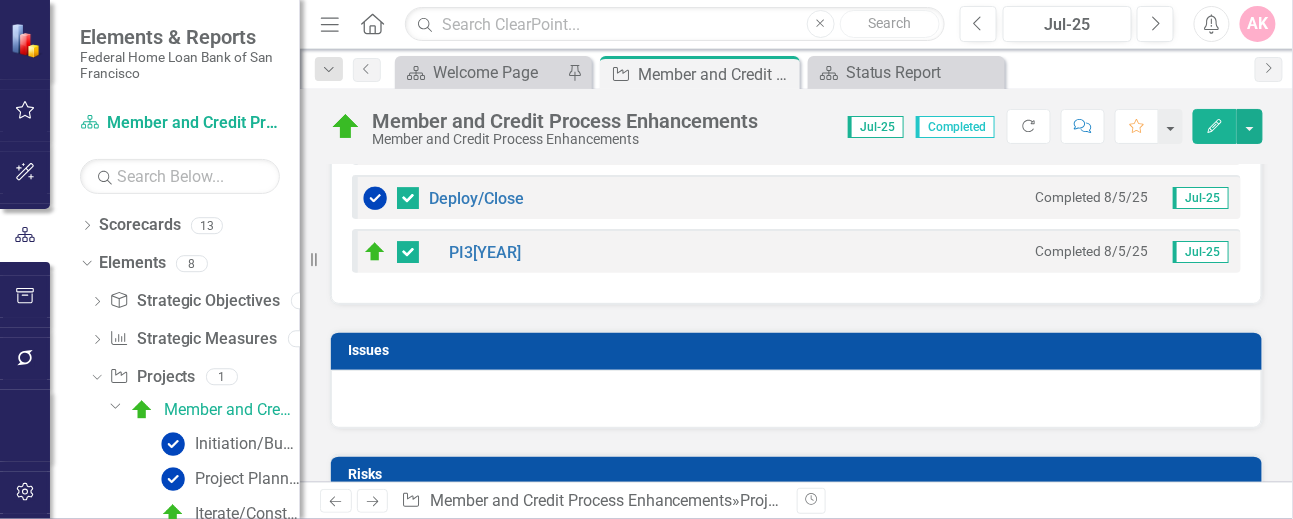 click on "Completed 8/5/25" at bounding box center (1091, 251) 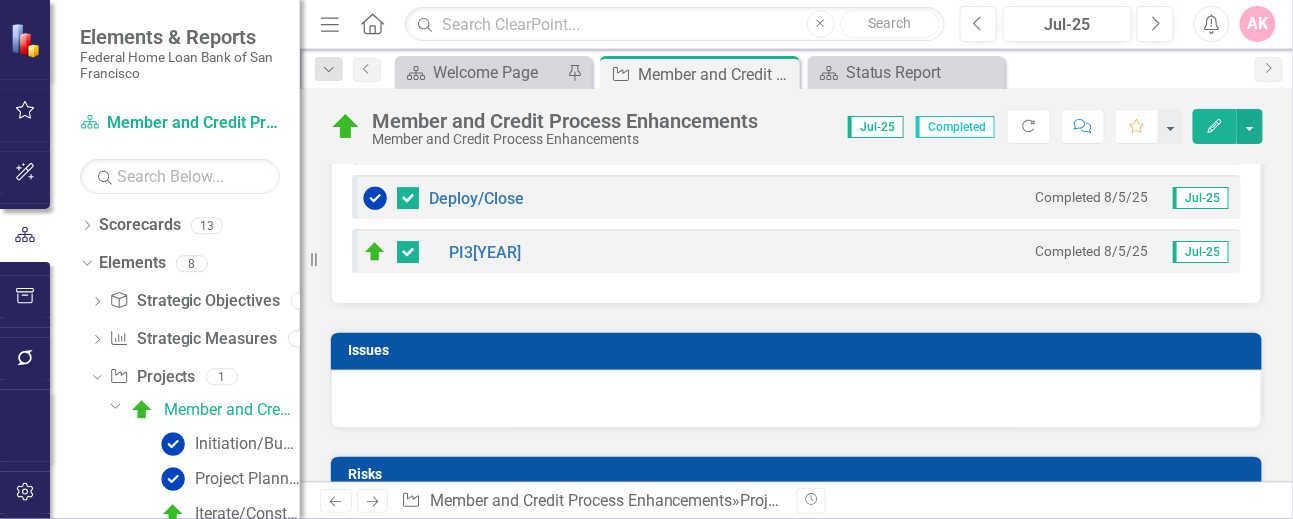 click on "Completed 8/5/25" at bounding box center [1091, 251] 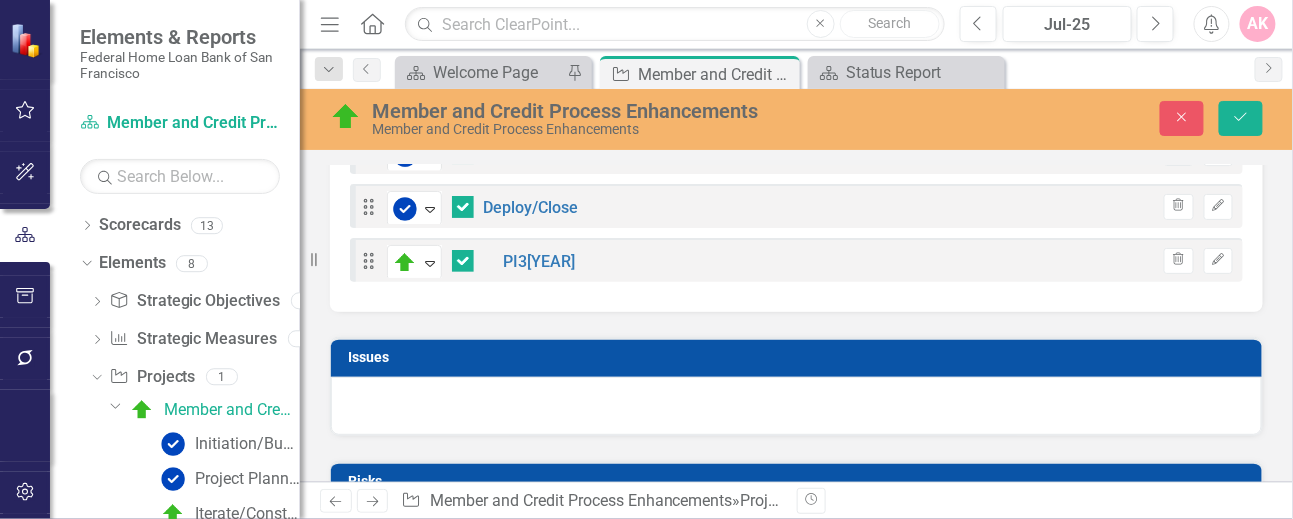 scroll, scrollTop: 1875, scrollLeft: 0, axis: vertical 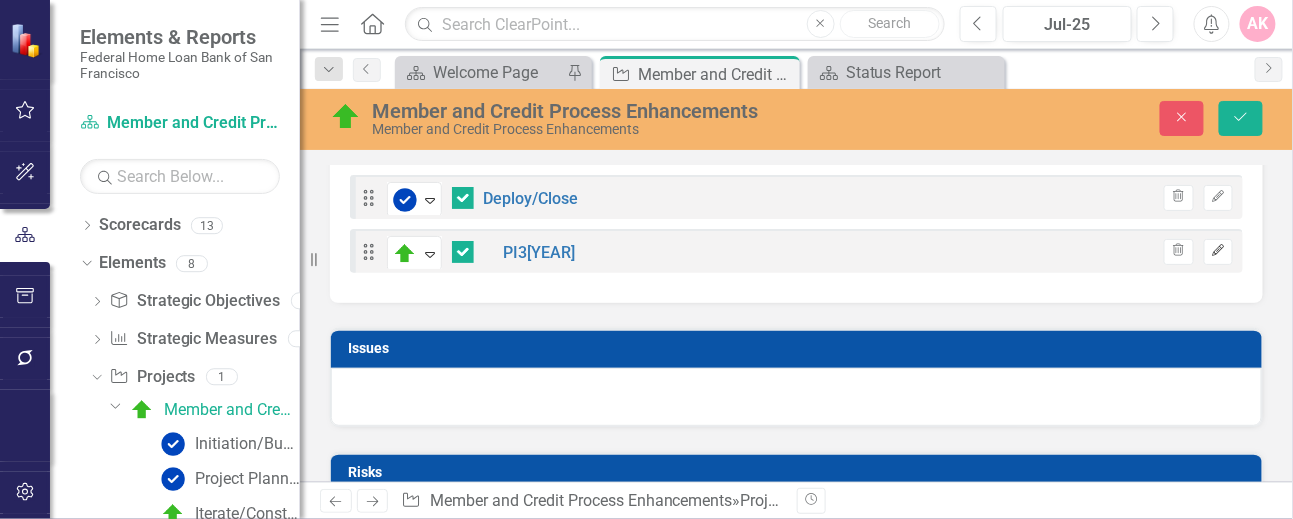 click on "Edit" 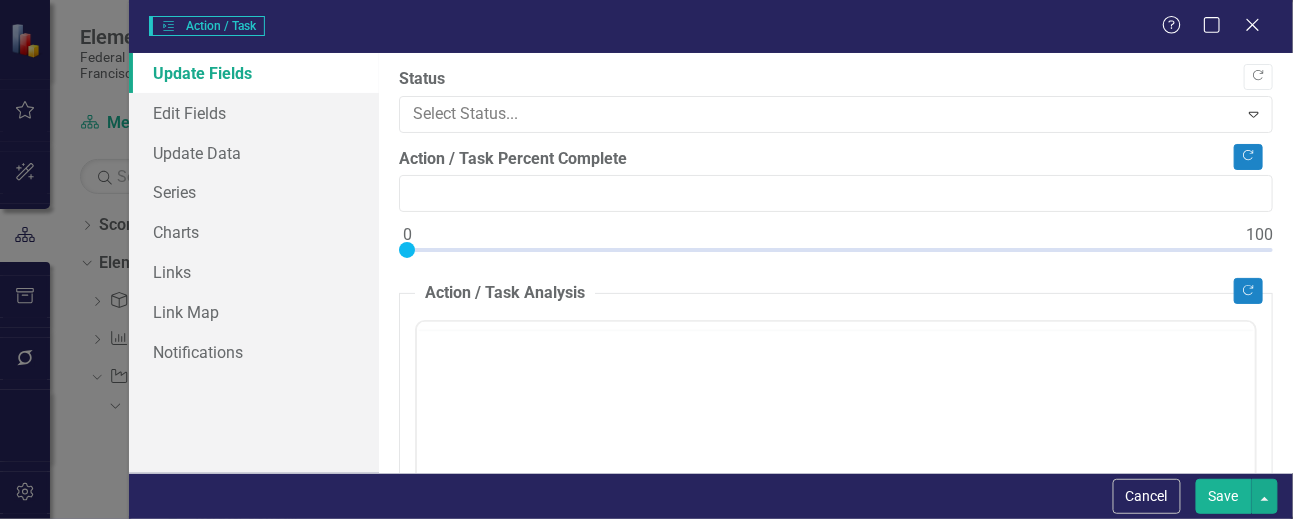 type on "5" 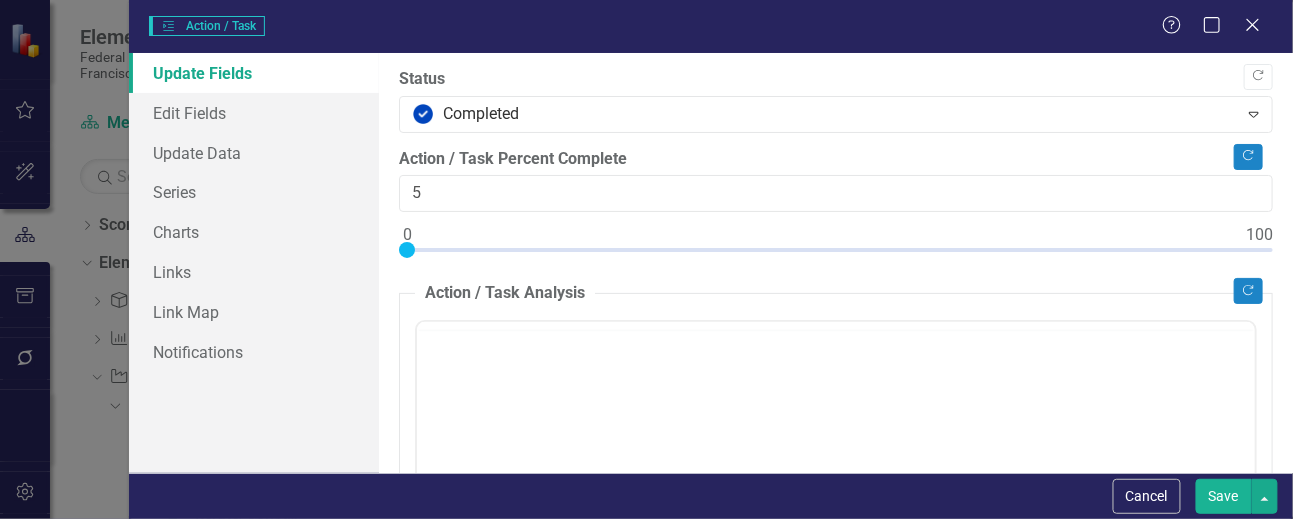 checkbox on "true" 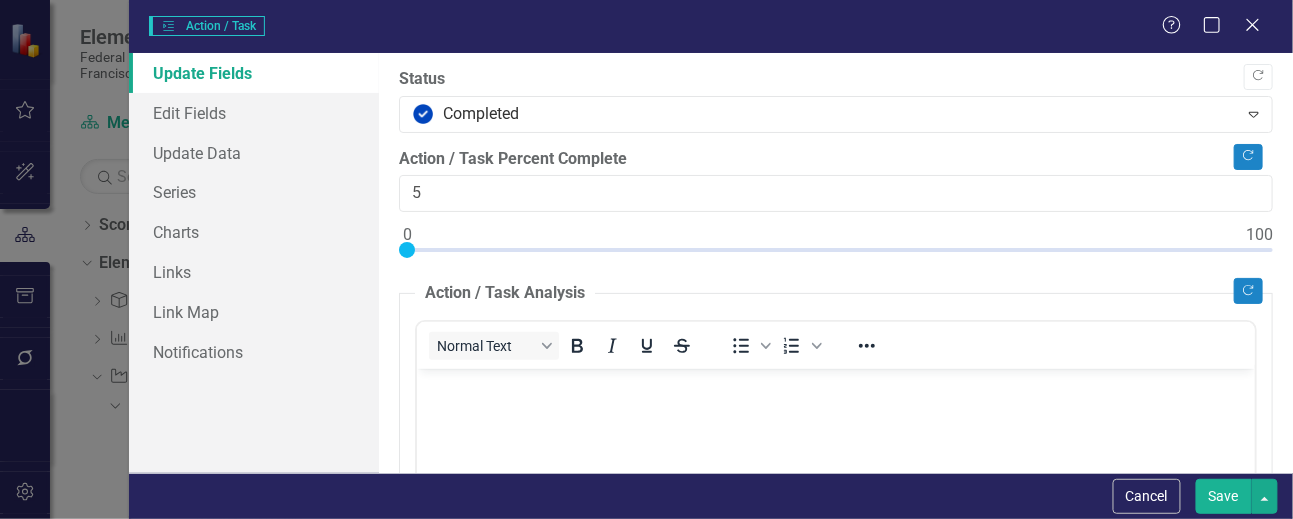 scroll, scrollTop: 0, scrollLeft: 0, axis: both 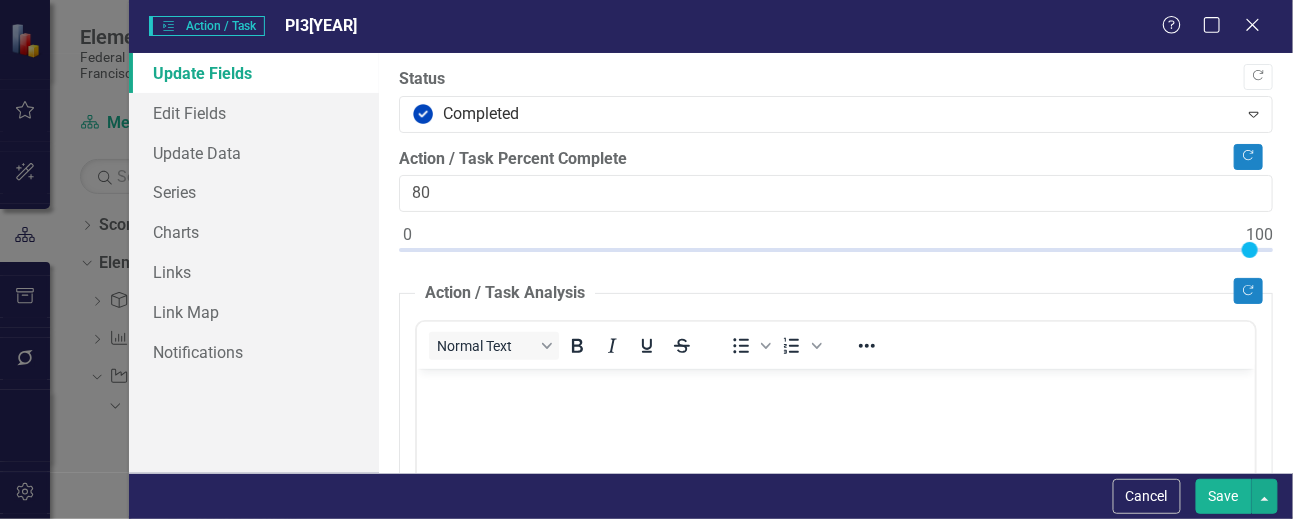 type on "100" 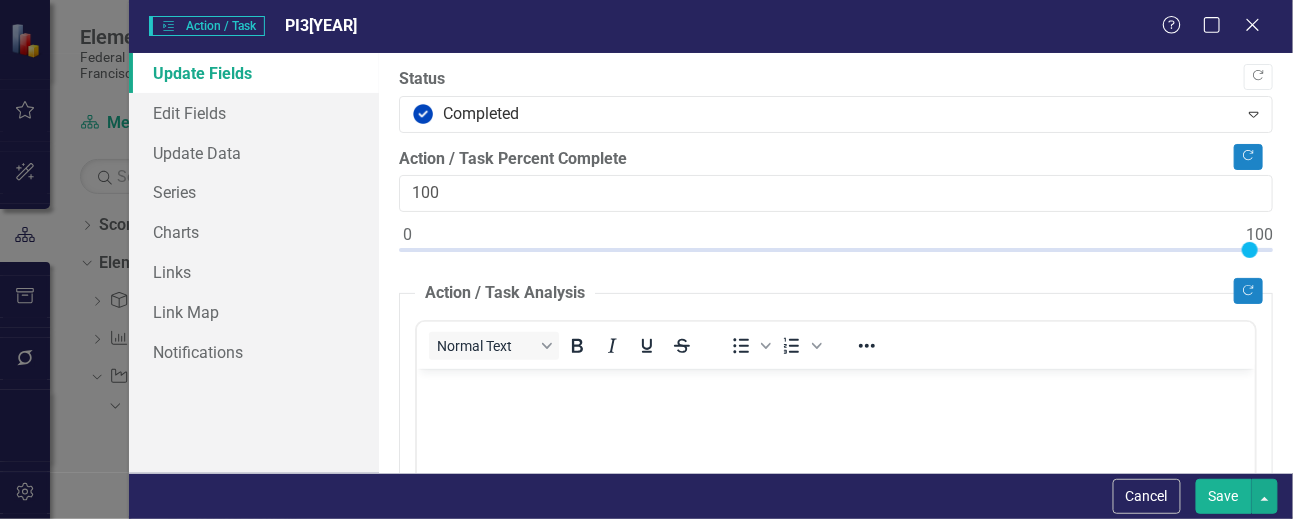 drag, startPoint x: 448, startPoint y: 244, endPoint x: 1292, endPoint y: 268, distance: 844.3412 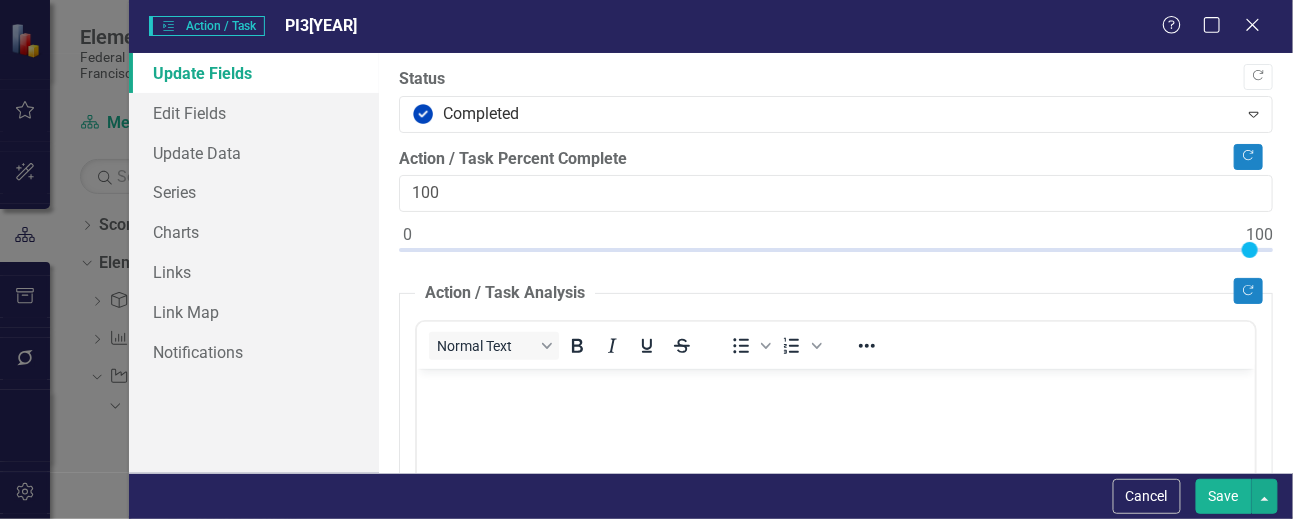 scroll, scrollTop: 133, scrollLeft: 0, axis: vertical 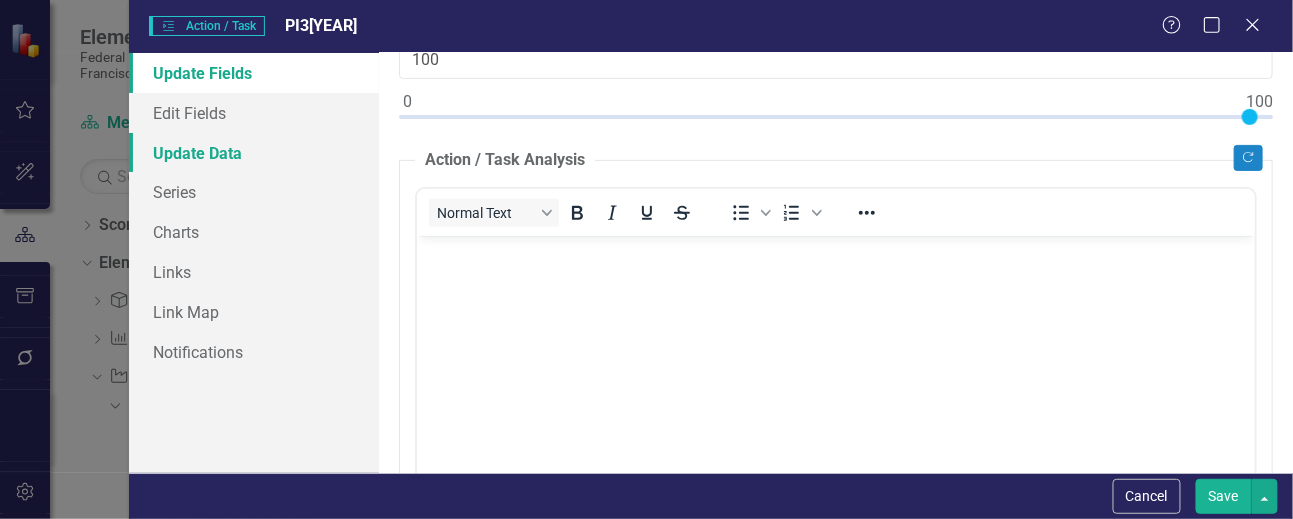 click on "Update  Data" at bounding box center [254, 153] 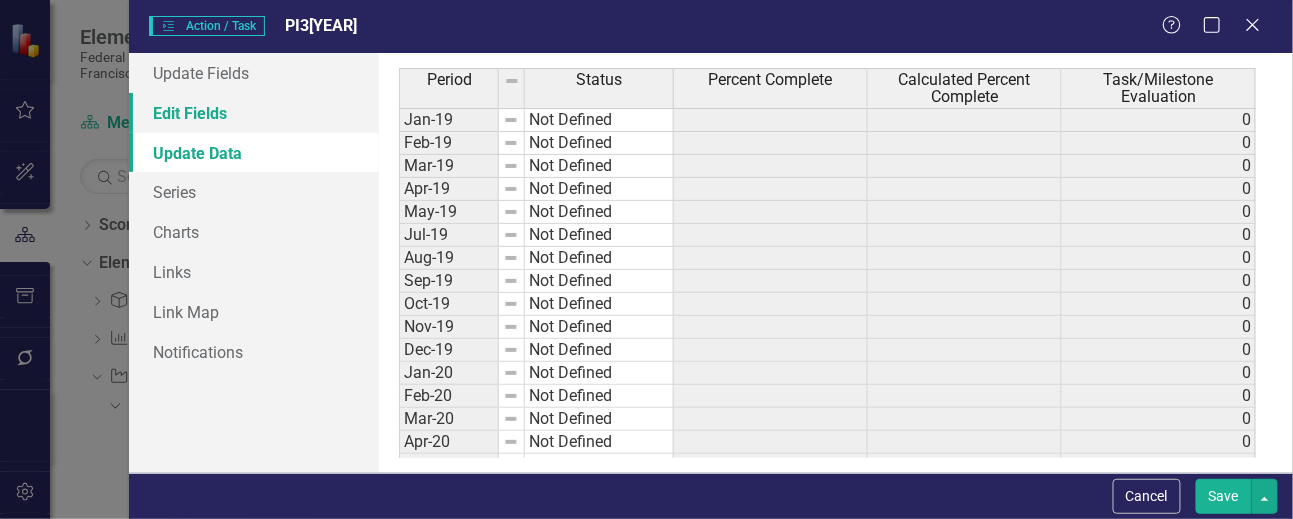 click on "Edit Fields" at bounding box center [254, 113] 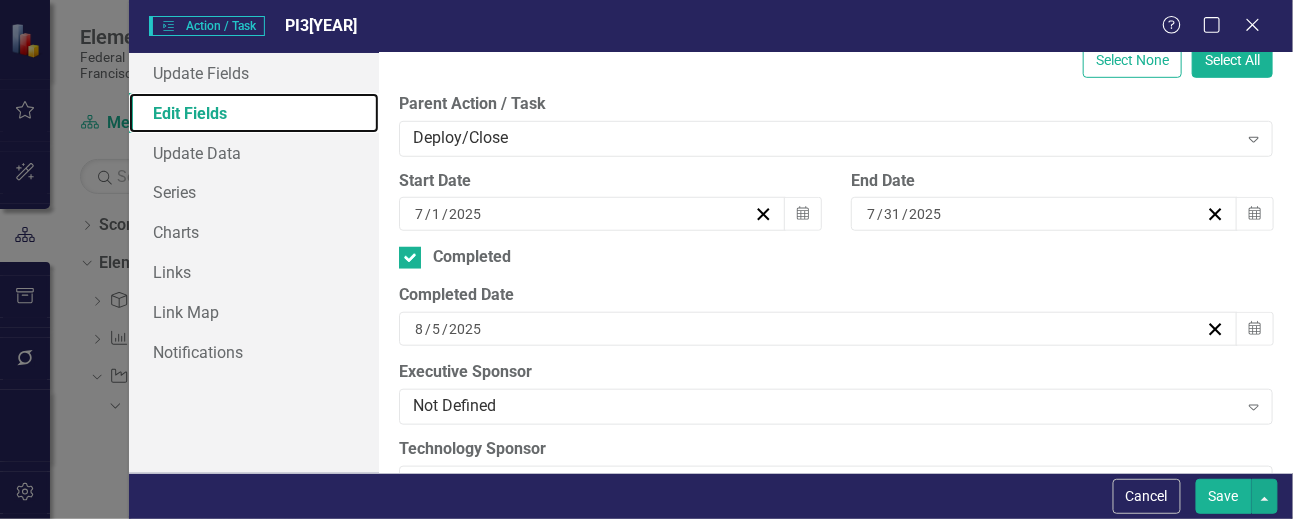 scroll, scrollTop: 400, scrollLeft: 0, axis: vertical 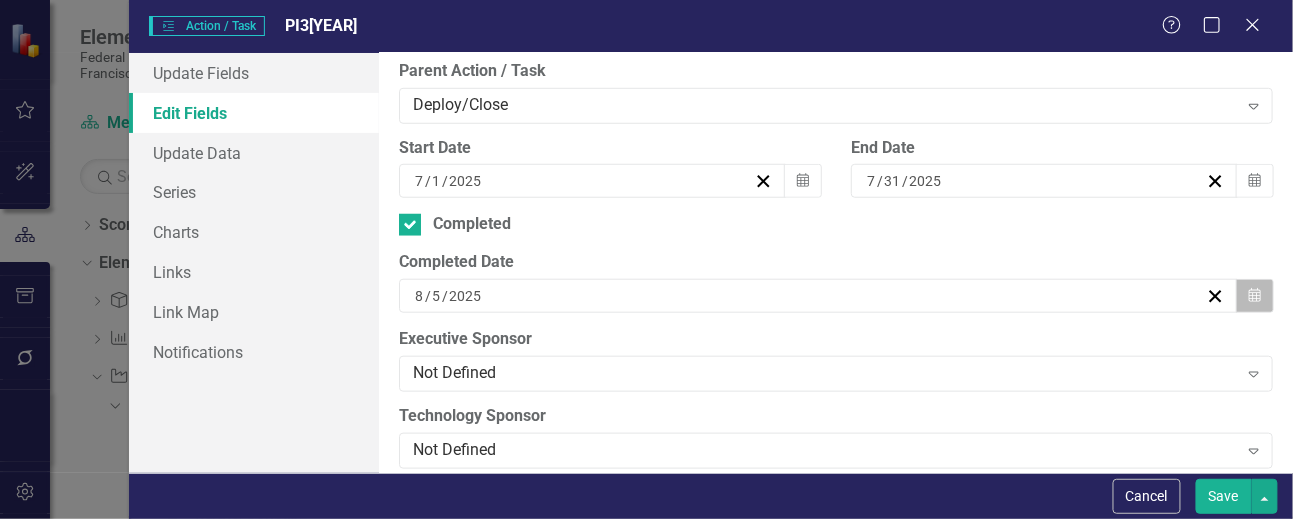 click 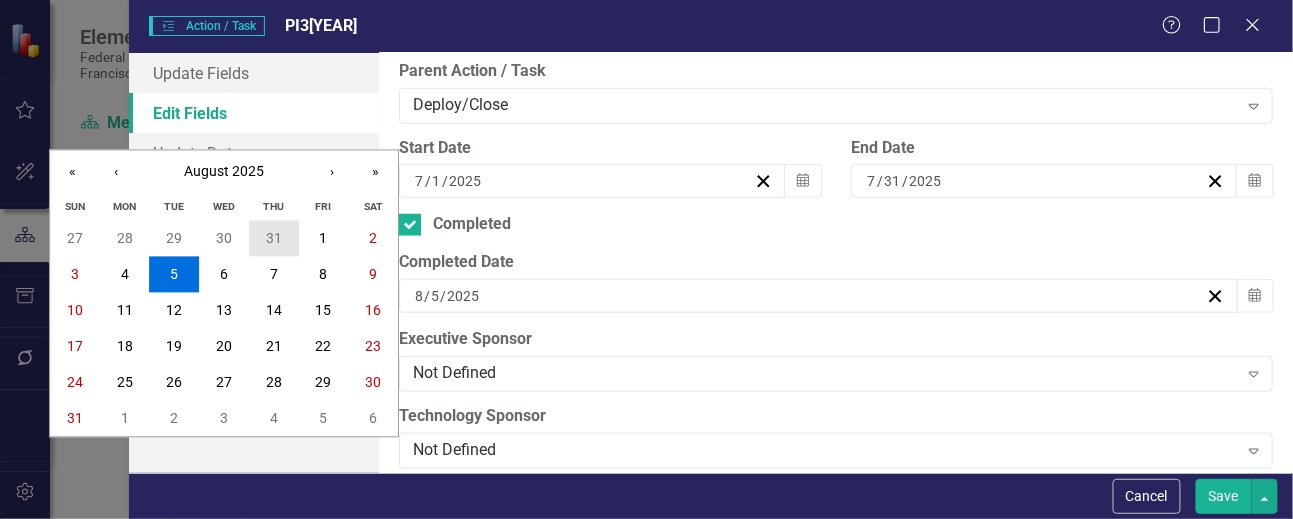 click on "31" at bounding box center [274, 239] 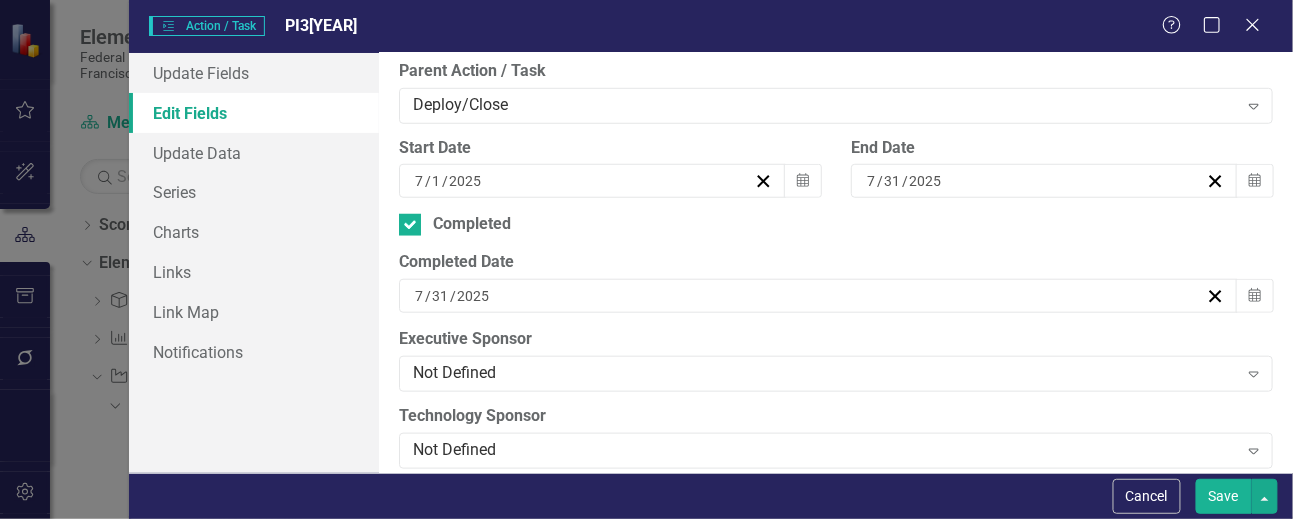 click on "Save" at bounding box center [1224, 496] 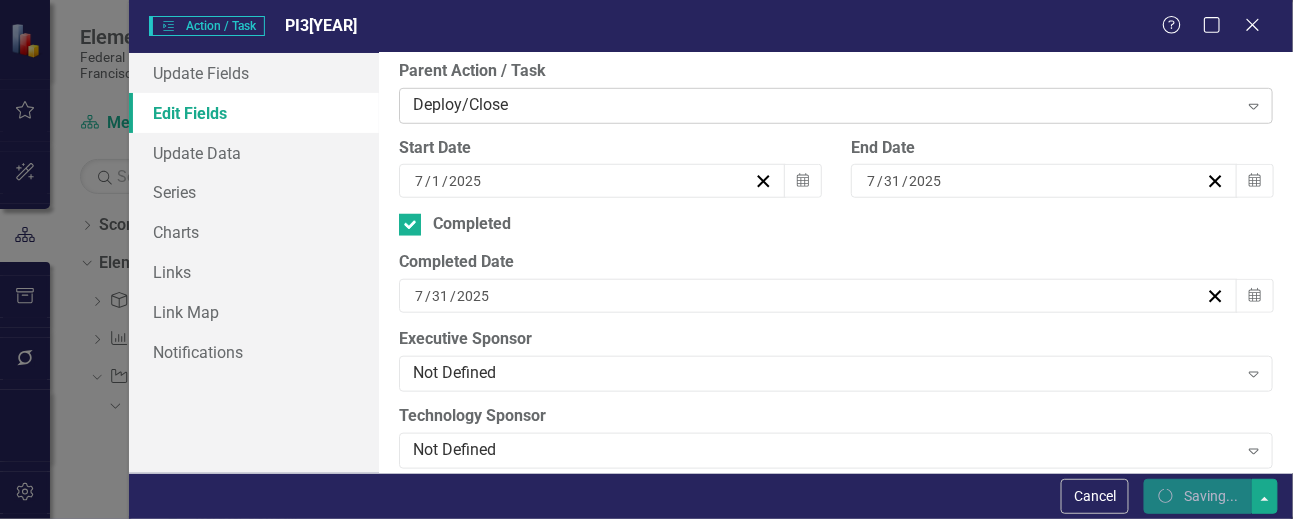 checkbox on "false" 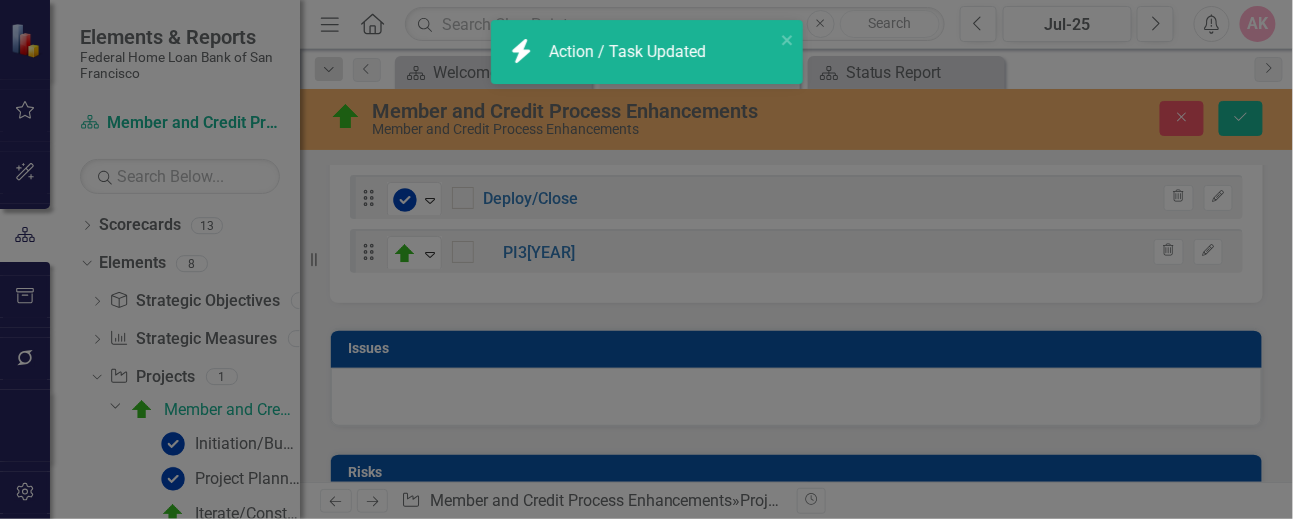checkbox on "true" 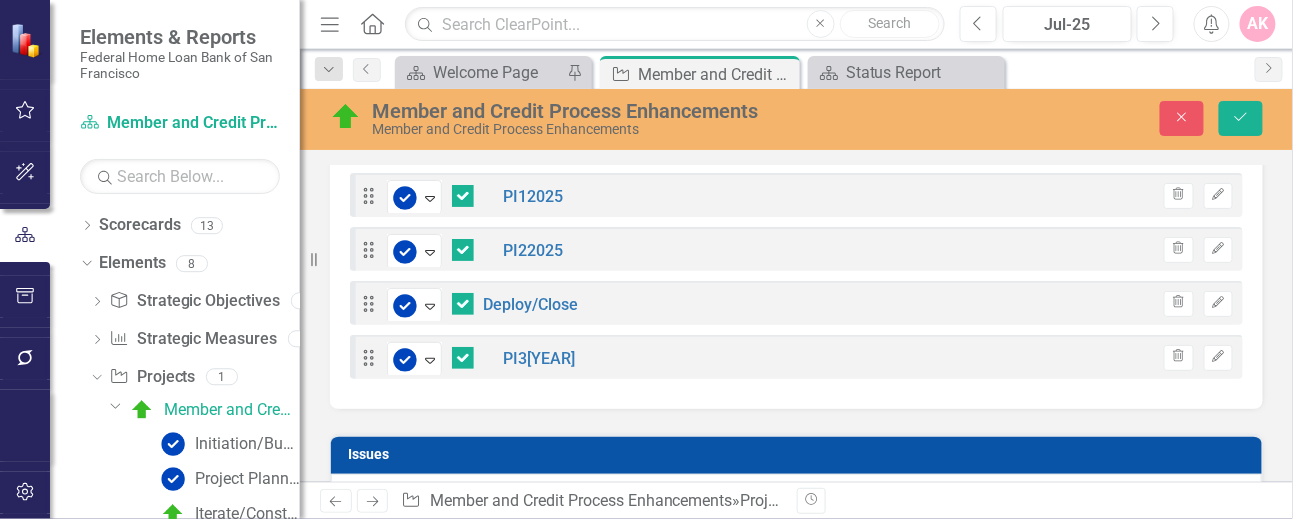 scroll, scrollTop: 1742, scrollLeft: 0, axis: vertical 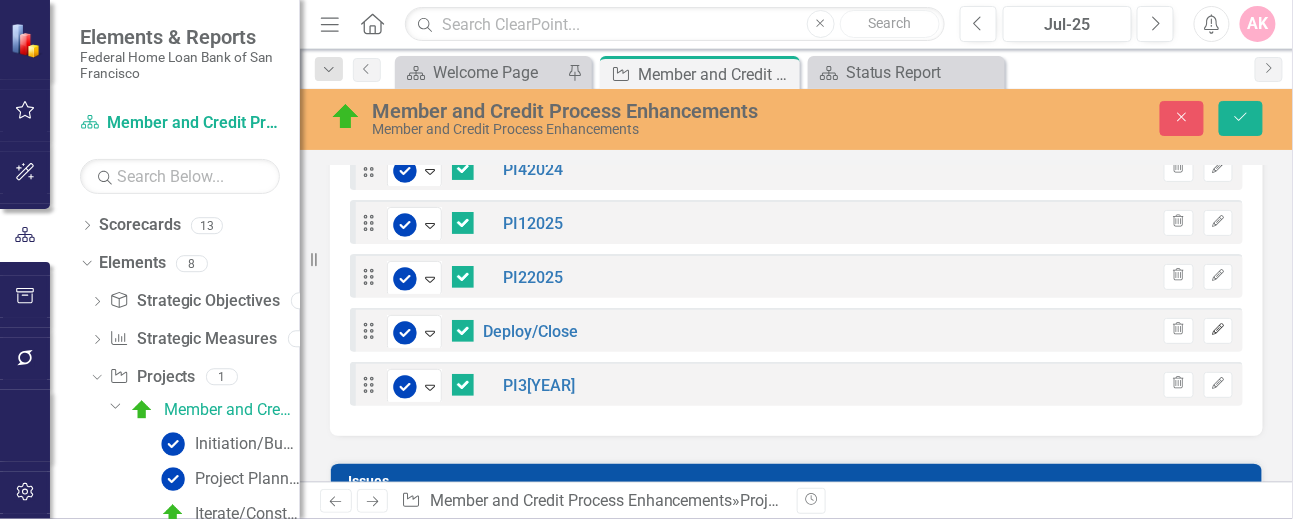 click on "Edit" 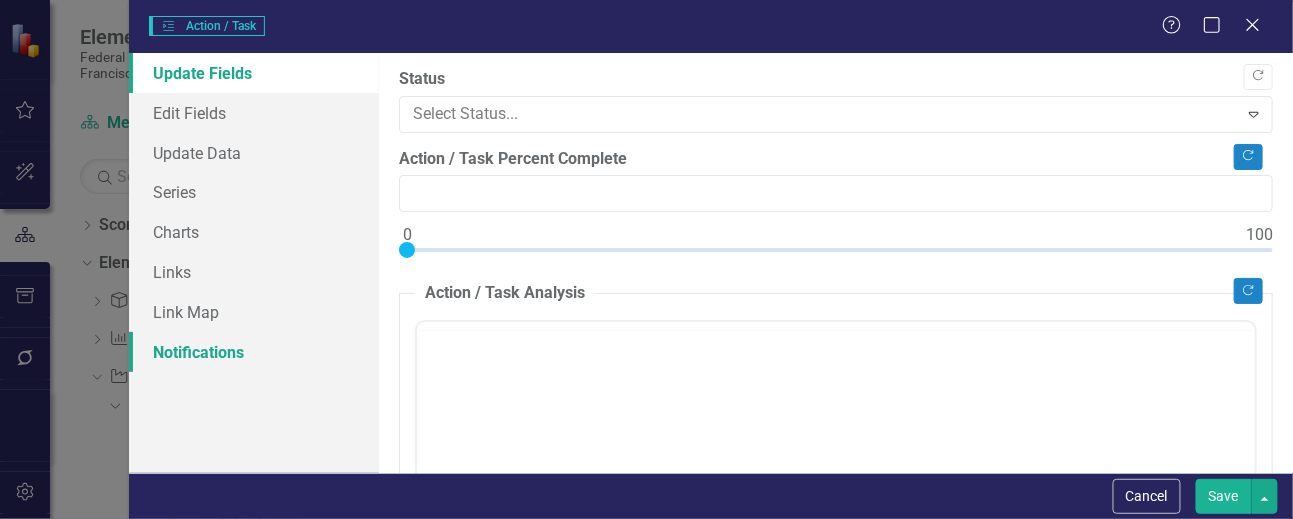 type on "0" 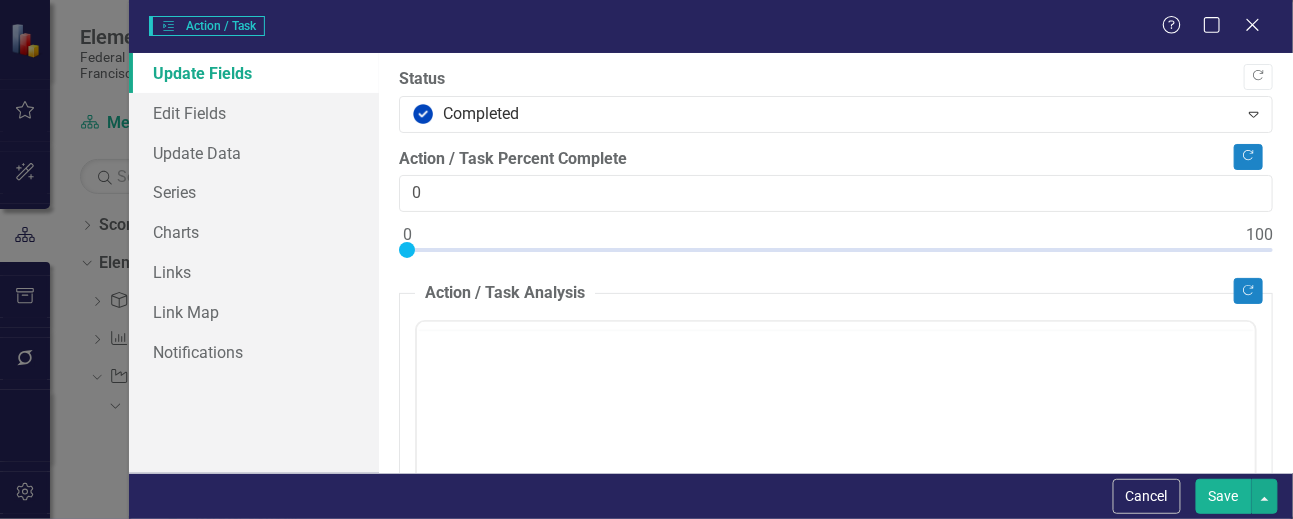 checkbox on "true" 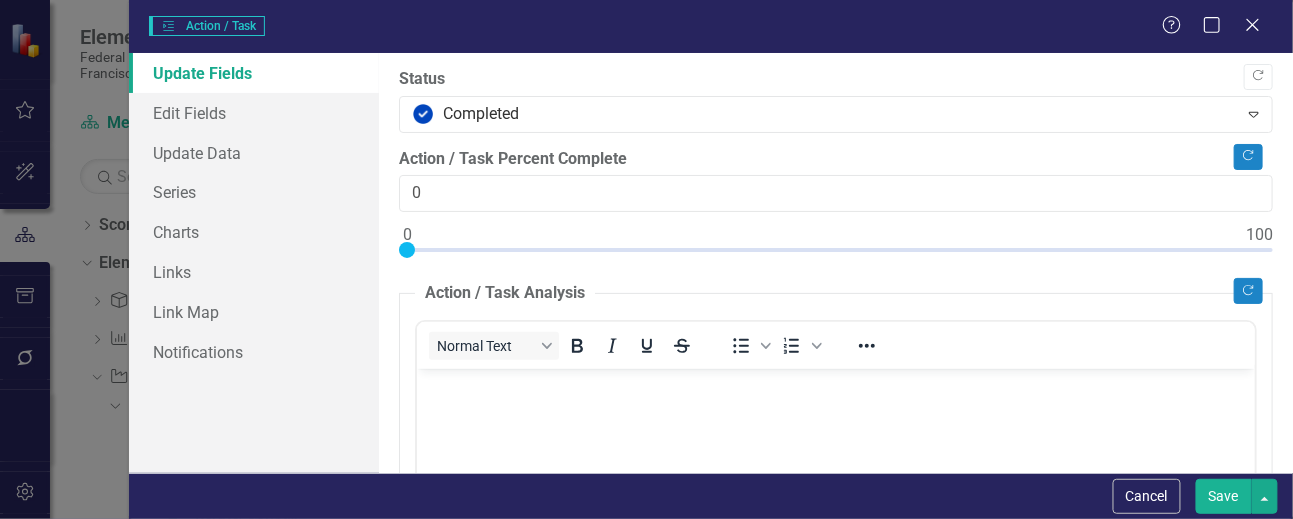scroll, scrollTop: 0, scrollLeft: 0, axis: both 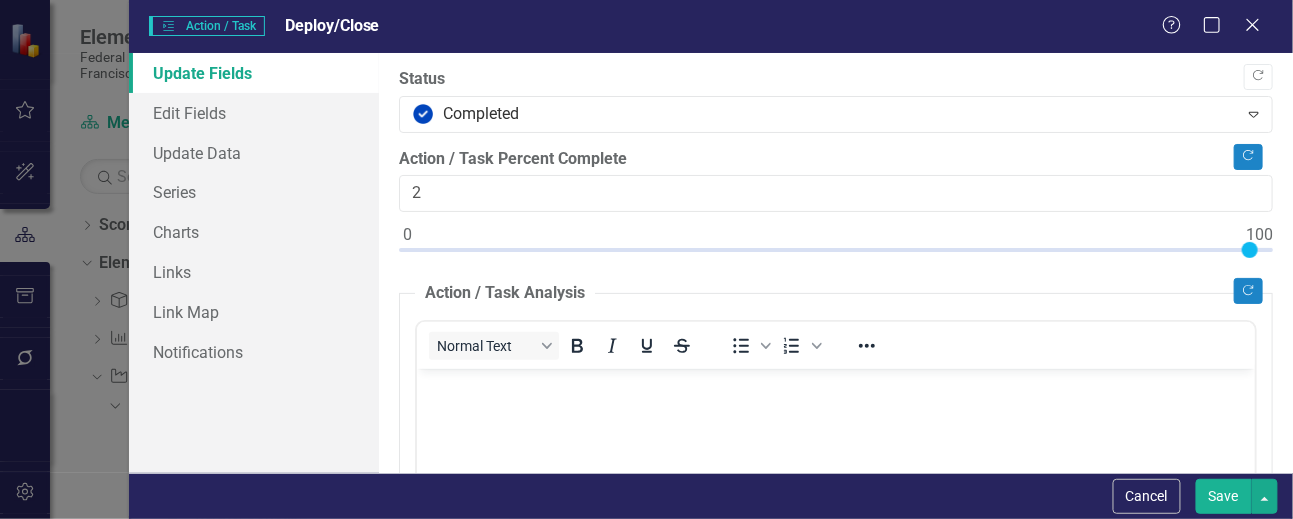 type on "100" 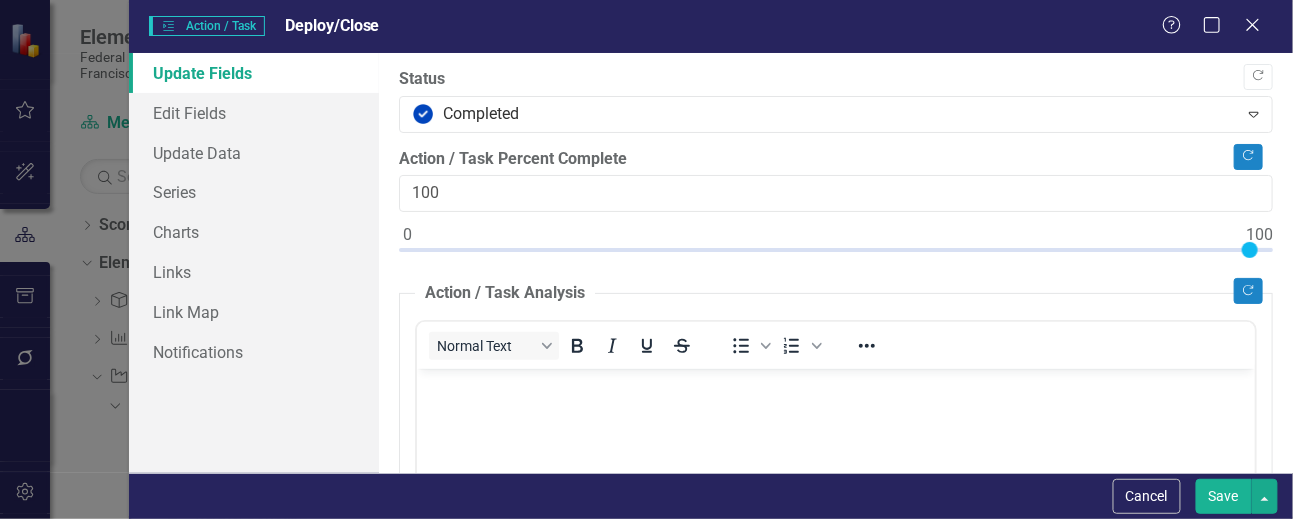 drag, startPoint x: 407, startPoint y: 247, endPoint x: 1292, endPoint y: 226, distance: 885.24915 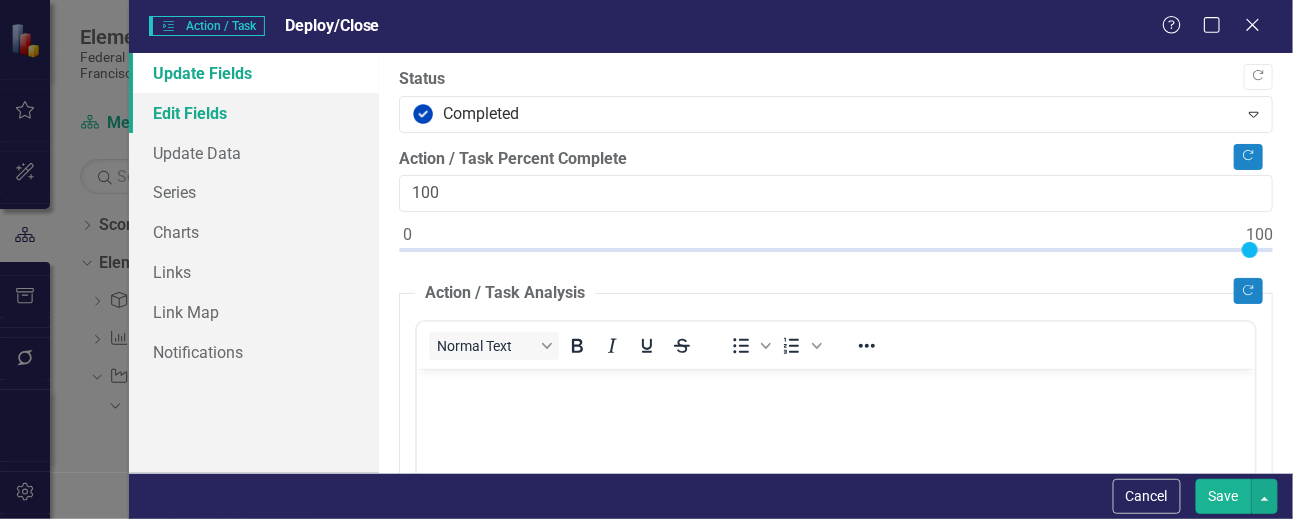 click on "Edit Fields" at bounding box center [254, 113] 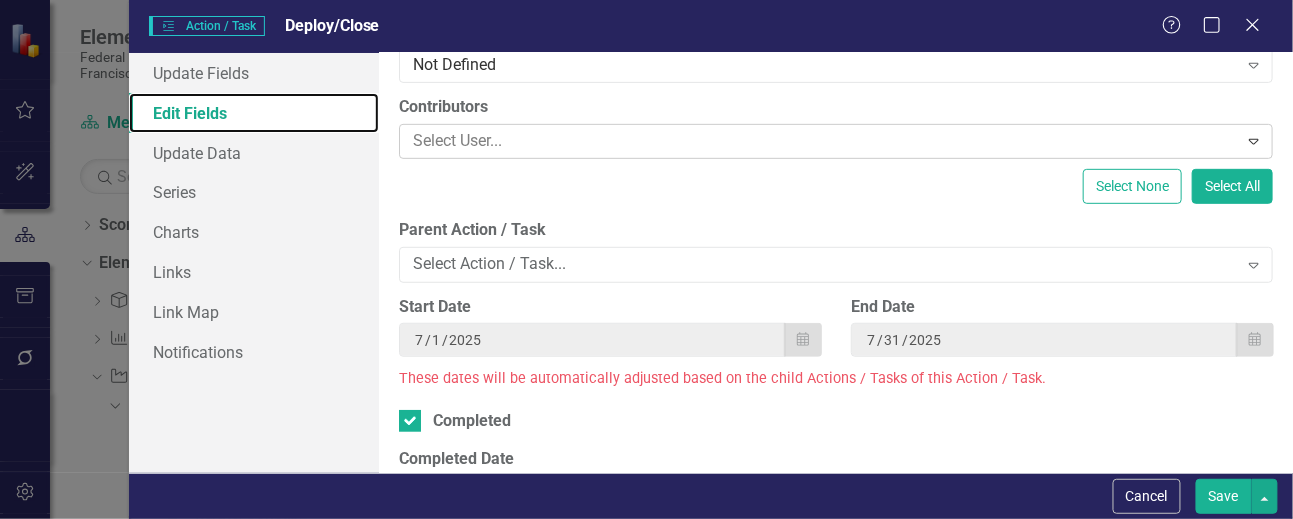 scroll, scrollTop: 266, scrollLeft: 0, axis: vertical 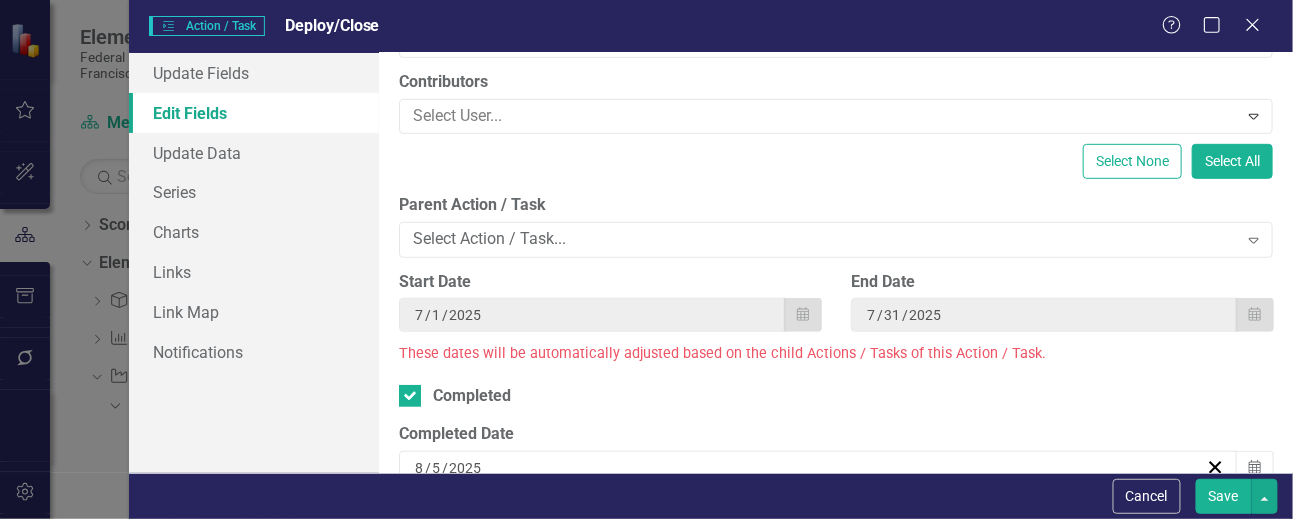 click on "Save" at bounding box center (1224, 496) 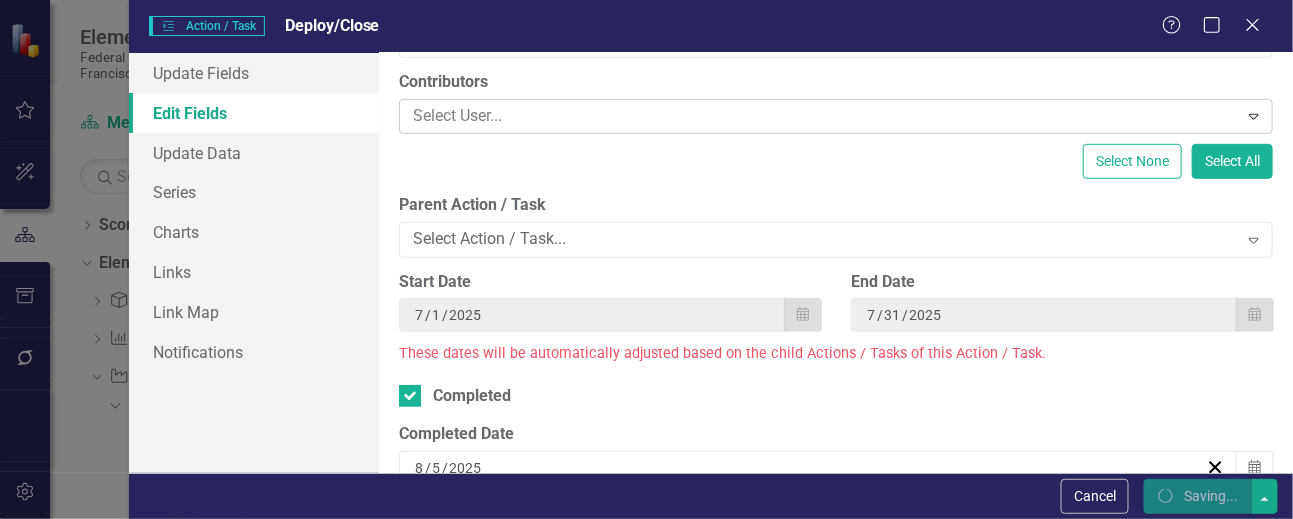 checkbox on "false" 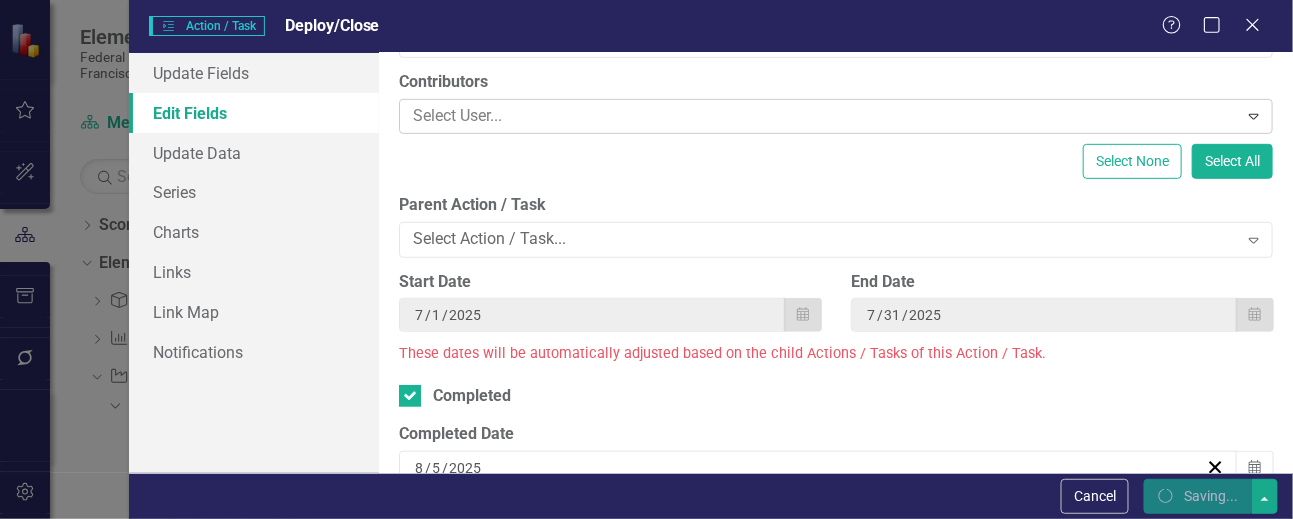 checkbox on "false" 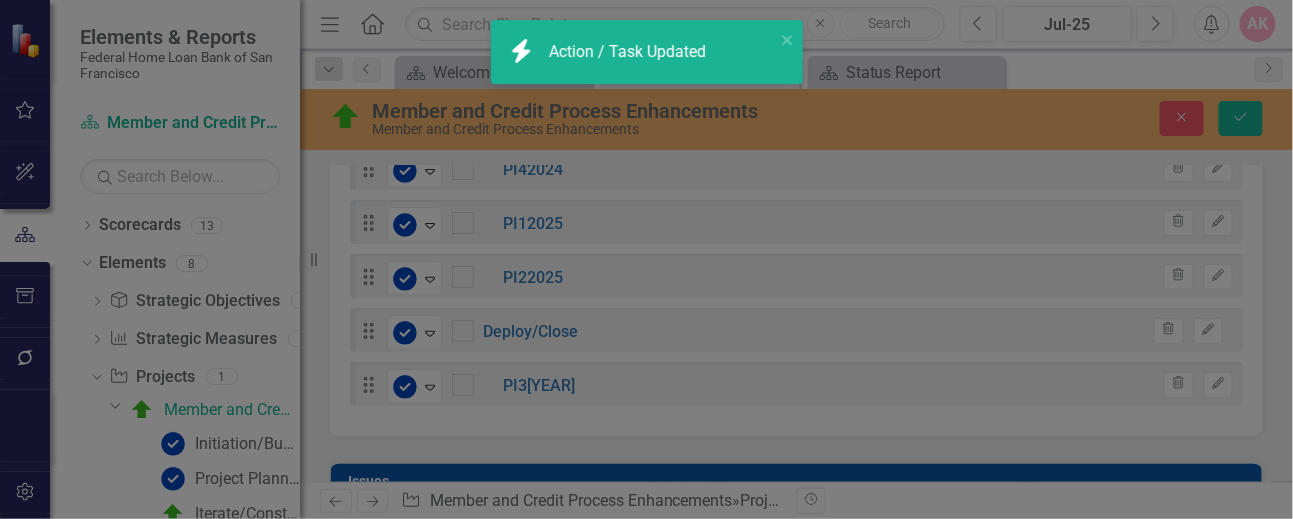 checkbox on "true" 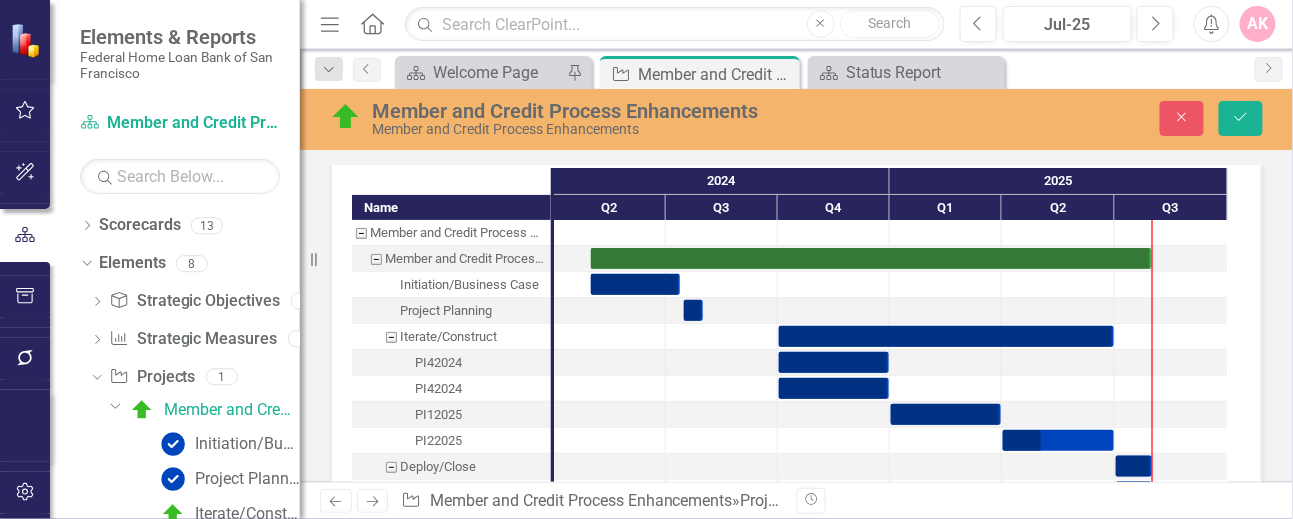 scroll, scrollTop: 2808, scrollLeft: 0, axis: vertical 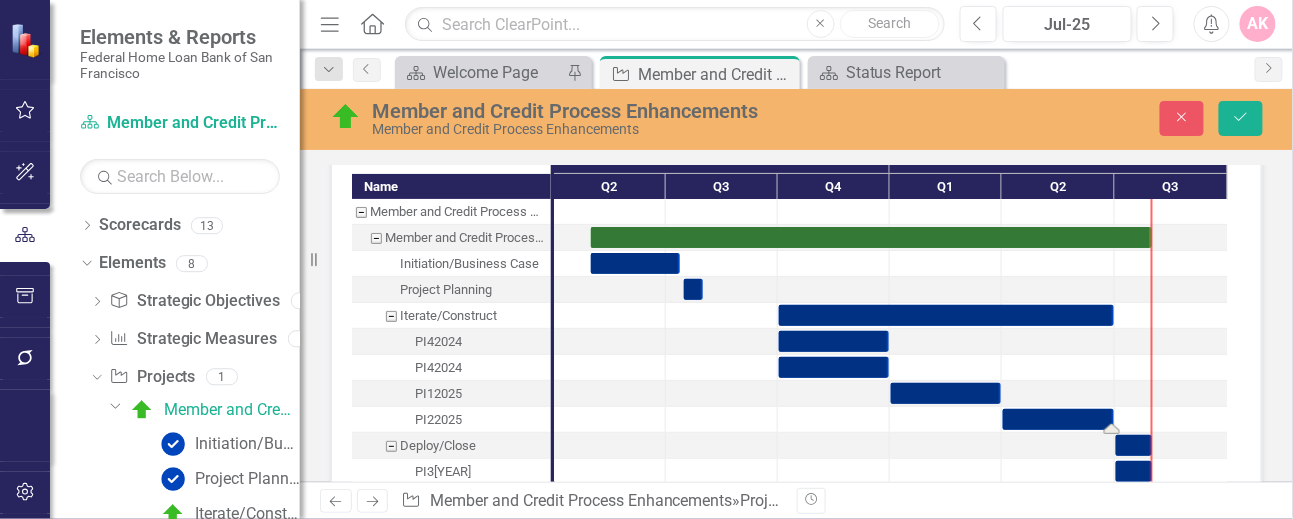 drag, startPoint x: 1043, startPoint y: 401, endPoint x: 1115, endPoint y: 404, distance: 72.06247 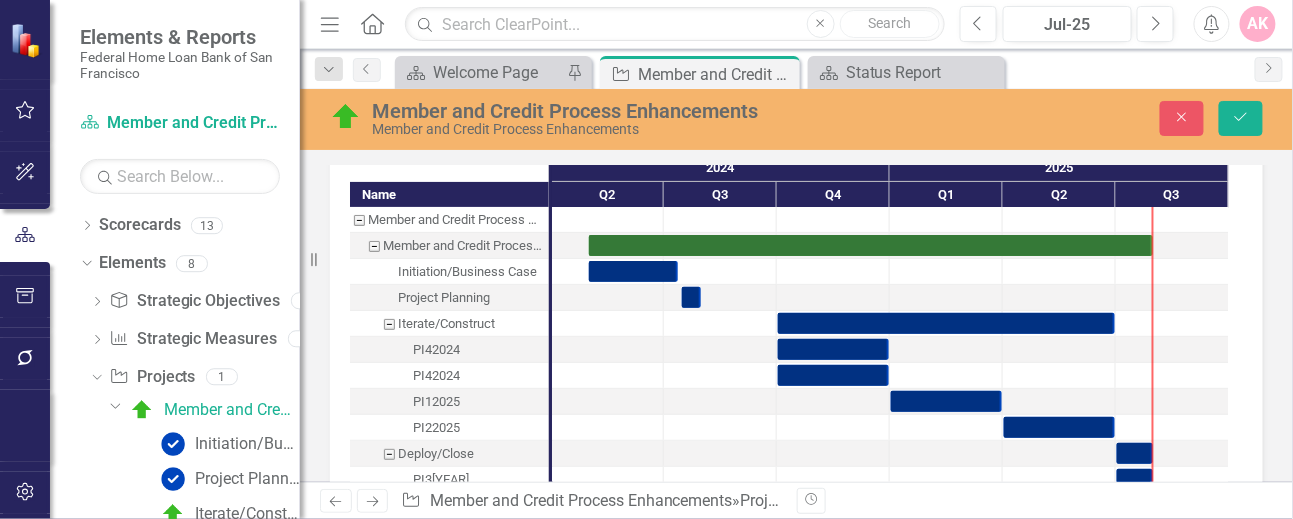 scroll, scrollTop: 2816, scrollLeft: 0, axis: vertical 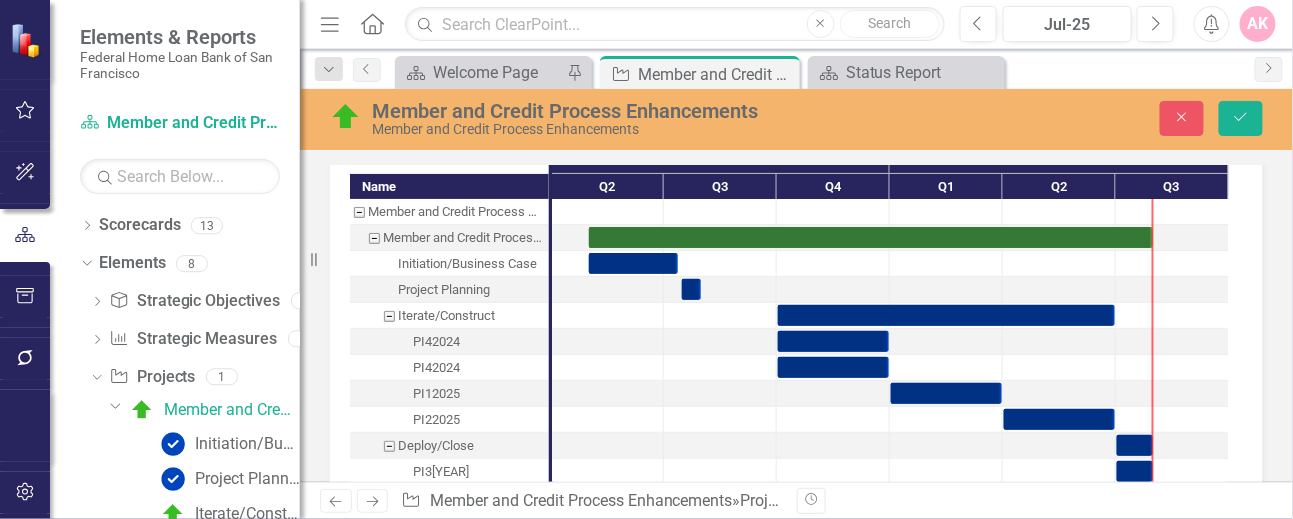 click at bounding box center (871, 237) 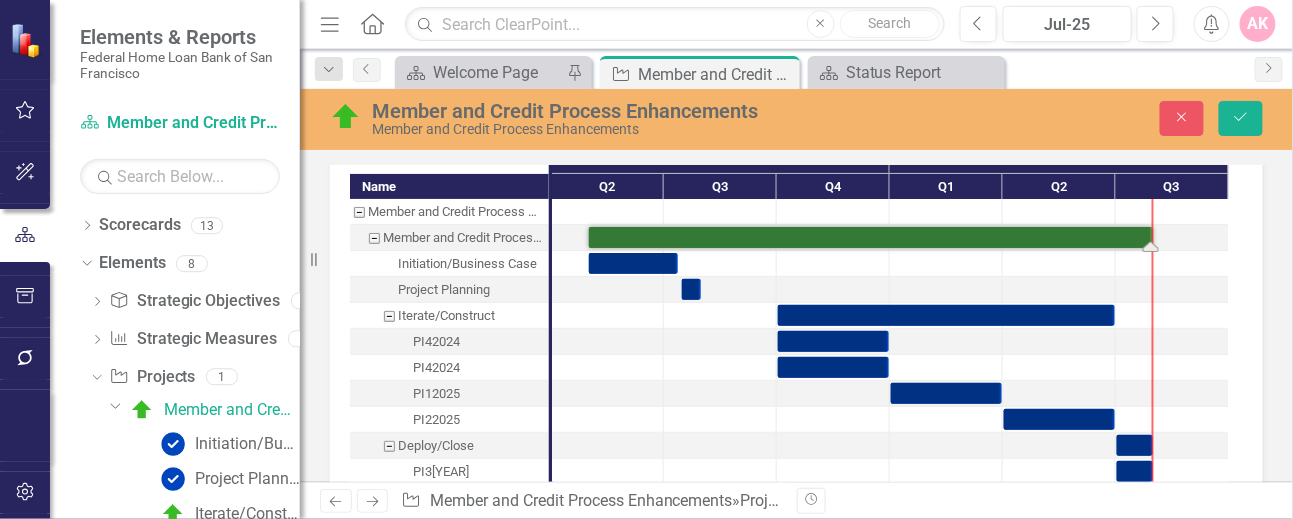 click at bounding box center [871, 237] 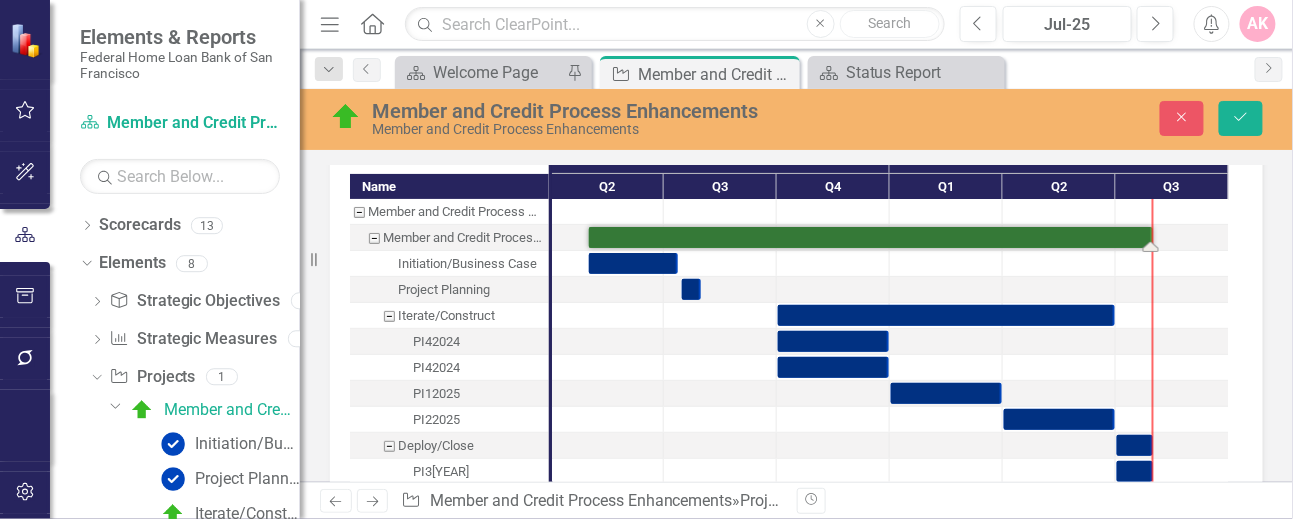 click at bounding box center [871, 237] 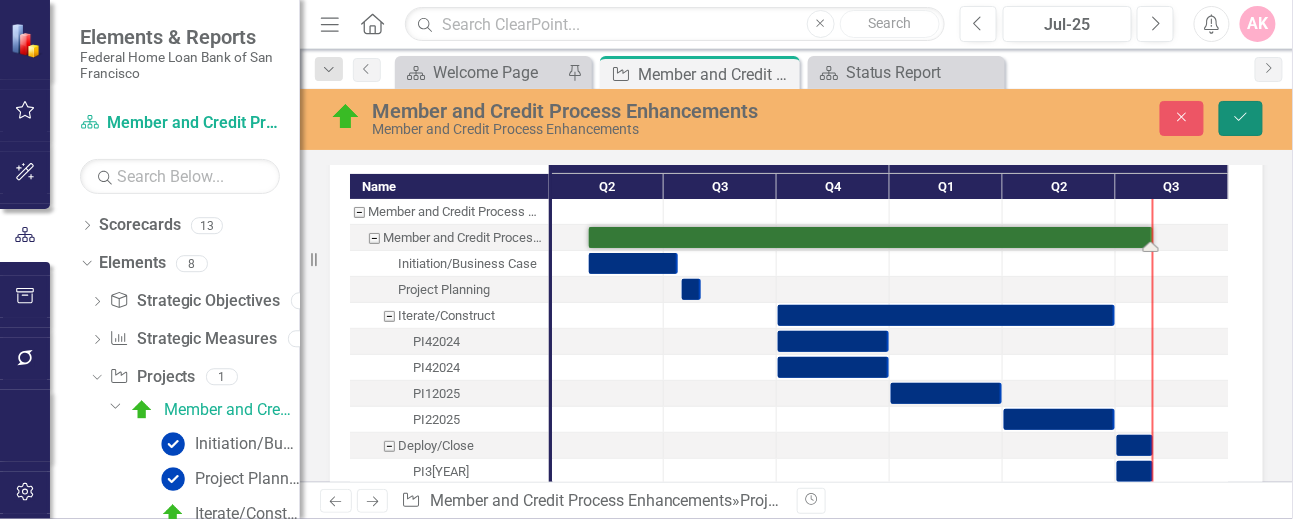 click on "Save" 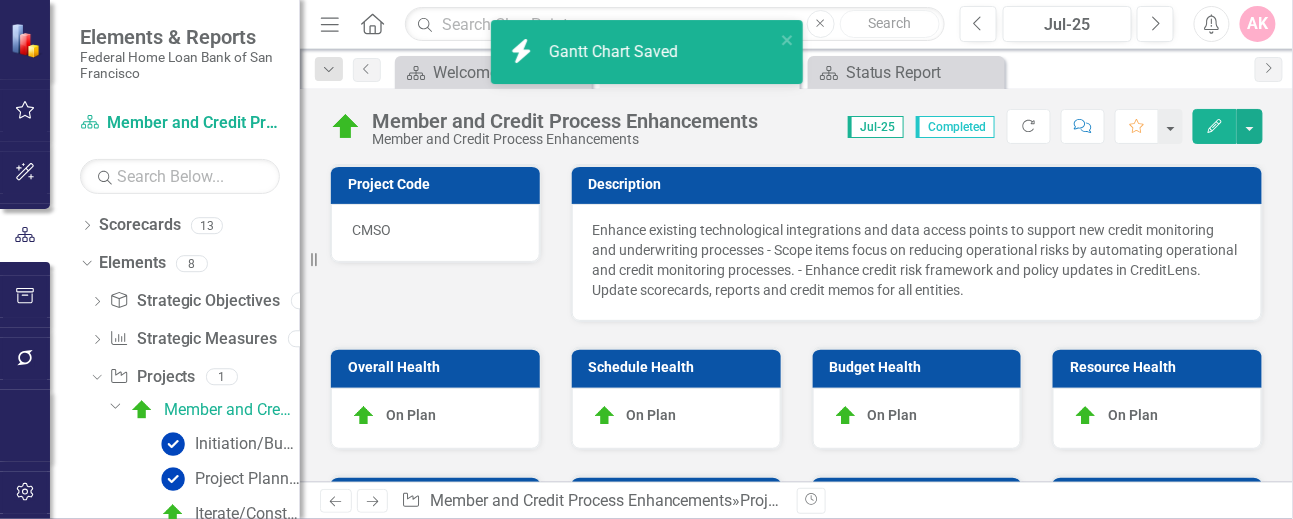 checkbox on "false" 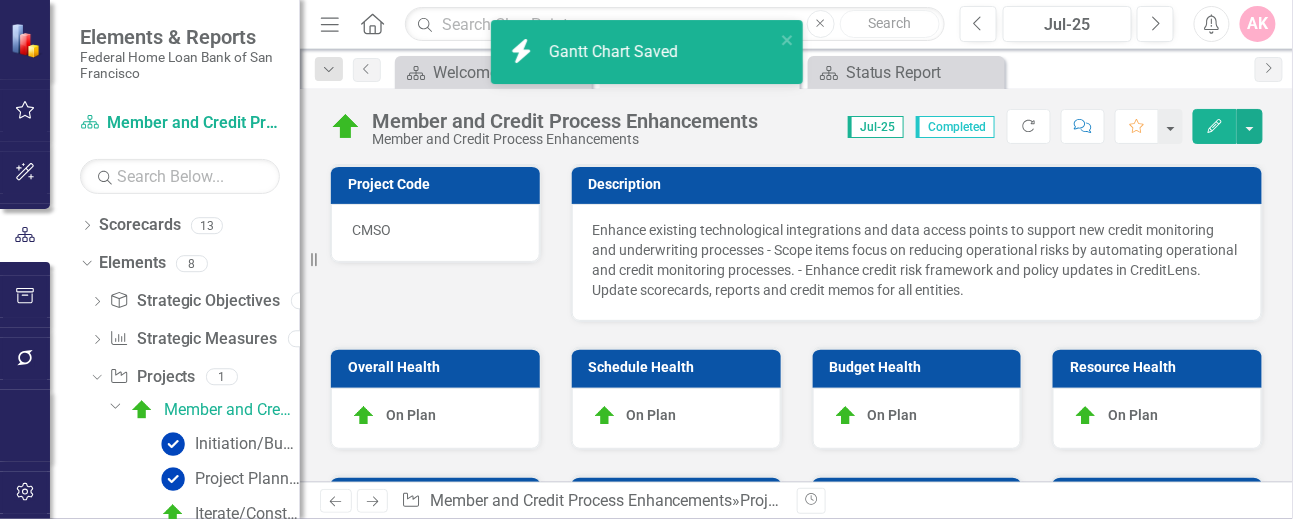 checkbox on "false" 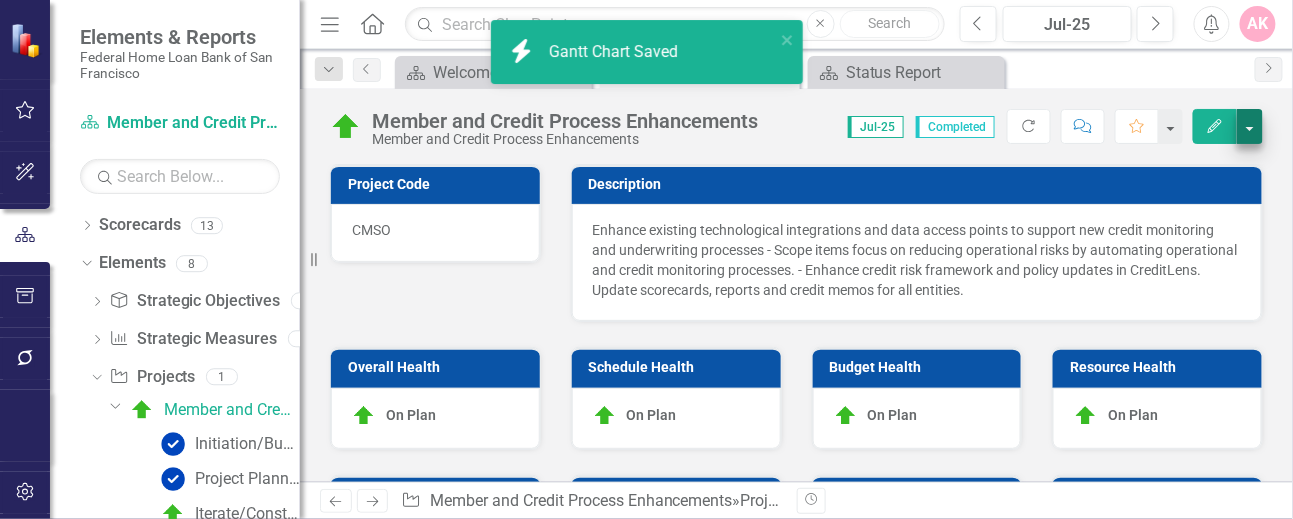 checkbox on "true" 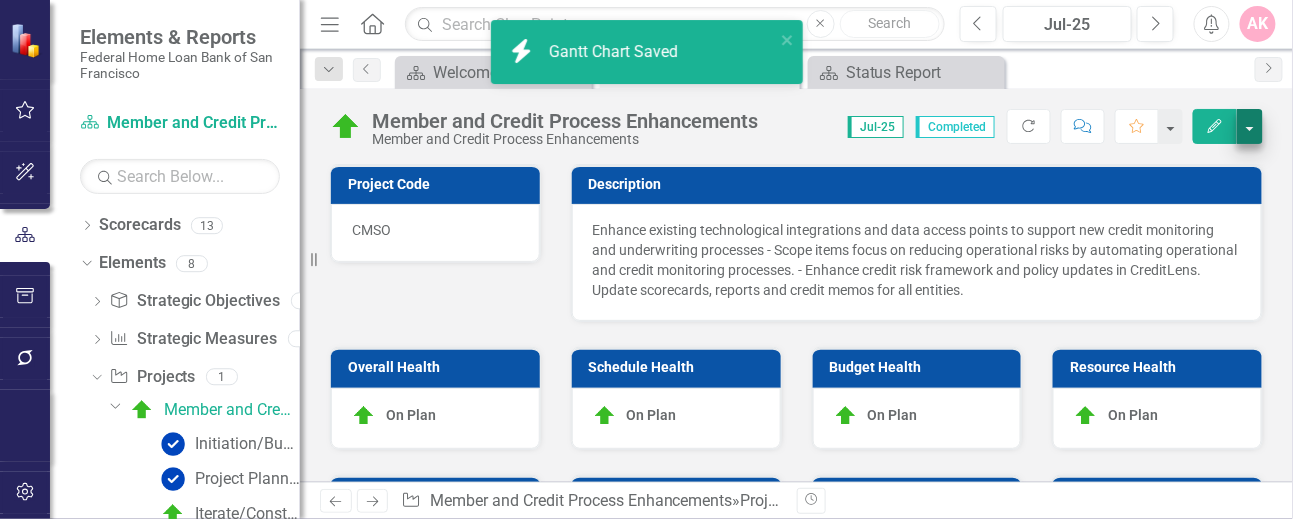 checkbox on "true" 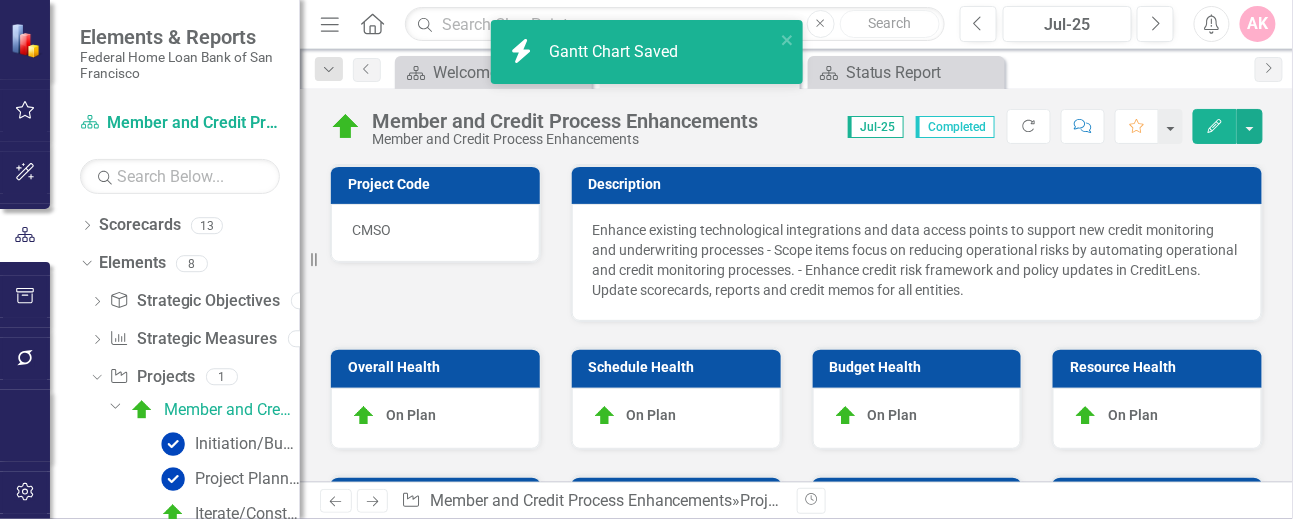 click 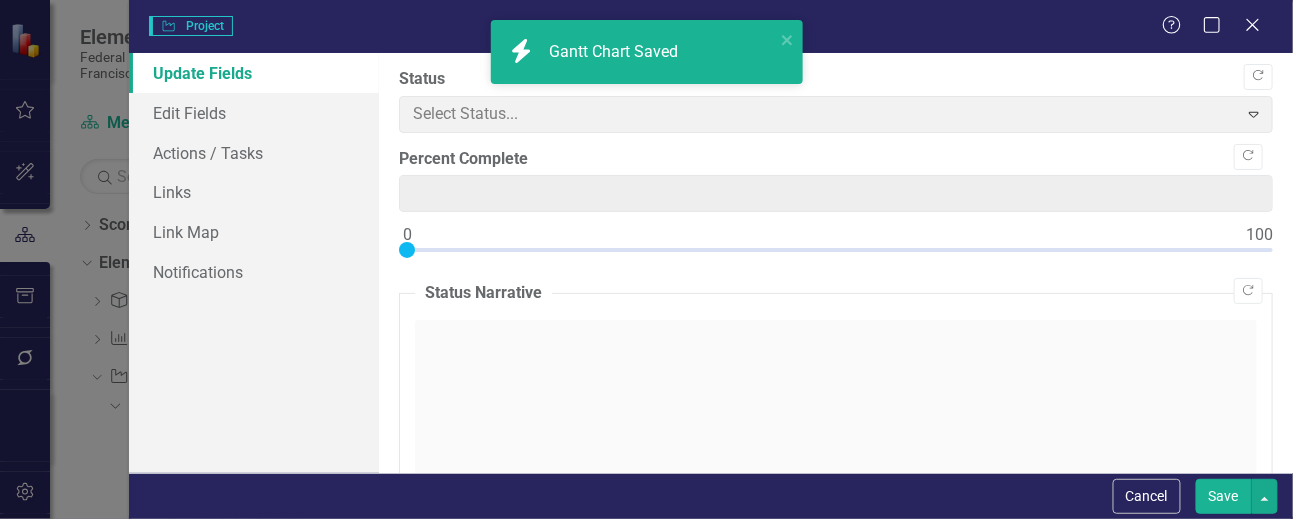 type on "100" 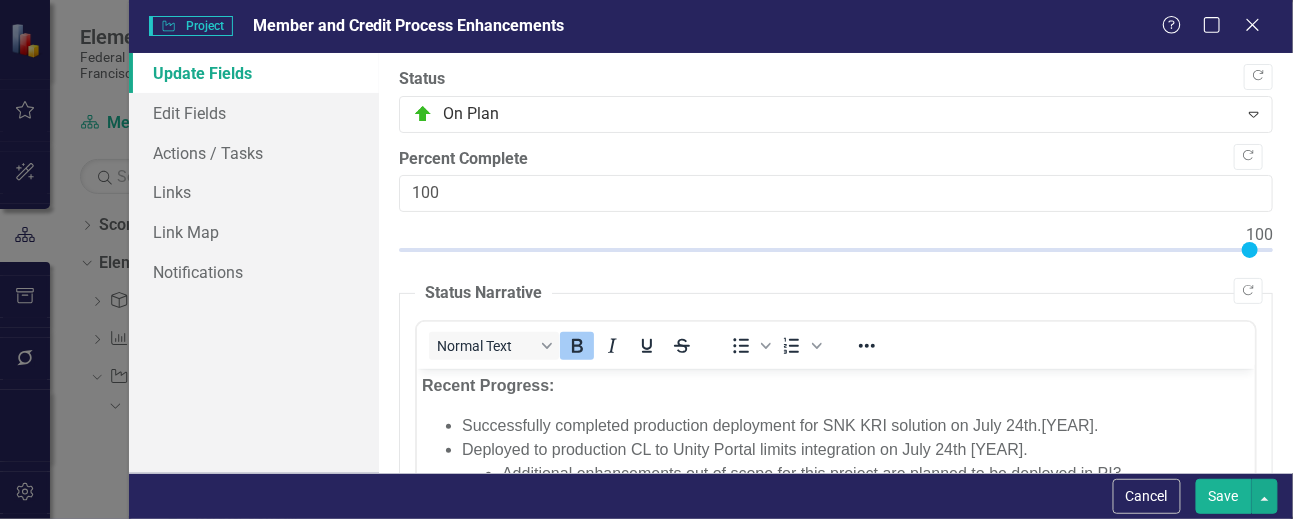 scroll, scrollTop: 0, scrollLeft: 0, axis: both 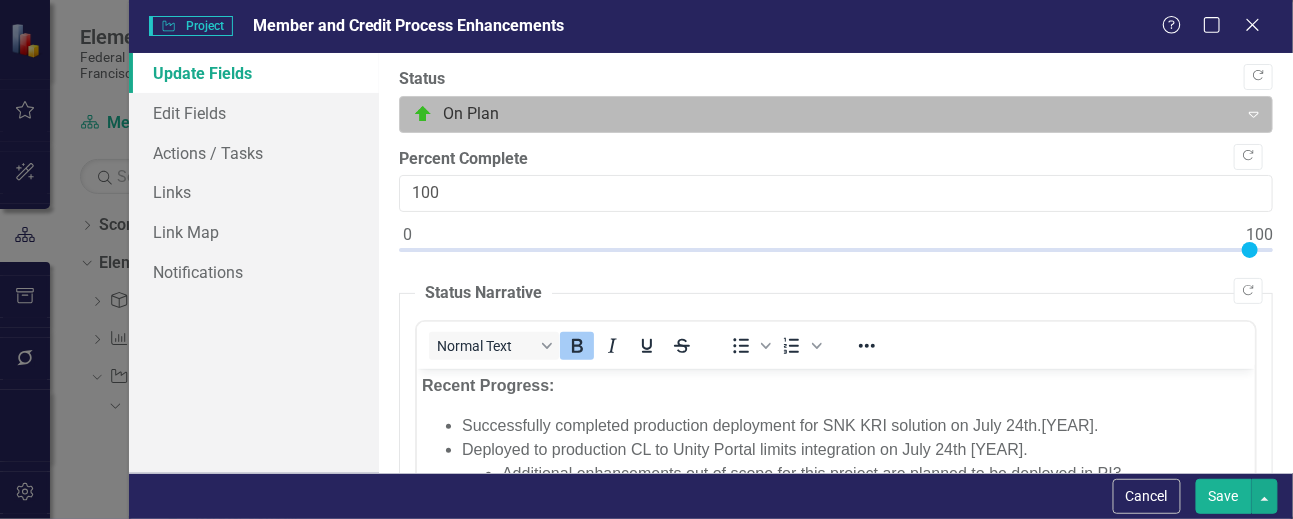 click at bounding box center (819, 114) 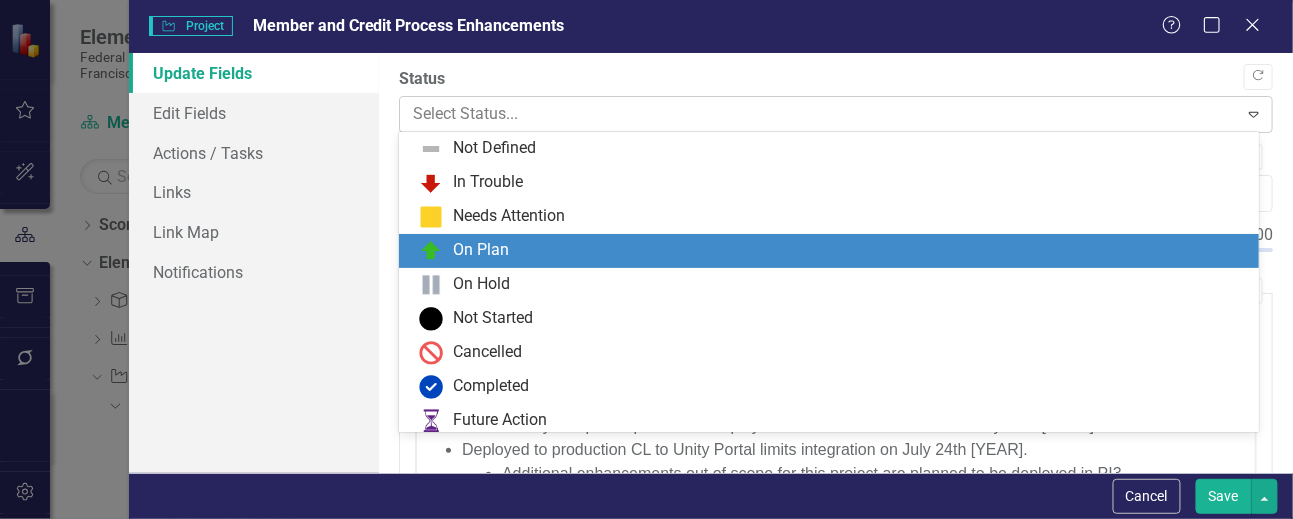 scroll, scrollTop: 5, scrollLeft: 0, axis: vertical 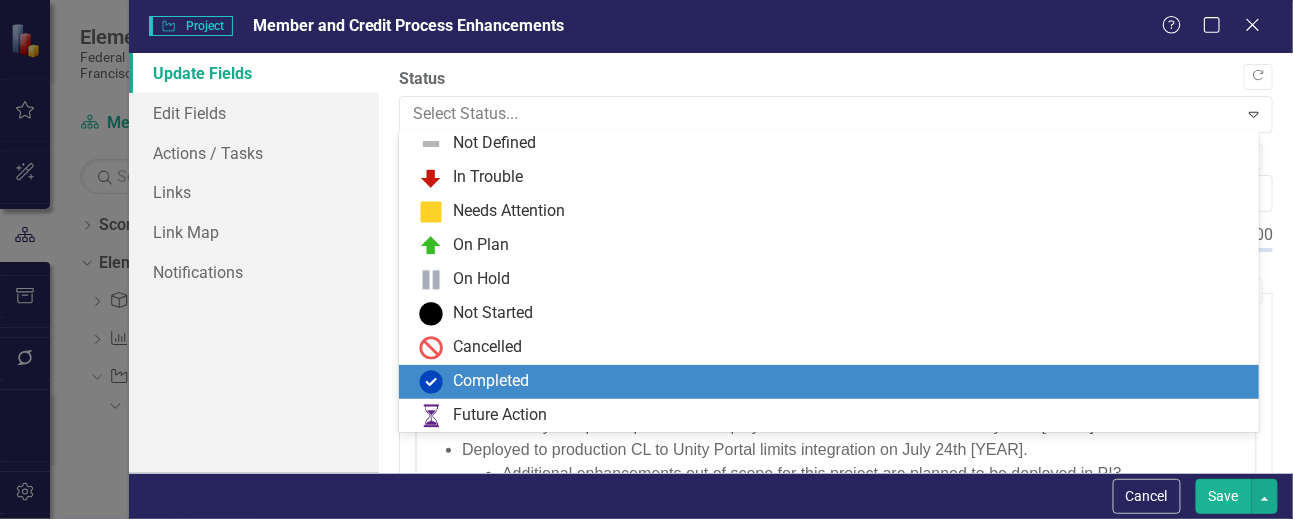 click on "Completed" at bounding box center [491, 381] 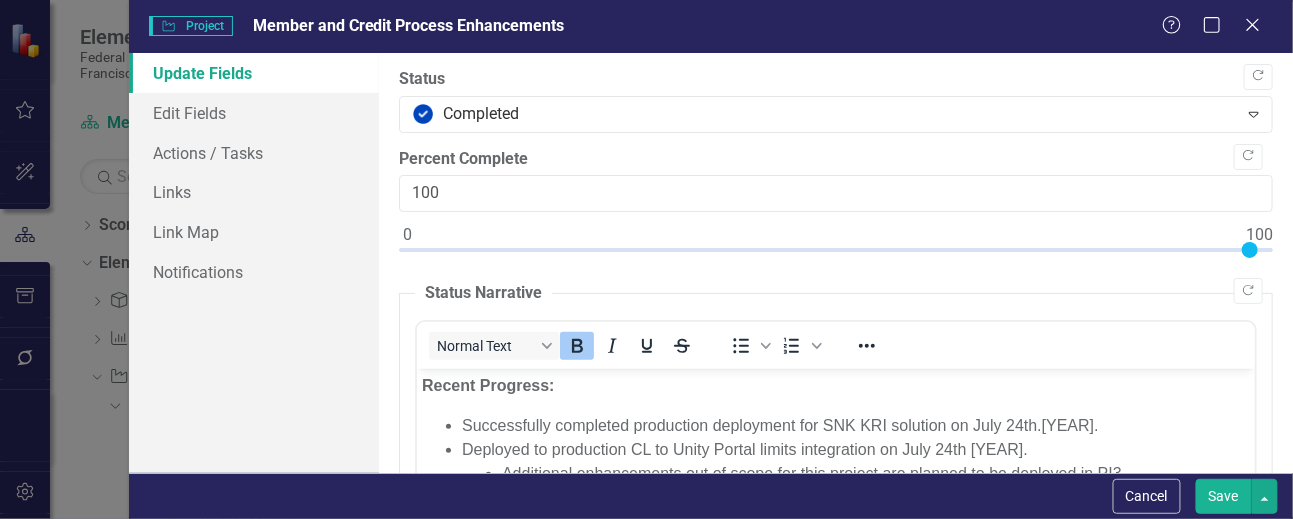 click on "Save" at bounding box center (1224, 496) 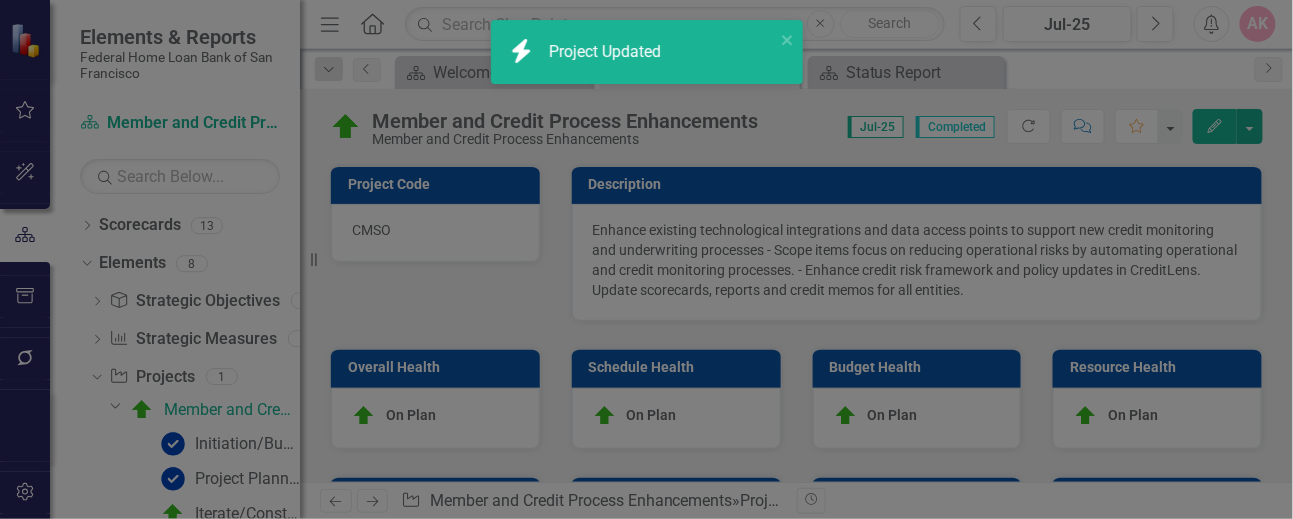 checkbox on "false" 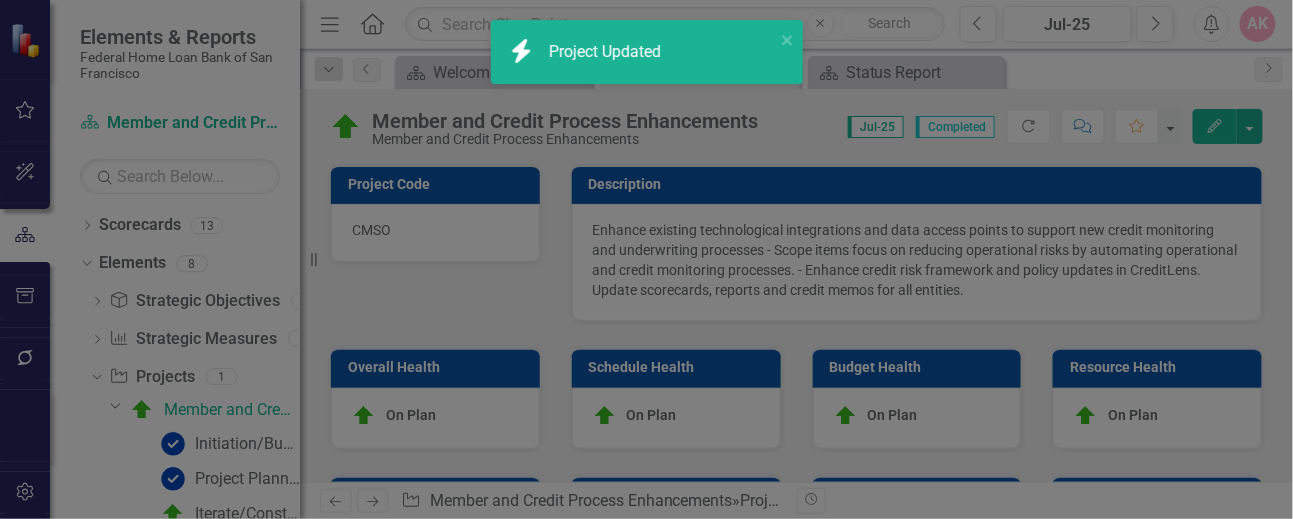 checkbox on "false" 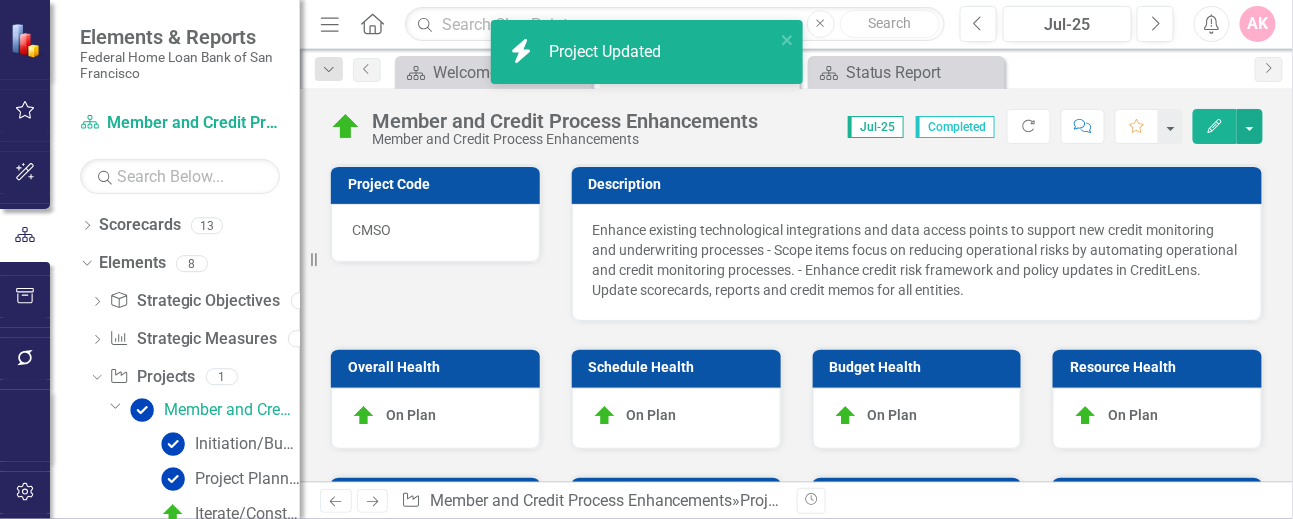 checkbox on "true" 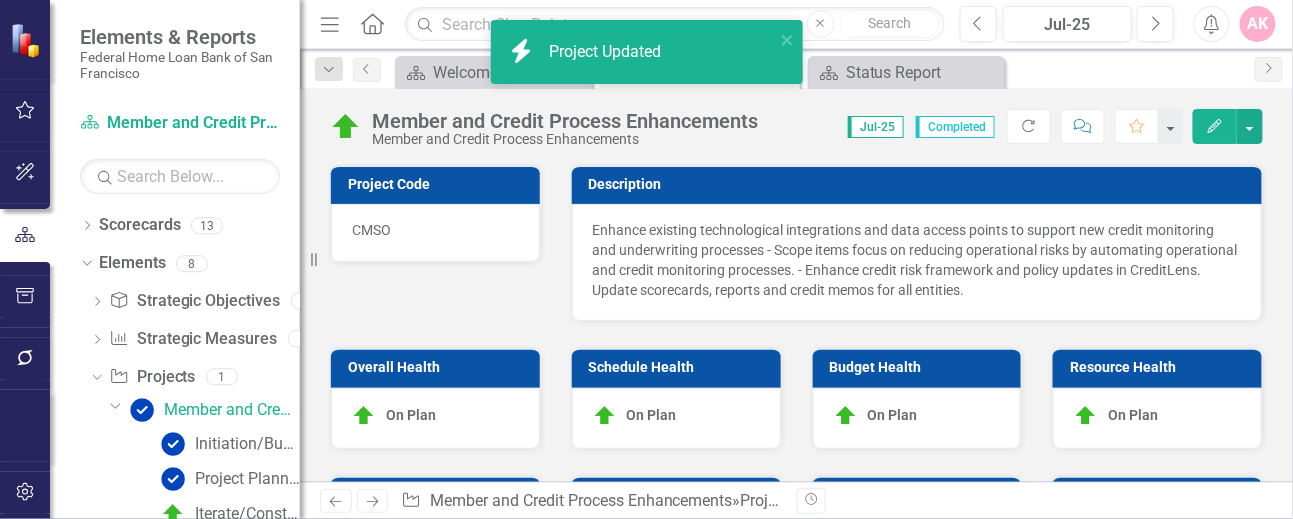 checkbox on "true" 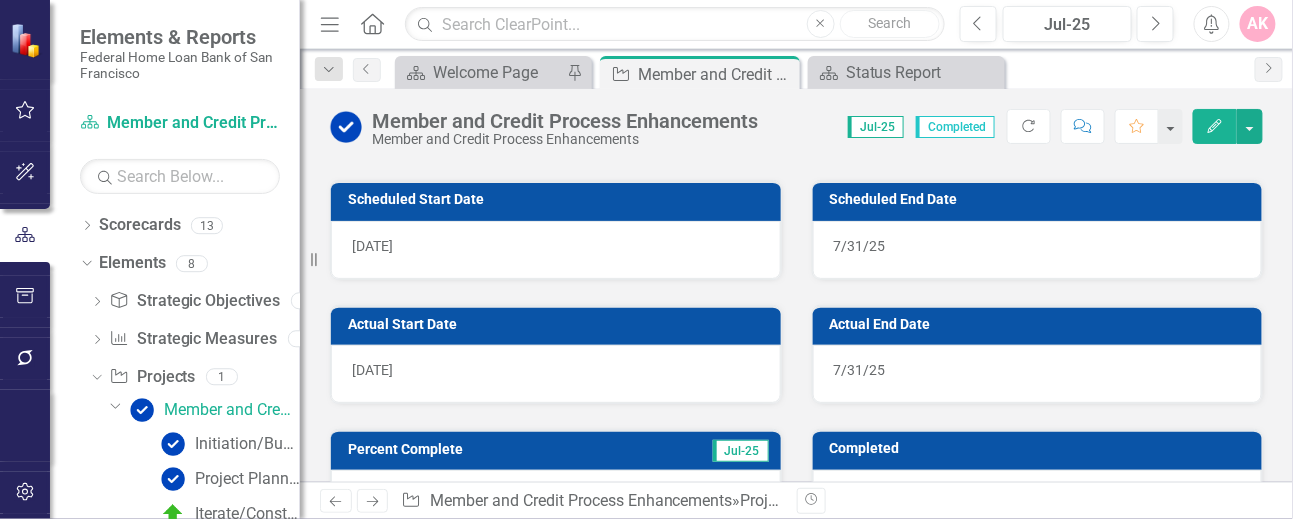 scroll, scrollTop: 1066, scrollLeft: 0, axis: vertical 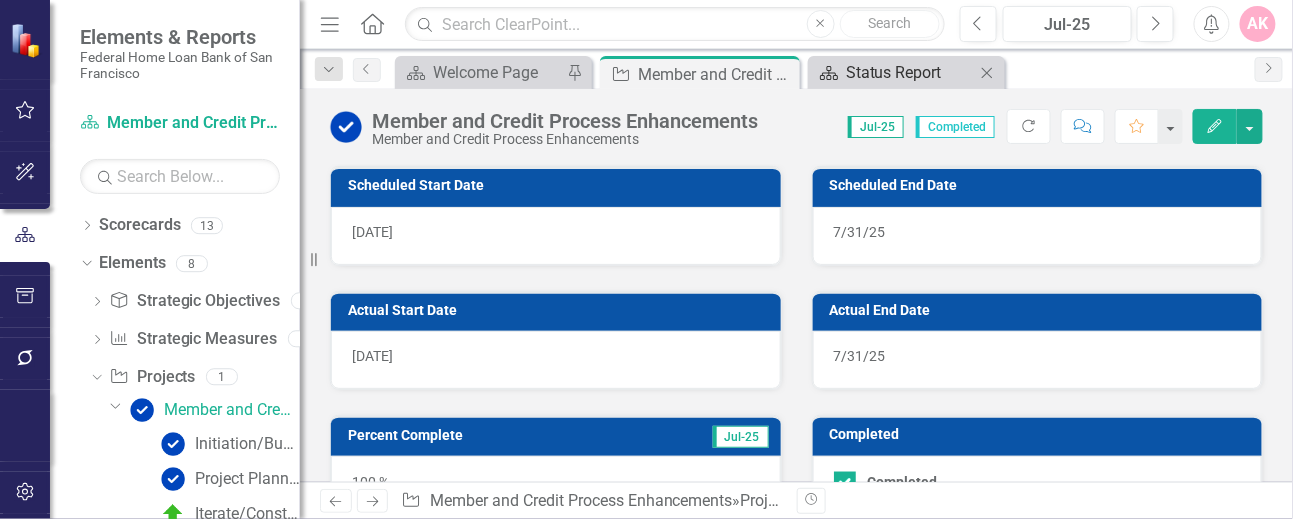 click on "Status Report" at bounding box center [910, 72] 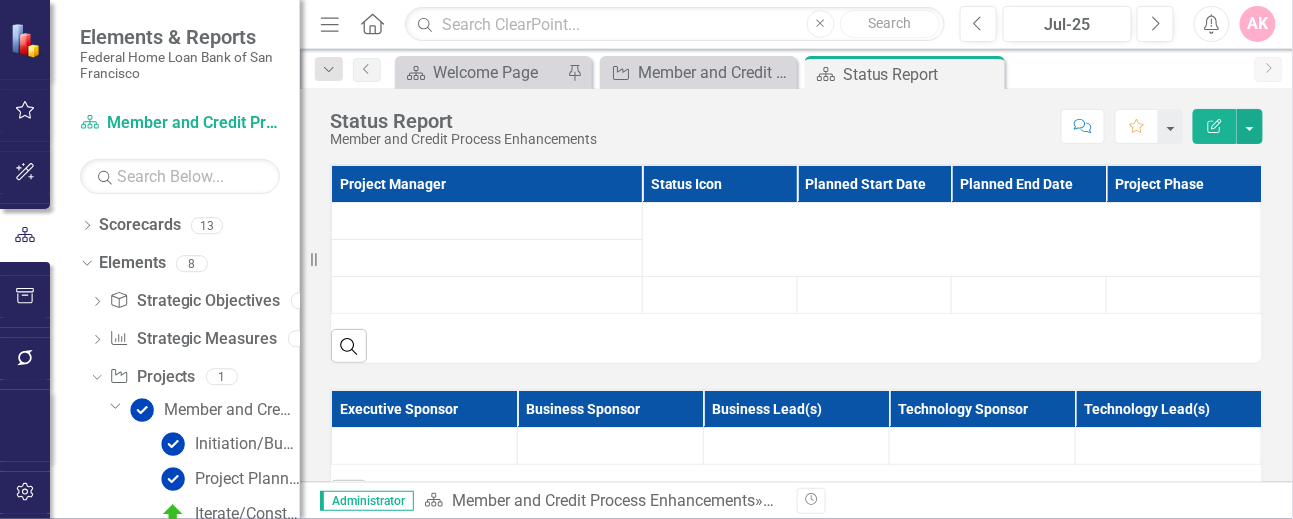 scroll, scrollTop: 405, scrollLeft: 0, axis: vertical 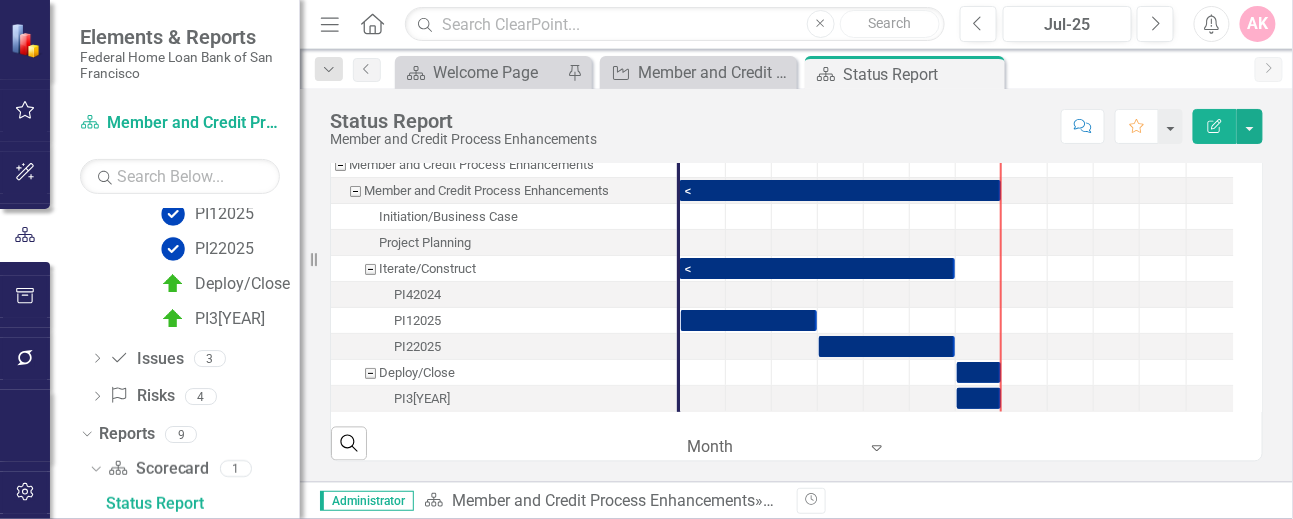 drag, startPoint x: 954, startPoint y: 296, endPoint x: 1018, endPoint y: 293, distance: 64.070274 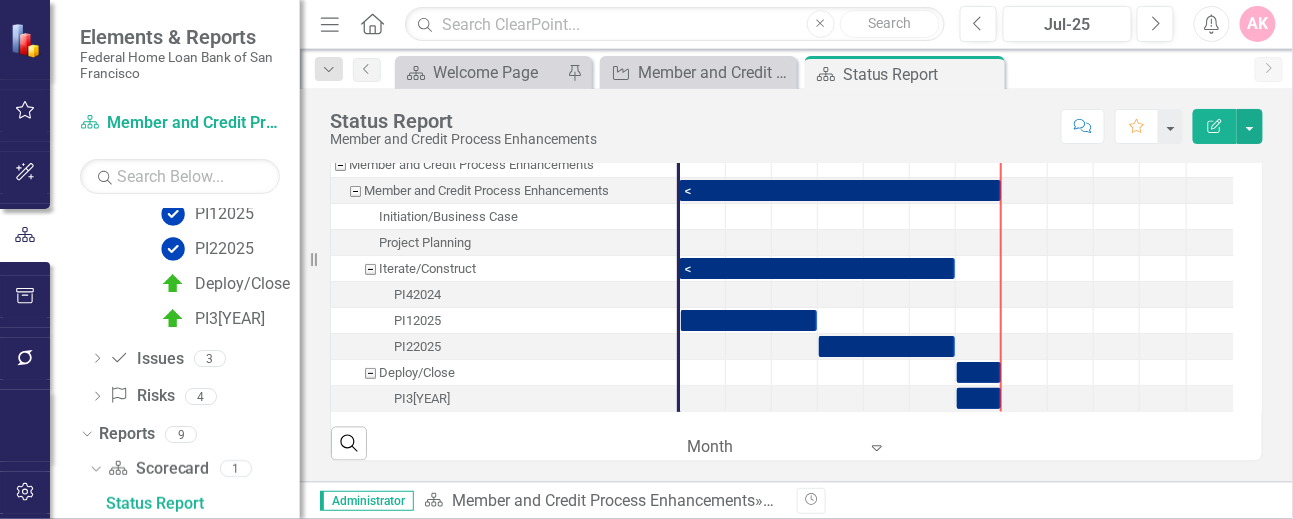click on "< <" at bounding box center [957, 282] 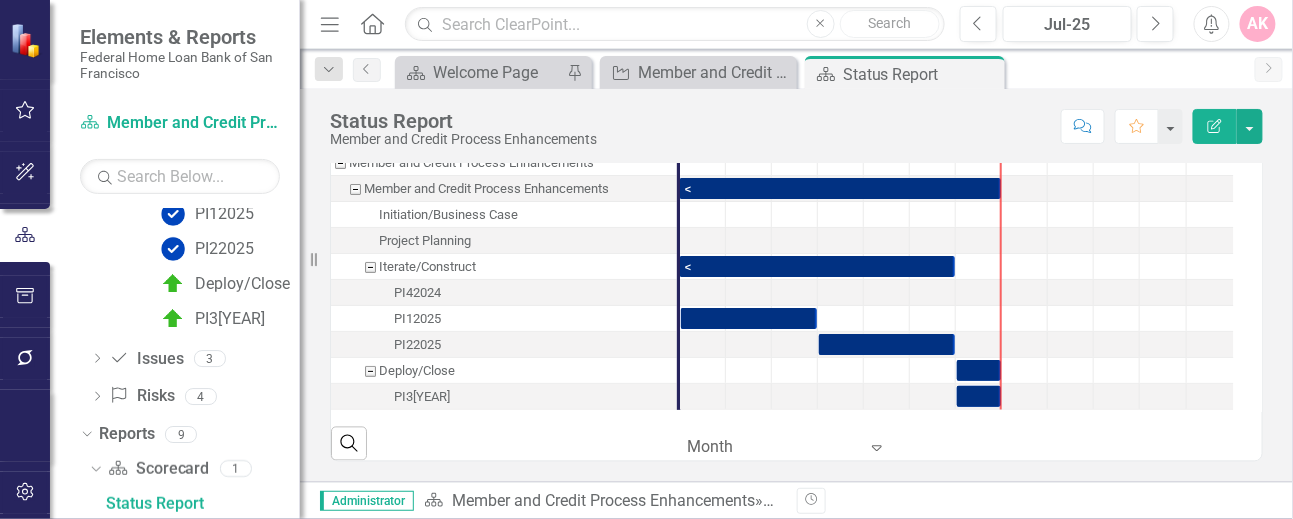 scroll, scrollTop: 0, scrollLeft: 0, axis: both 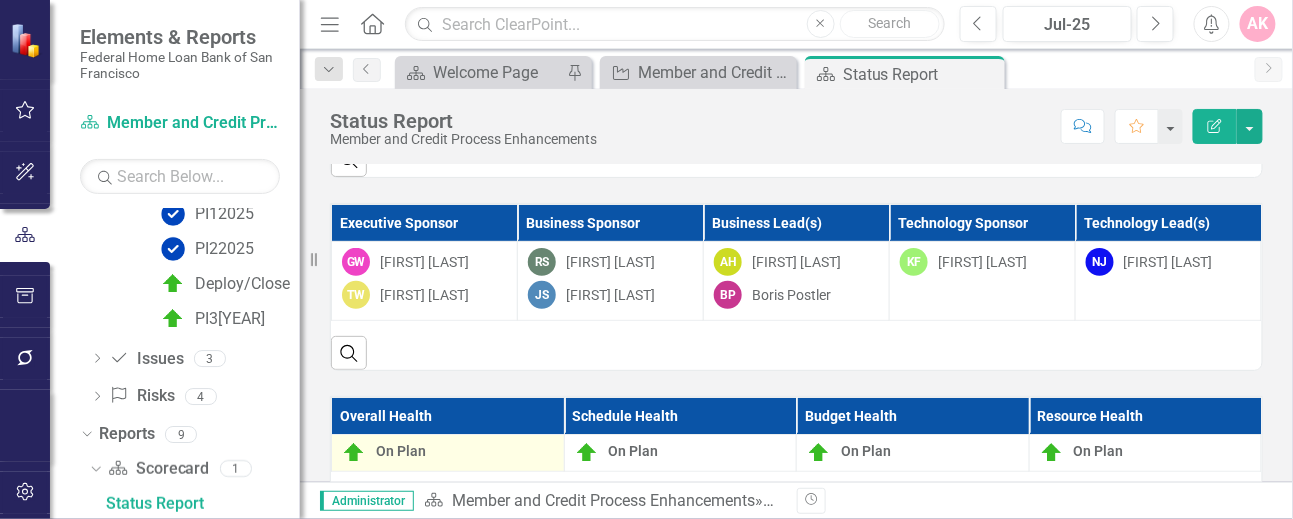 click on "On Plan" at bounding box center (401, 452) 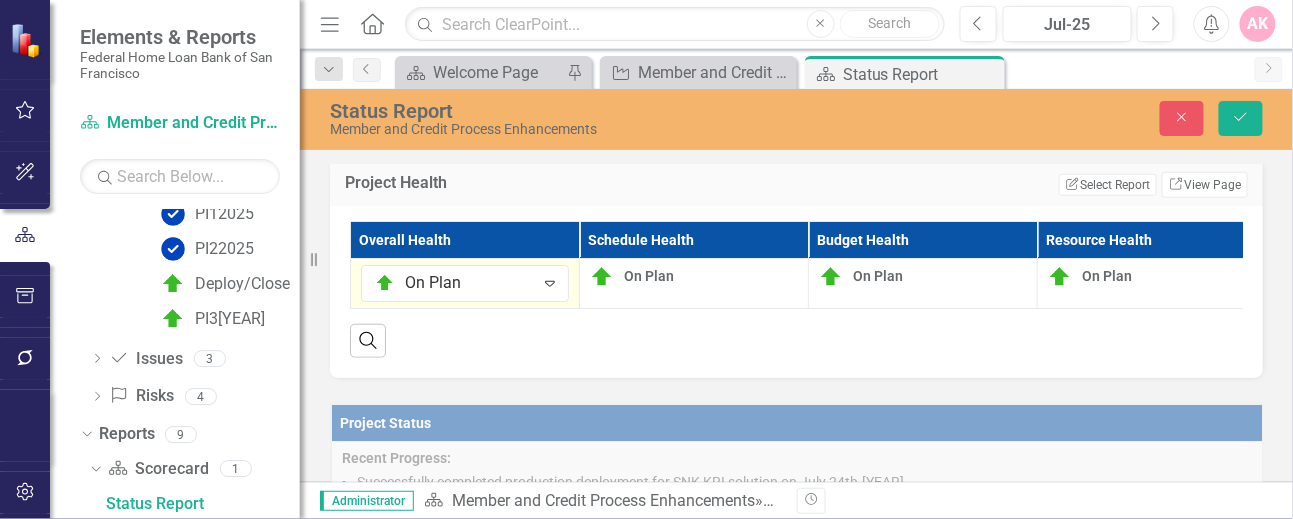 scroll, scrollTop: 533, scrollLeft: 0, axis: vertical 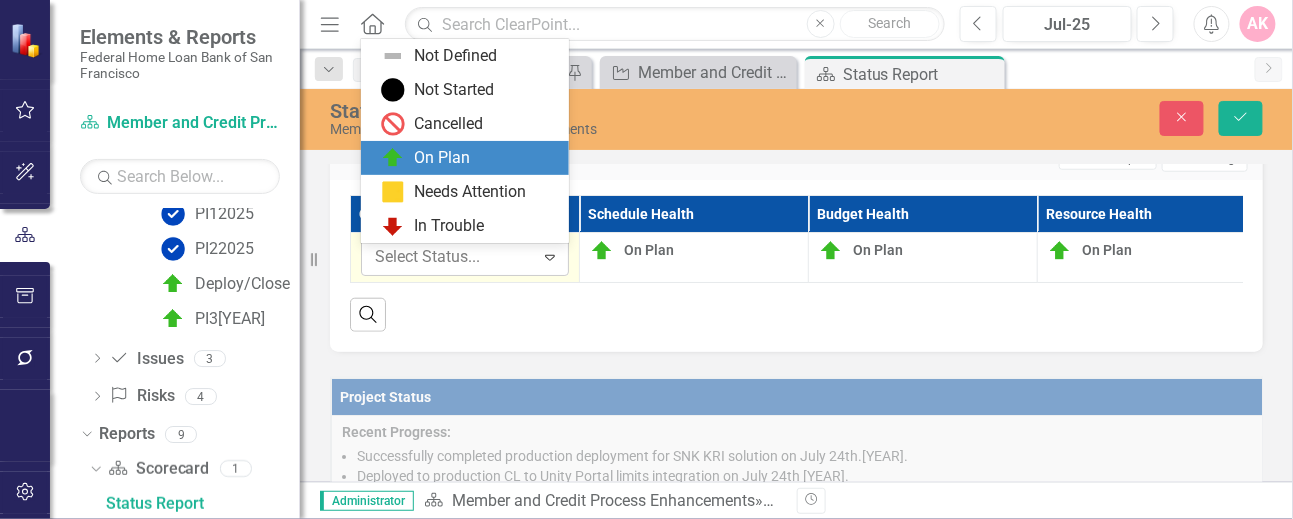 click on "Expand" 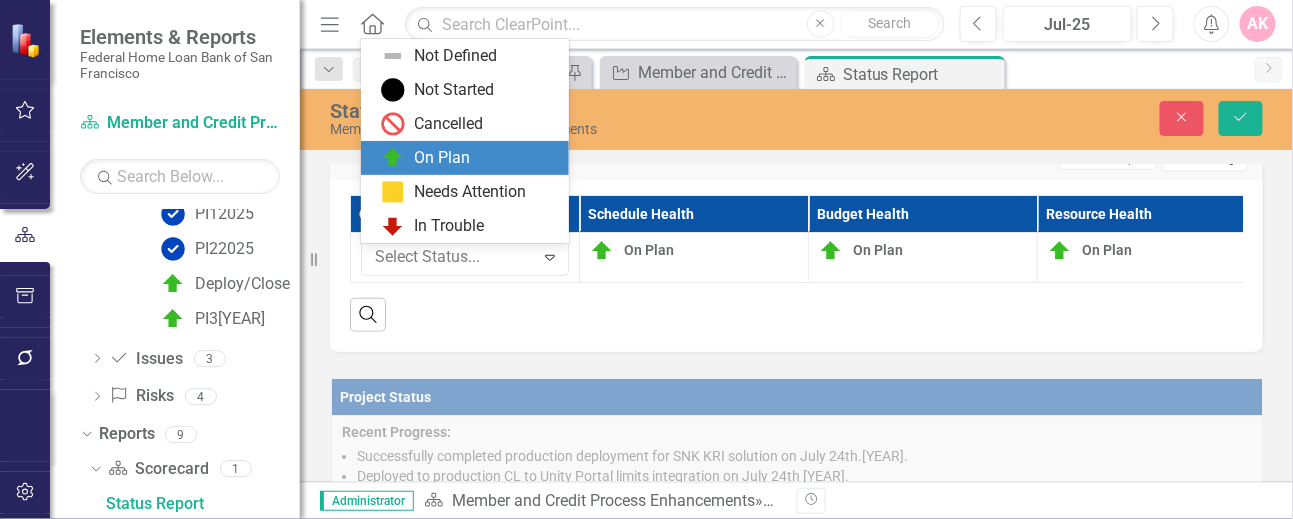 click on "Search" at bounding box center (796, 307) 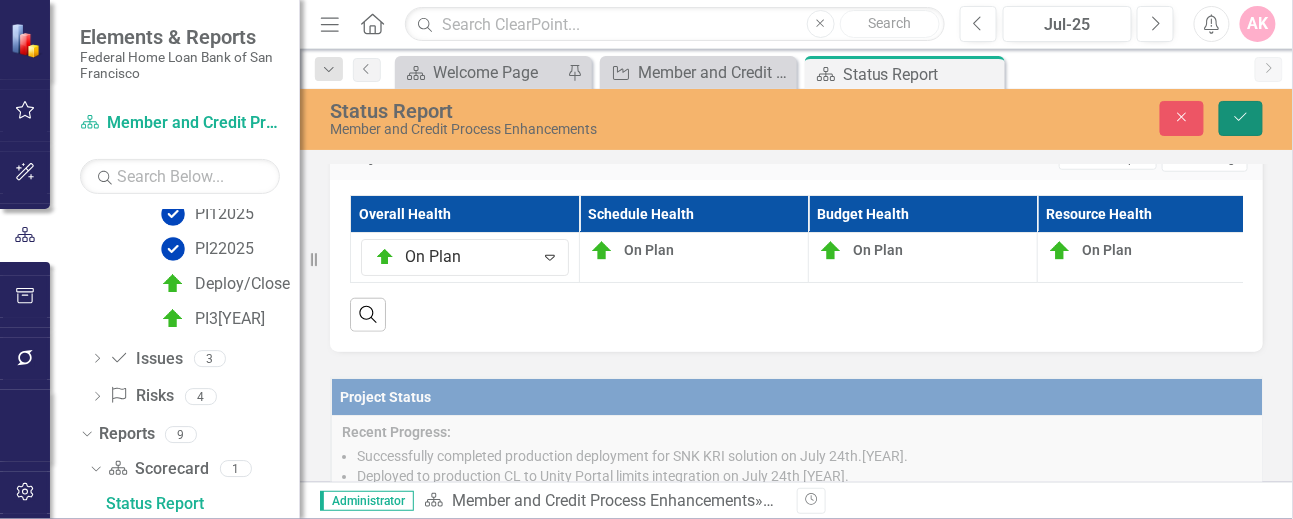 click on "Save" 